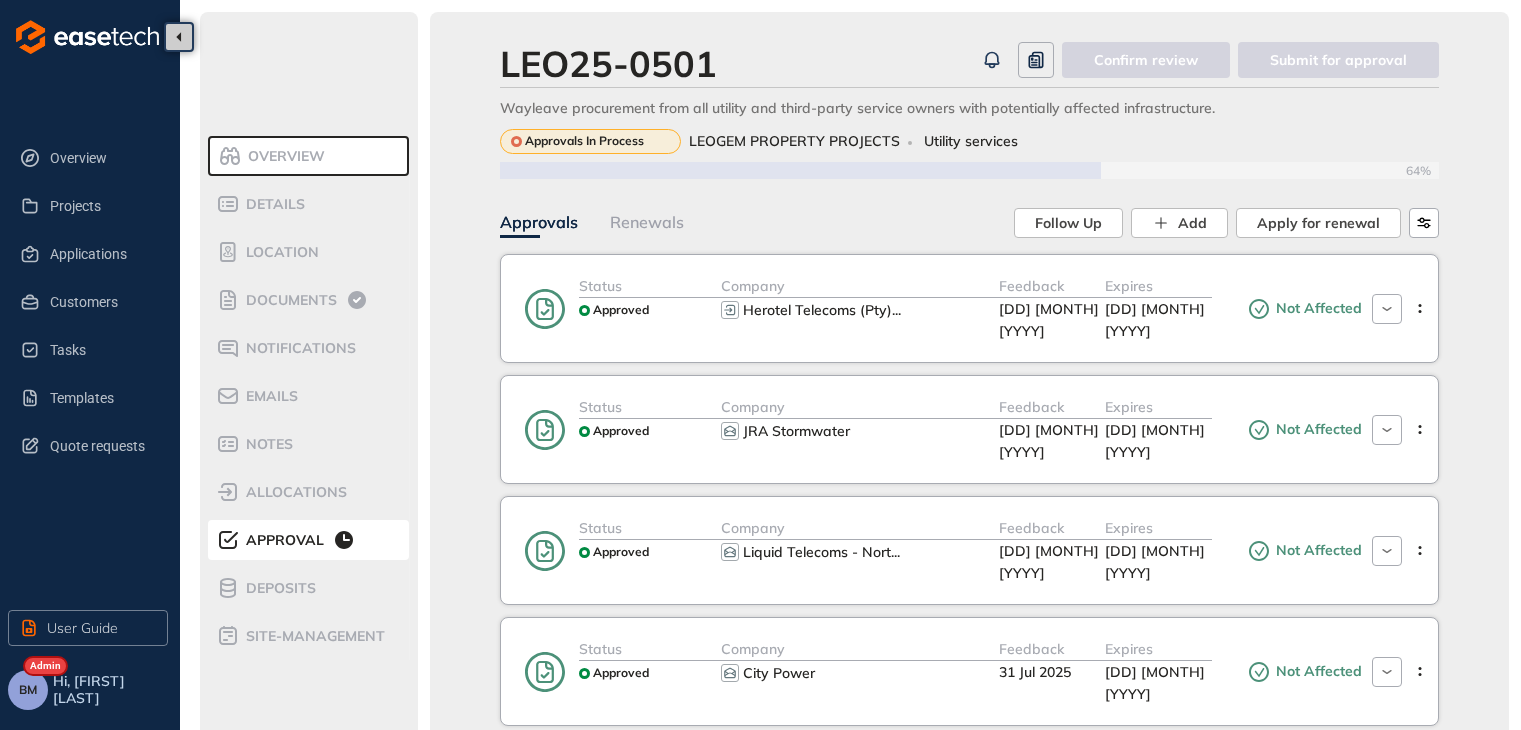 scroll, scrollTop: 0, scrollLeft: 0, axis: both 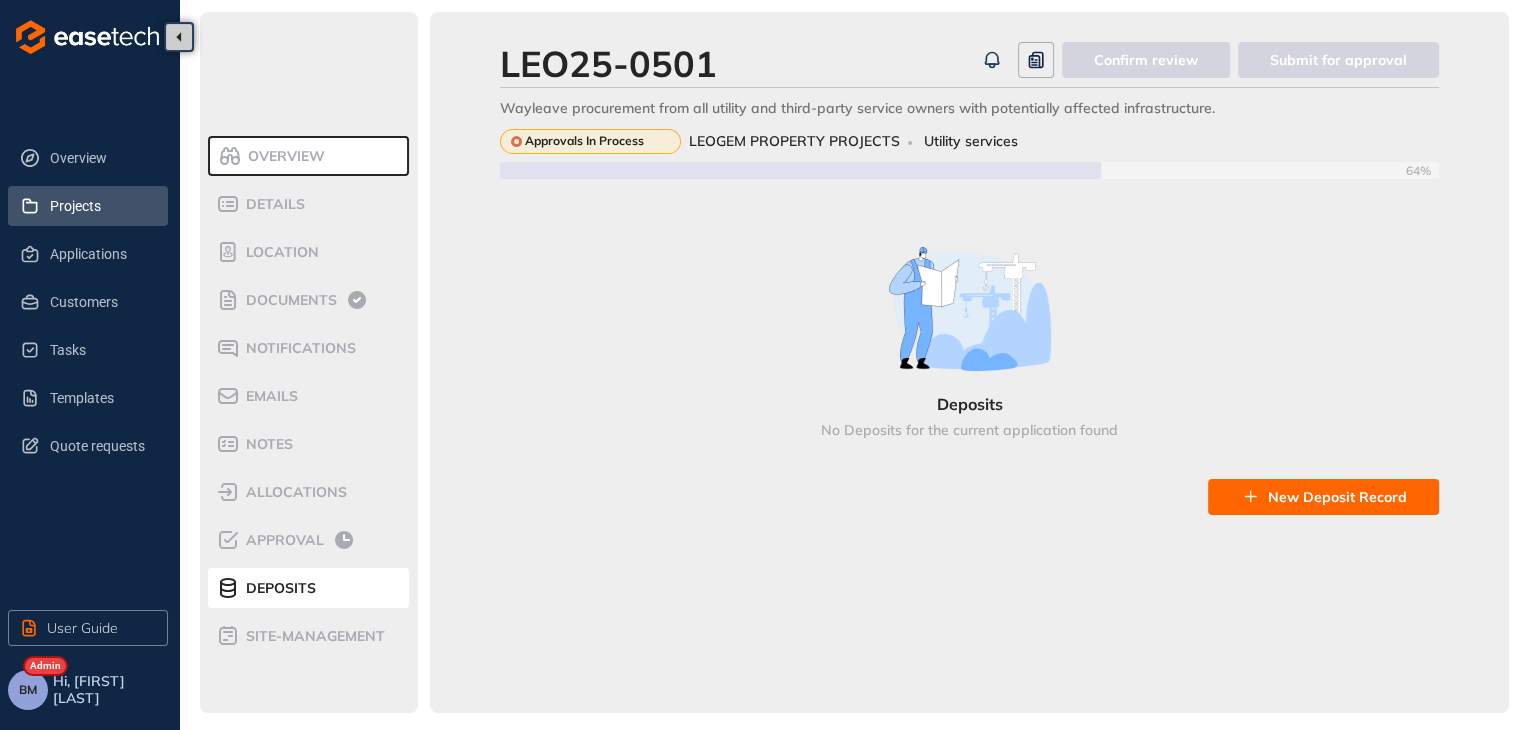 click on "Projects" at bounding box center (101, 206) 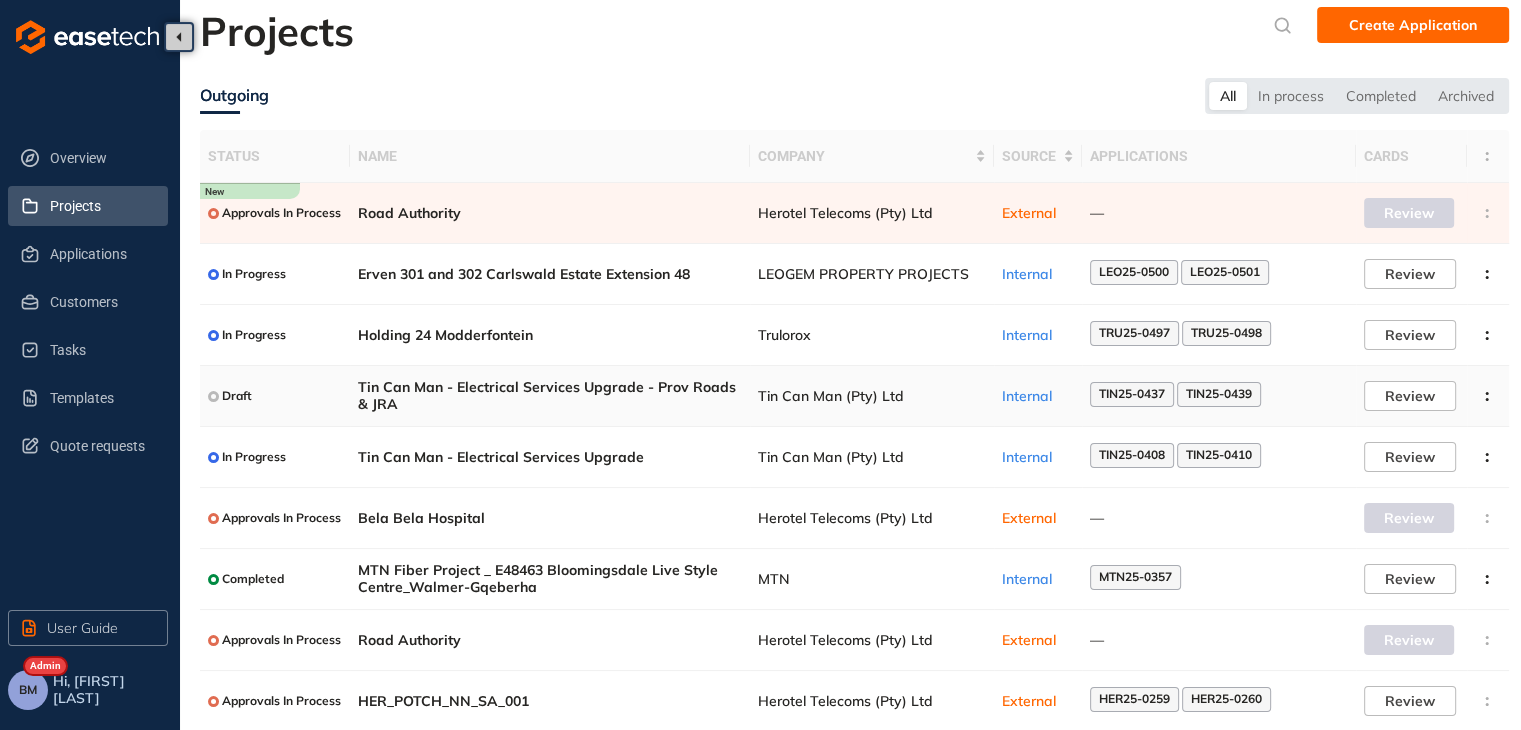 scroll, scrollTop: 130, scrollLeft: 0, axis: vertical 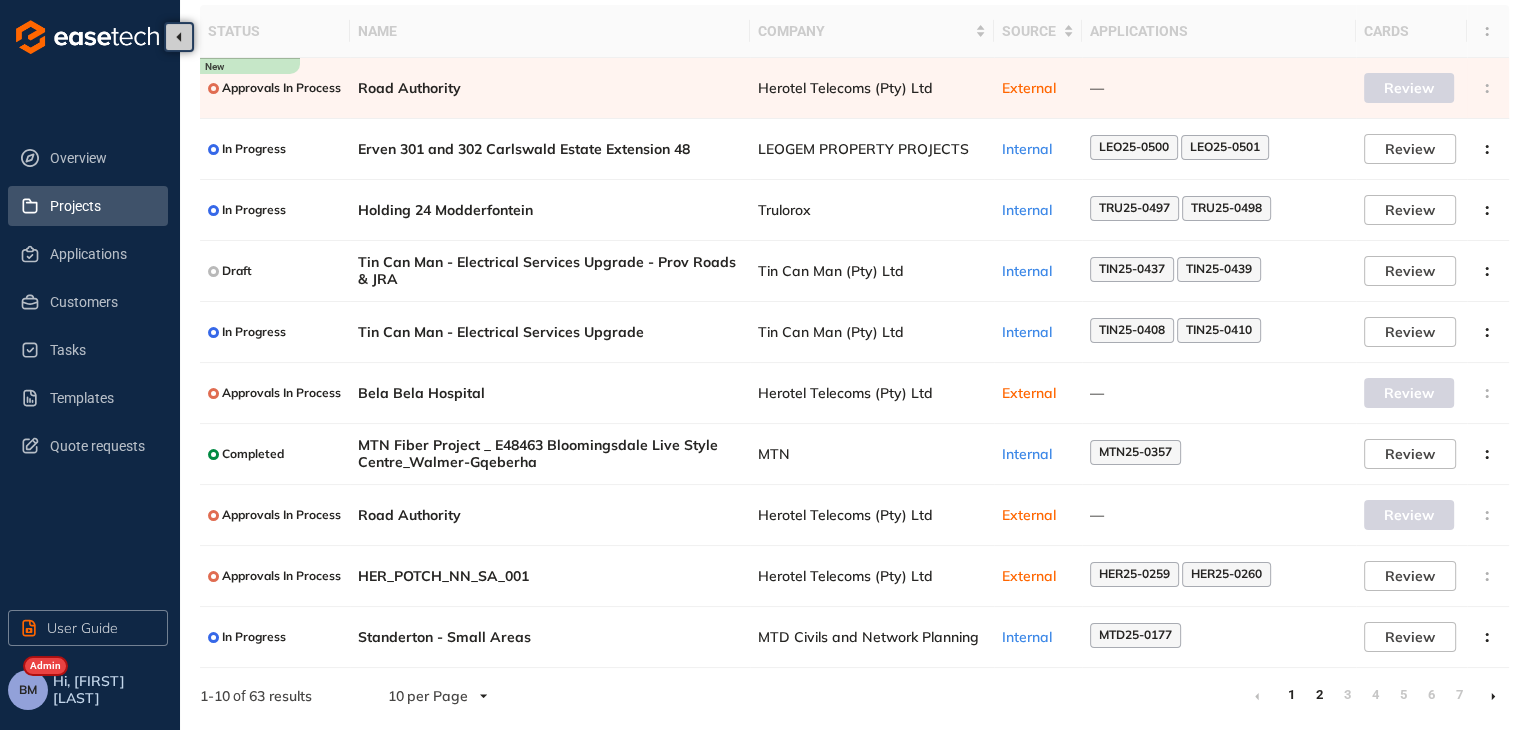 click on "2" at bounding box center [1319, 695] 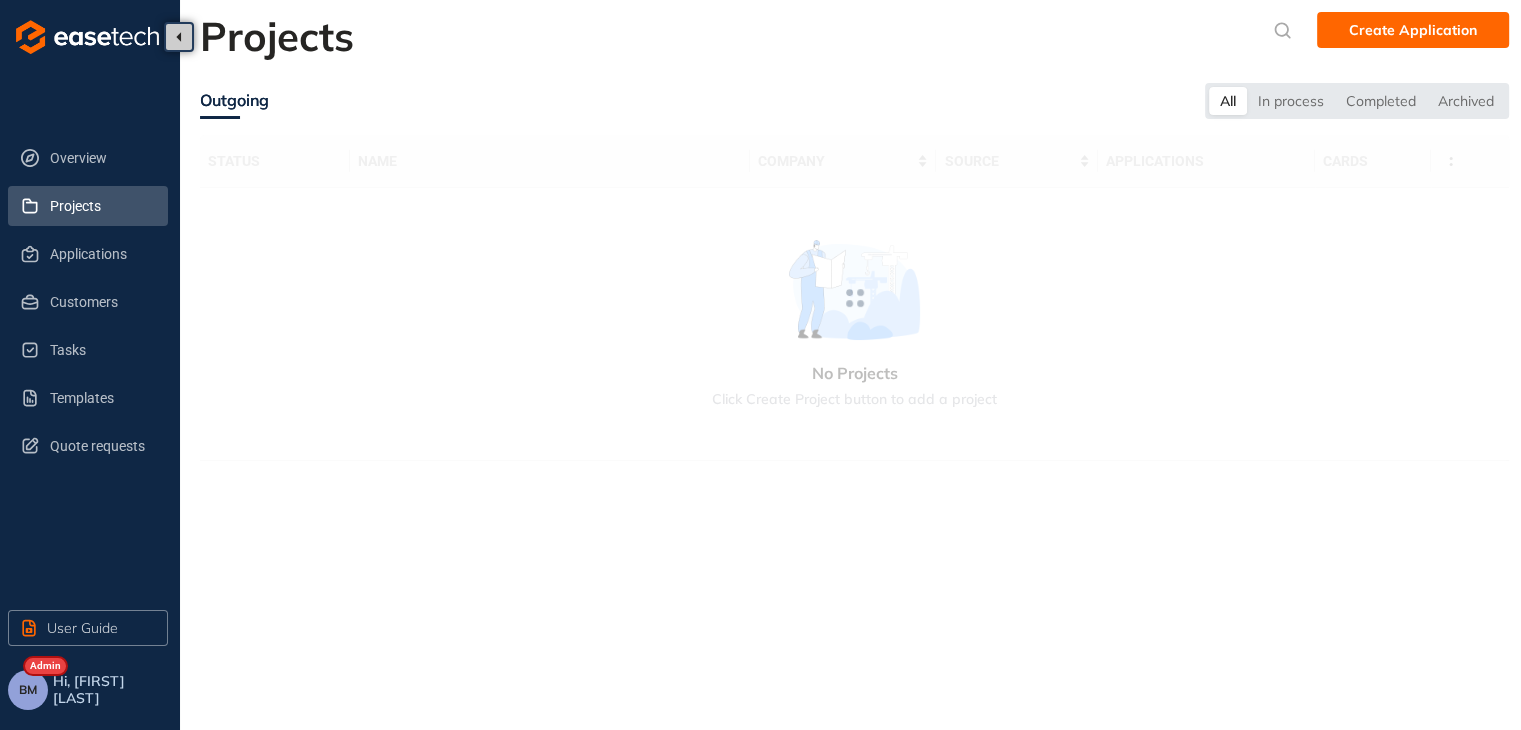 scroll, scrollTop: 0, scrollLeft: 0, axis: both 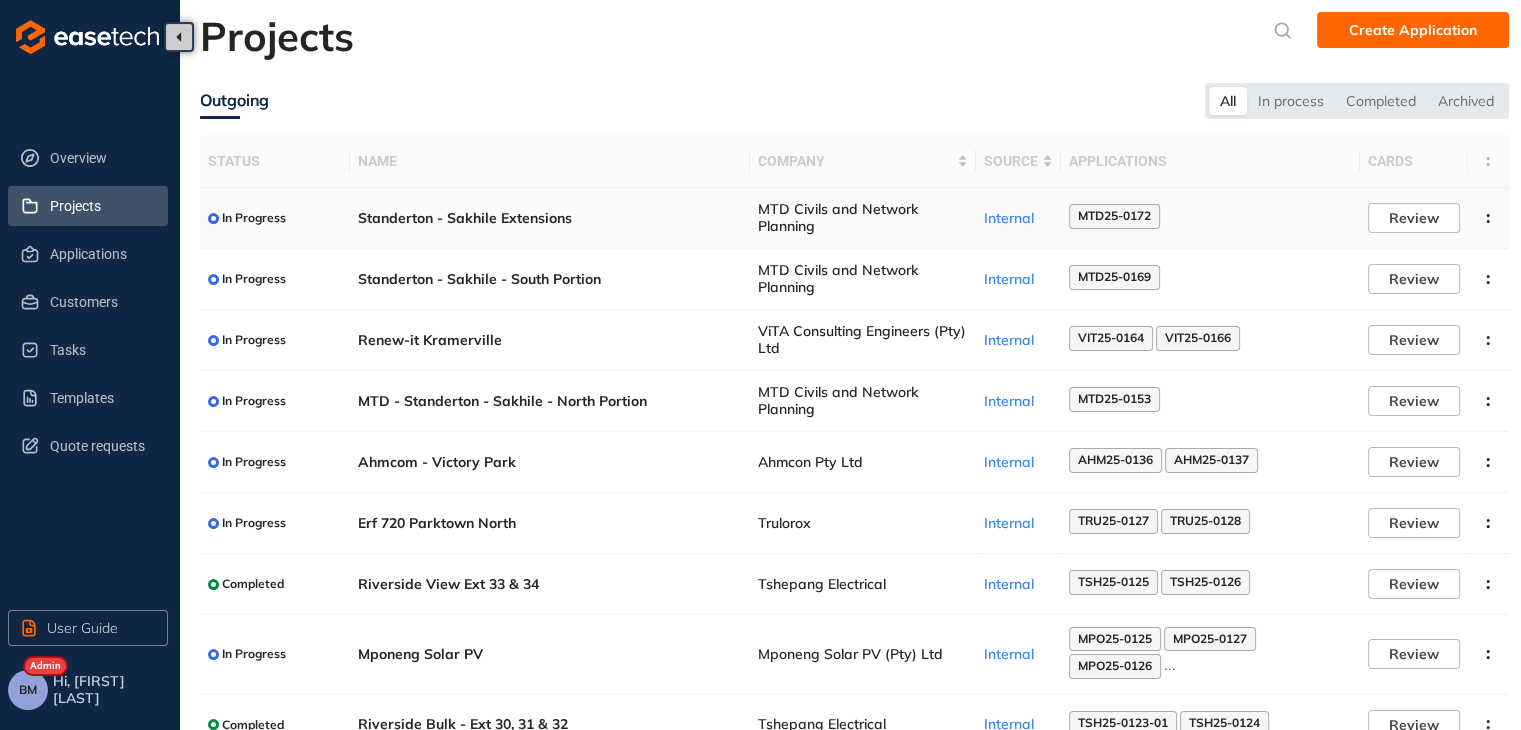 click on "MTD Civils and Network Planning" at bounding box center [863, 218] 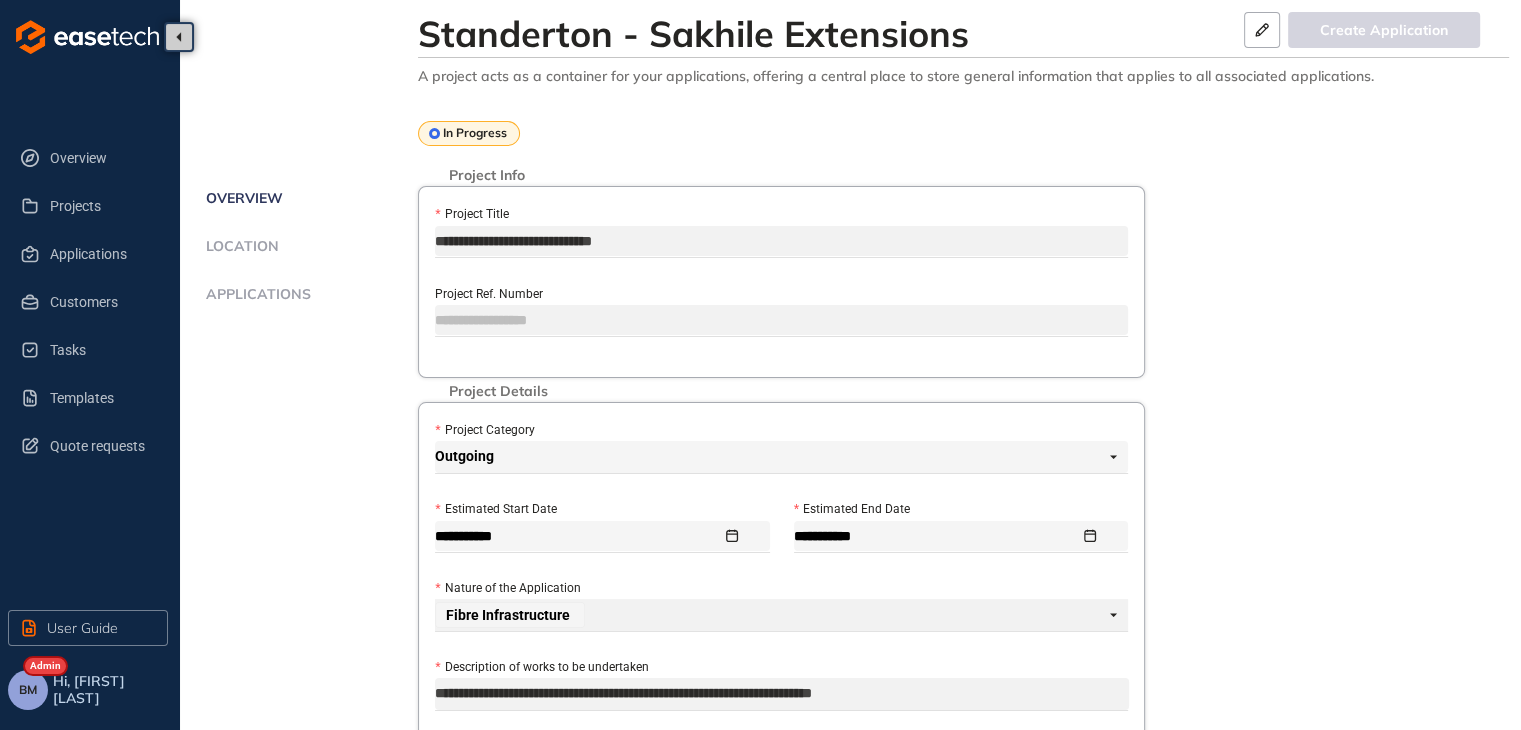 click on "Overview Location Applications" at bounding box center (309, 268) 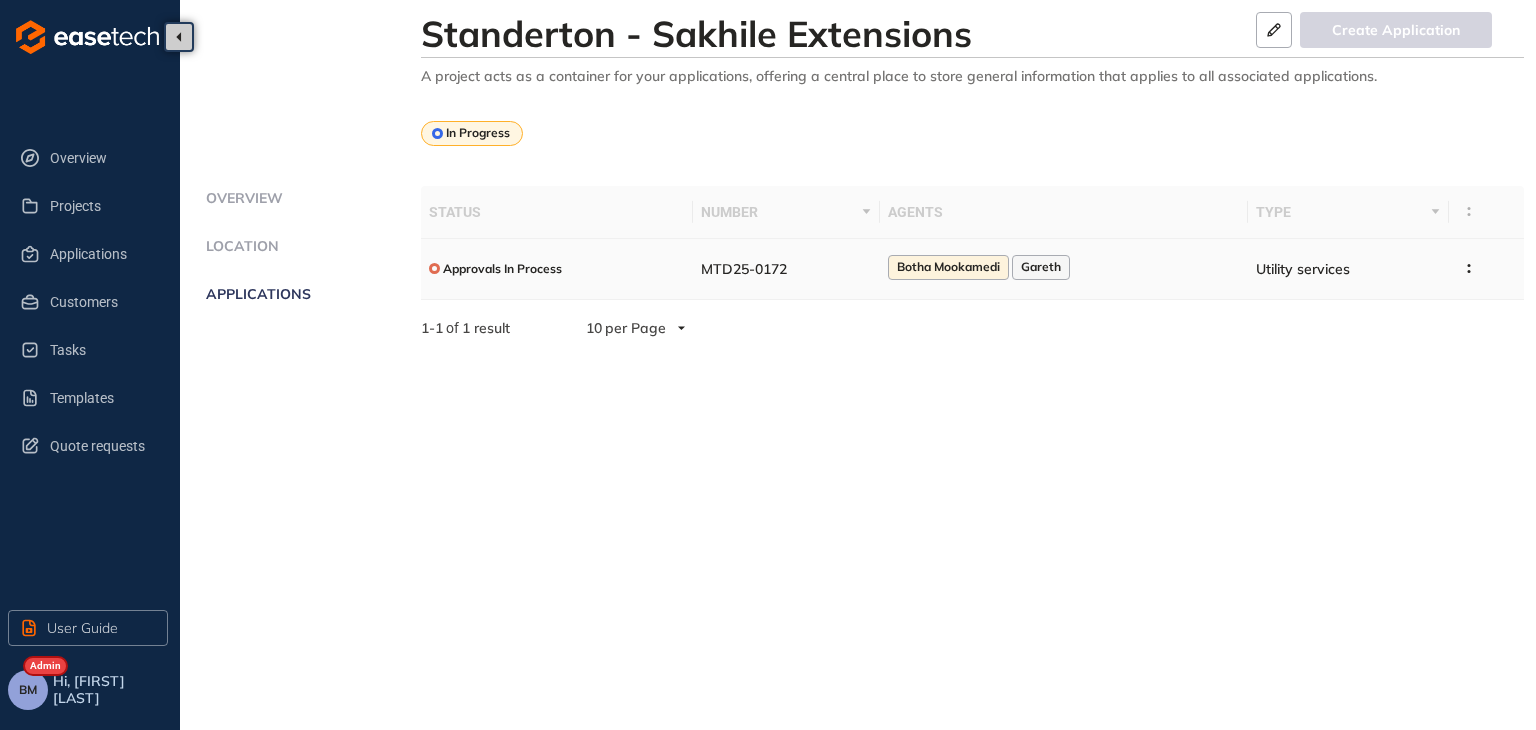 click on "MTD25-0172" at bounding box center (744, 269) 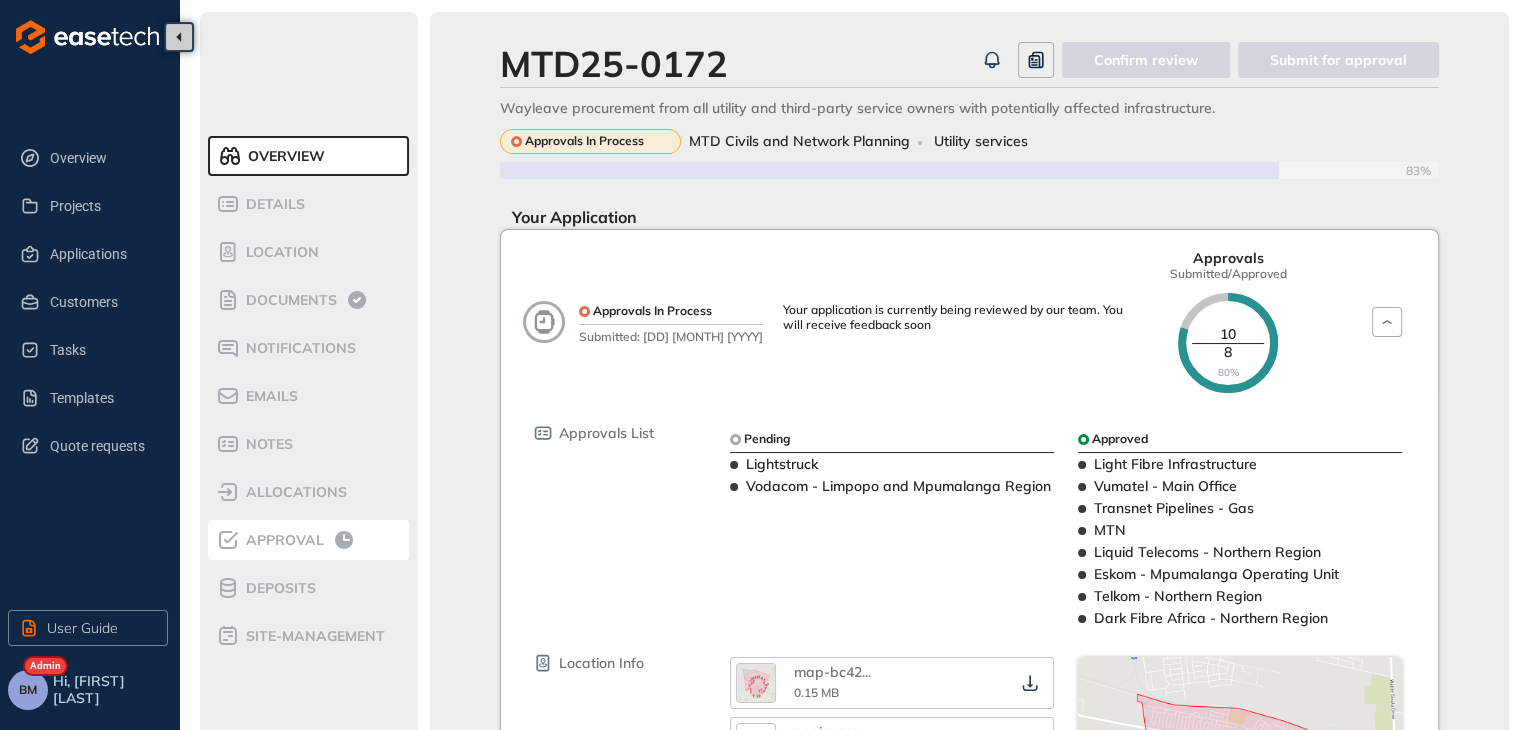 click on "Approval" at bounding box center (282, 540) 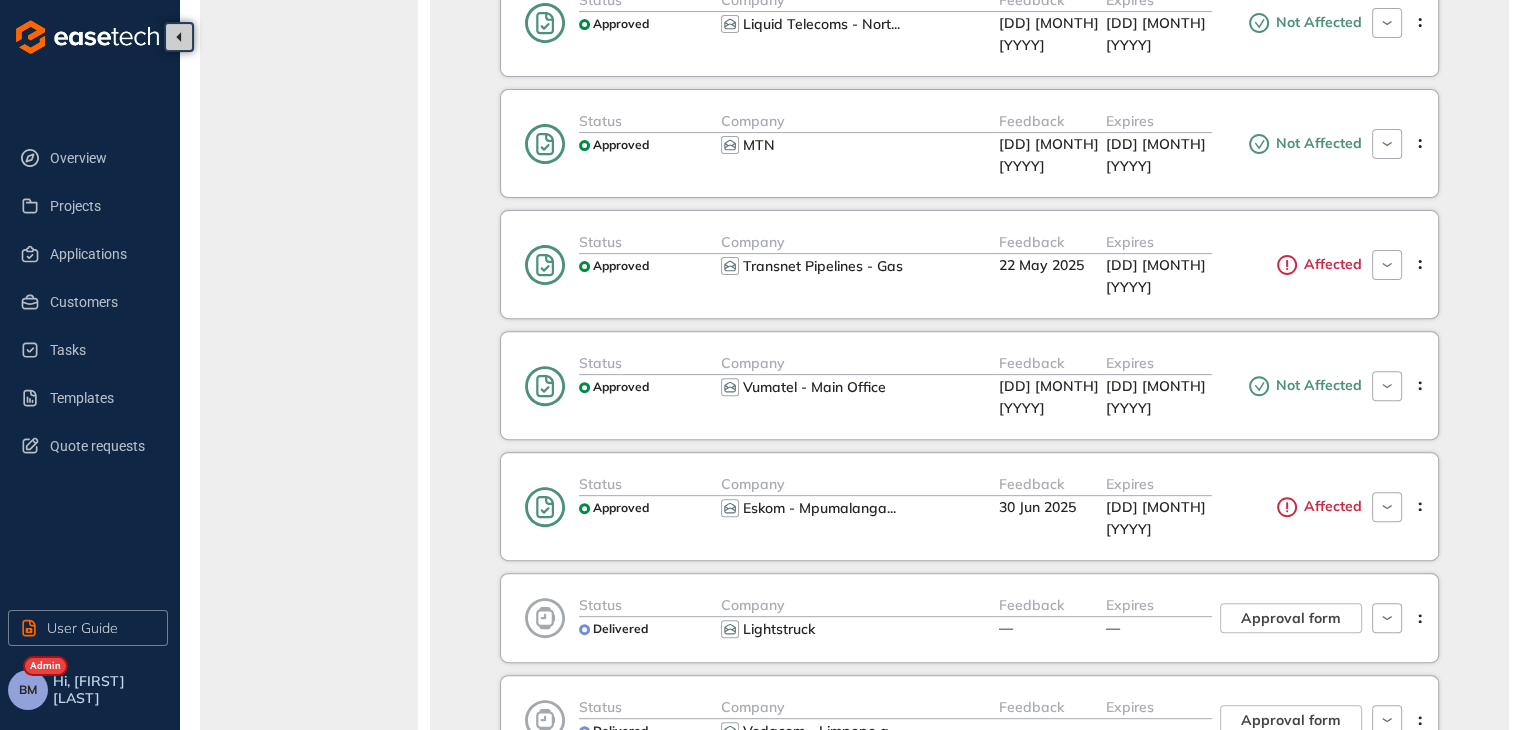 scroll, scrollTop: 700, scrollLeft: 0, axis: vertical 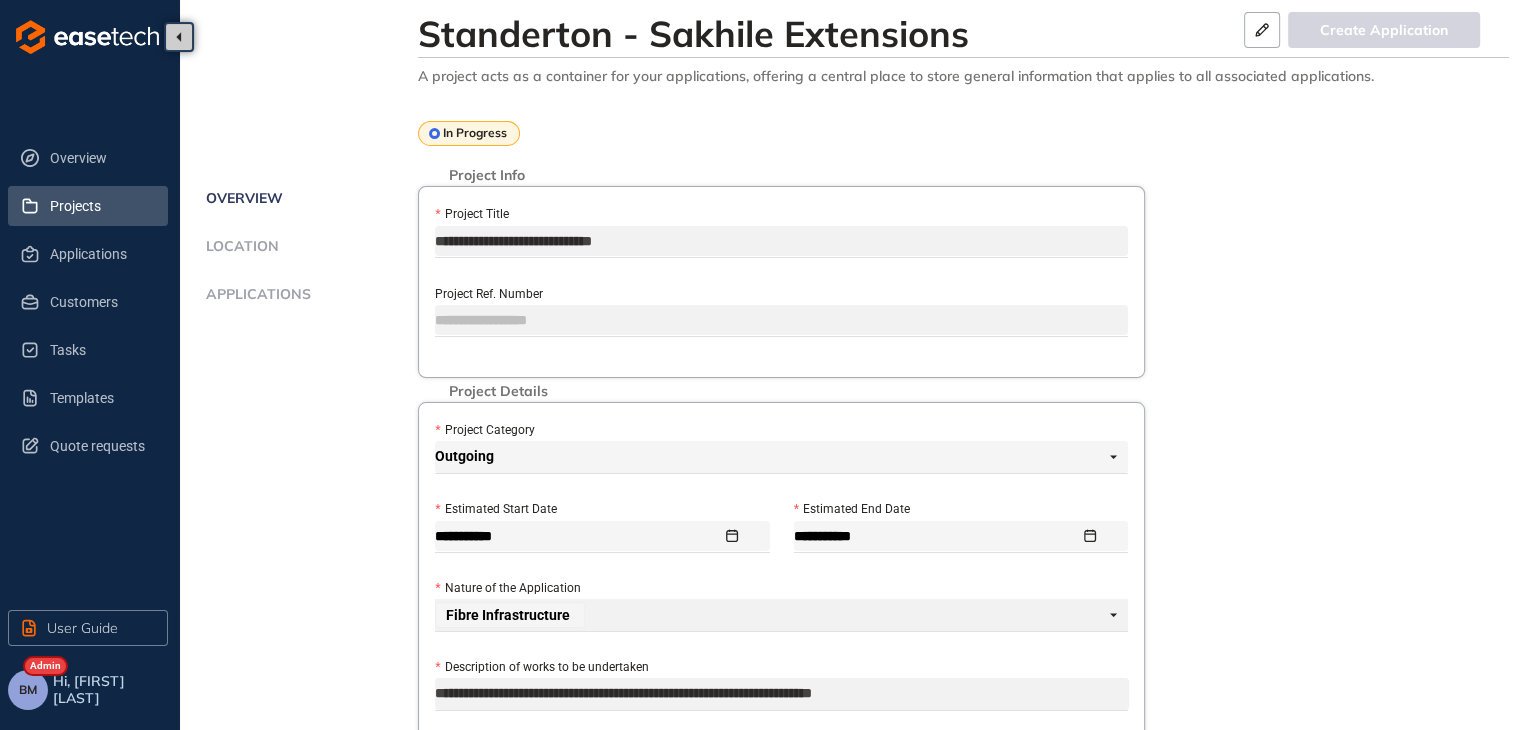 click on "Projects" at bounding box center [101, 206] 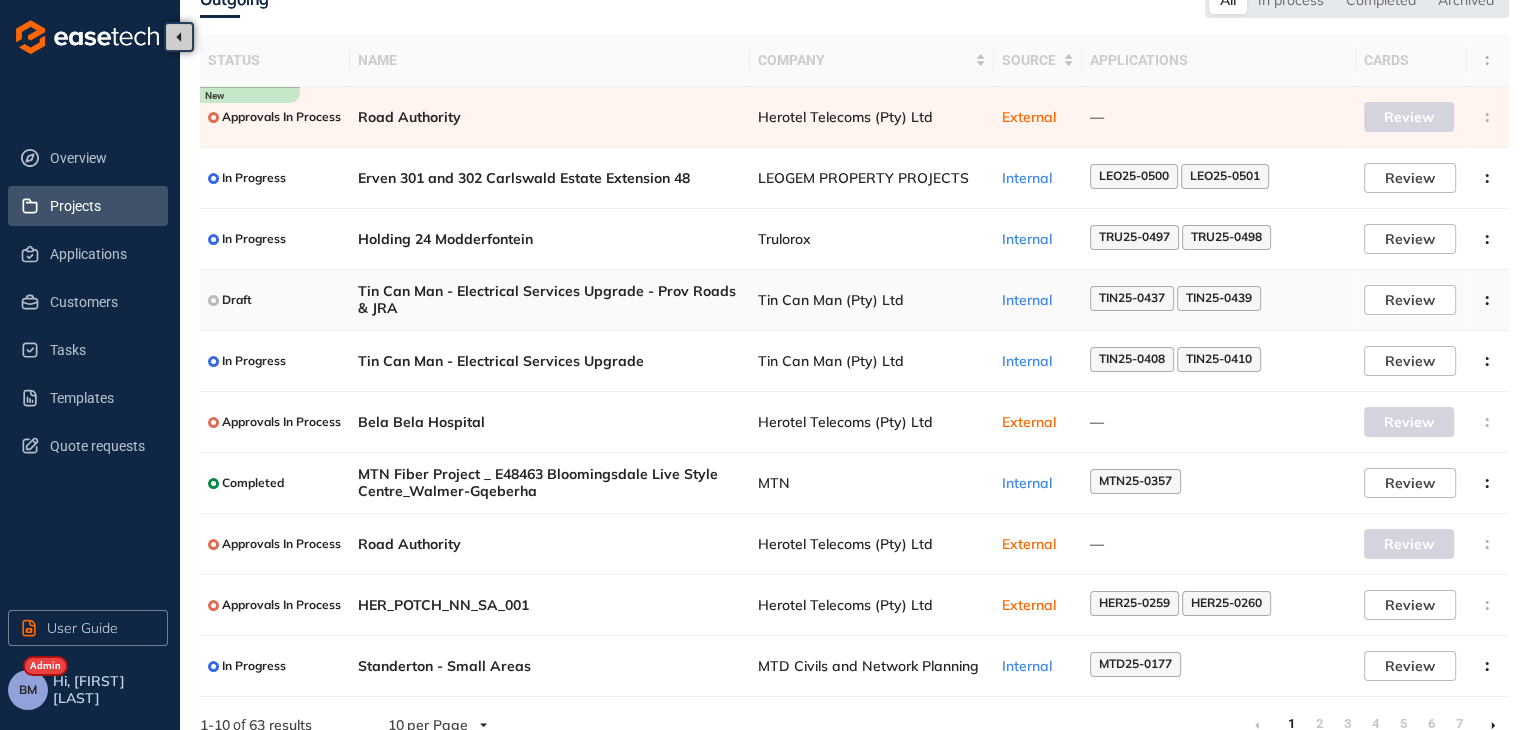 scroll, scrollTop: 130, scrollLeft: 0, axis: vertical 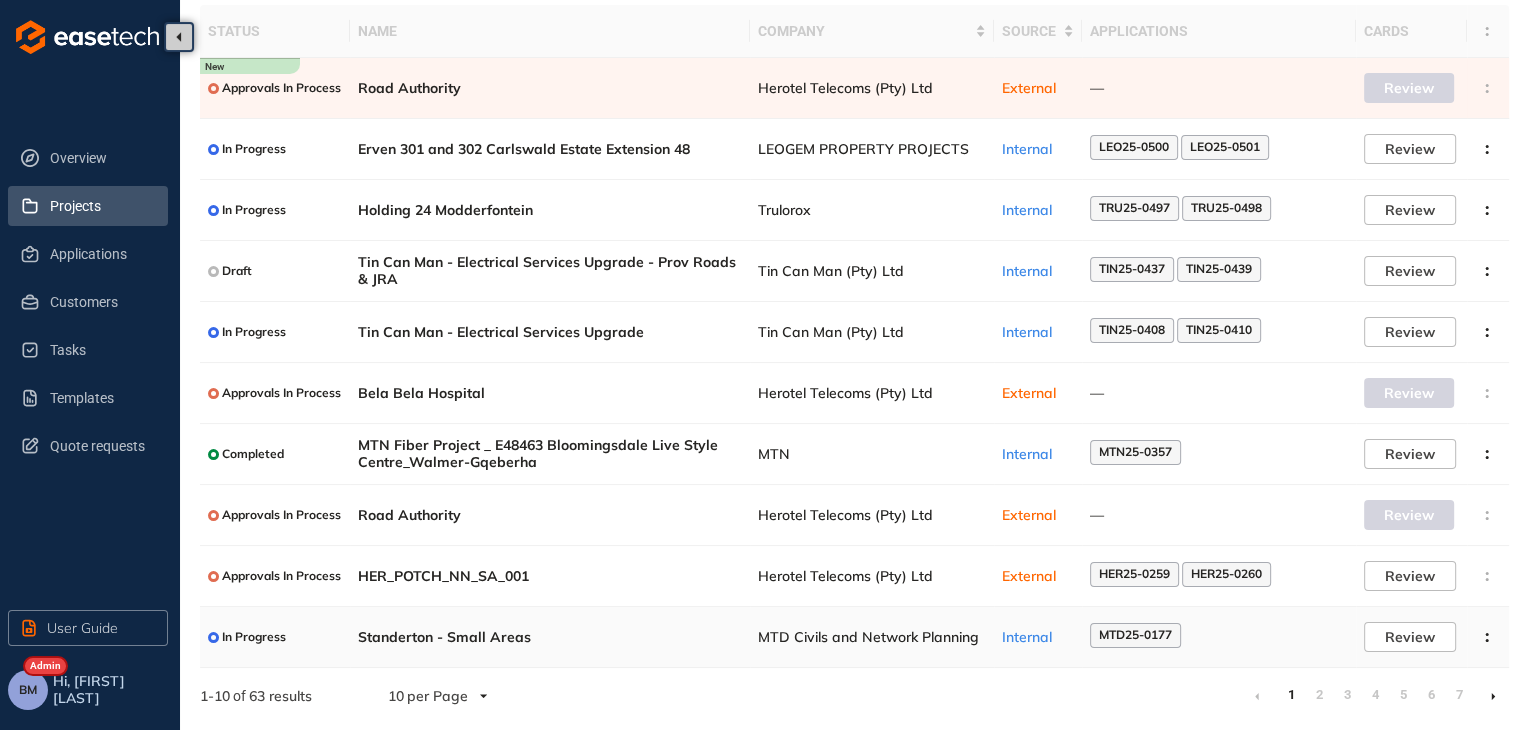 click on "MTD Civils and Network Planning" at bounding box center (872, 637) 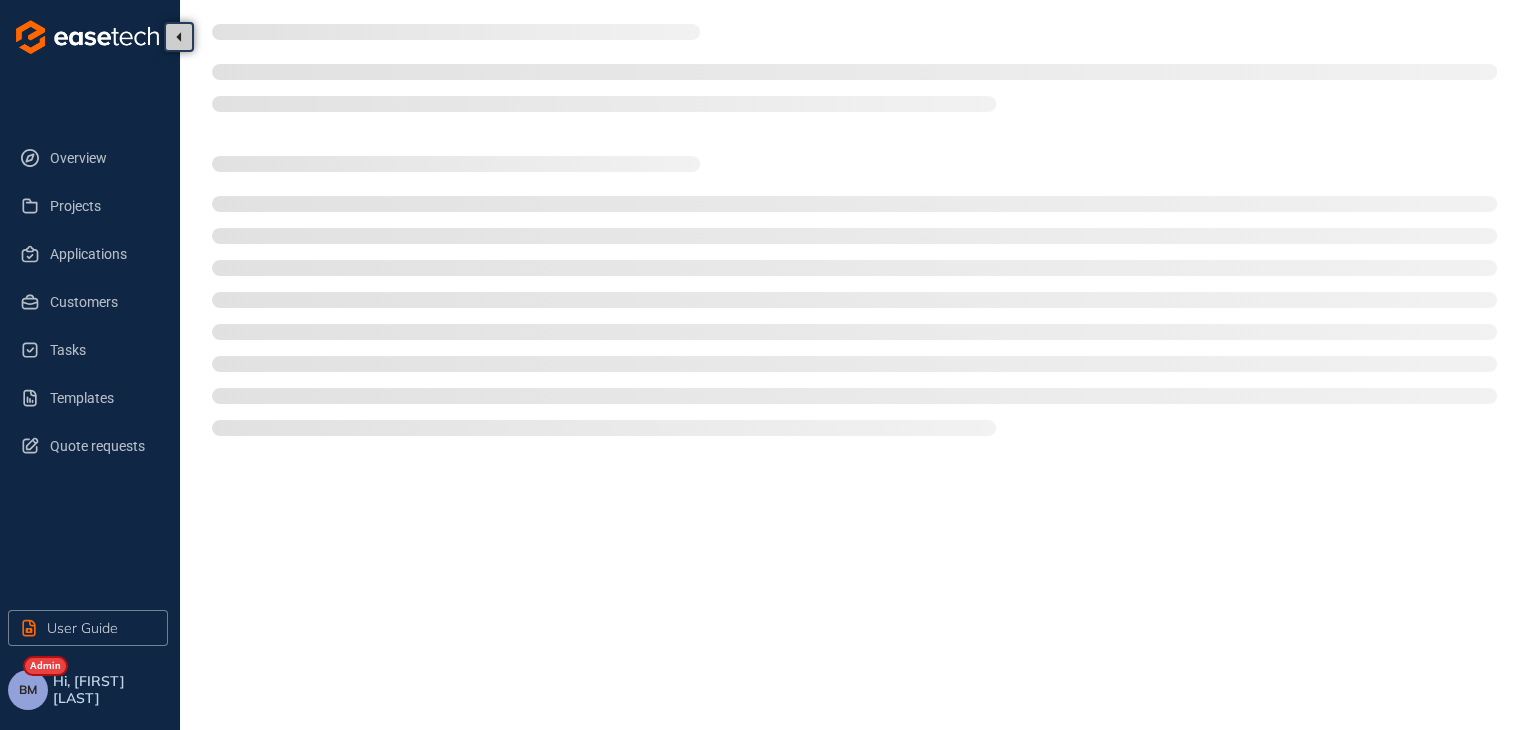 scroll, scrollTop: 0, scrollLeft: 0, axis: both 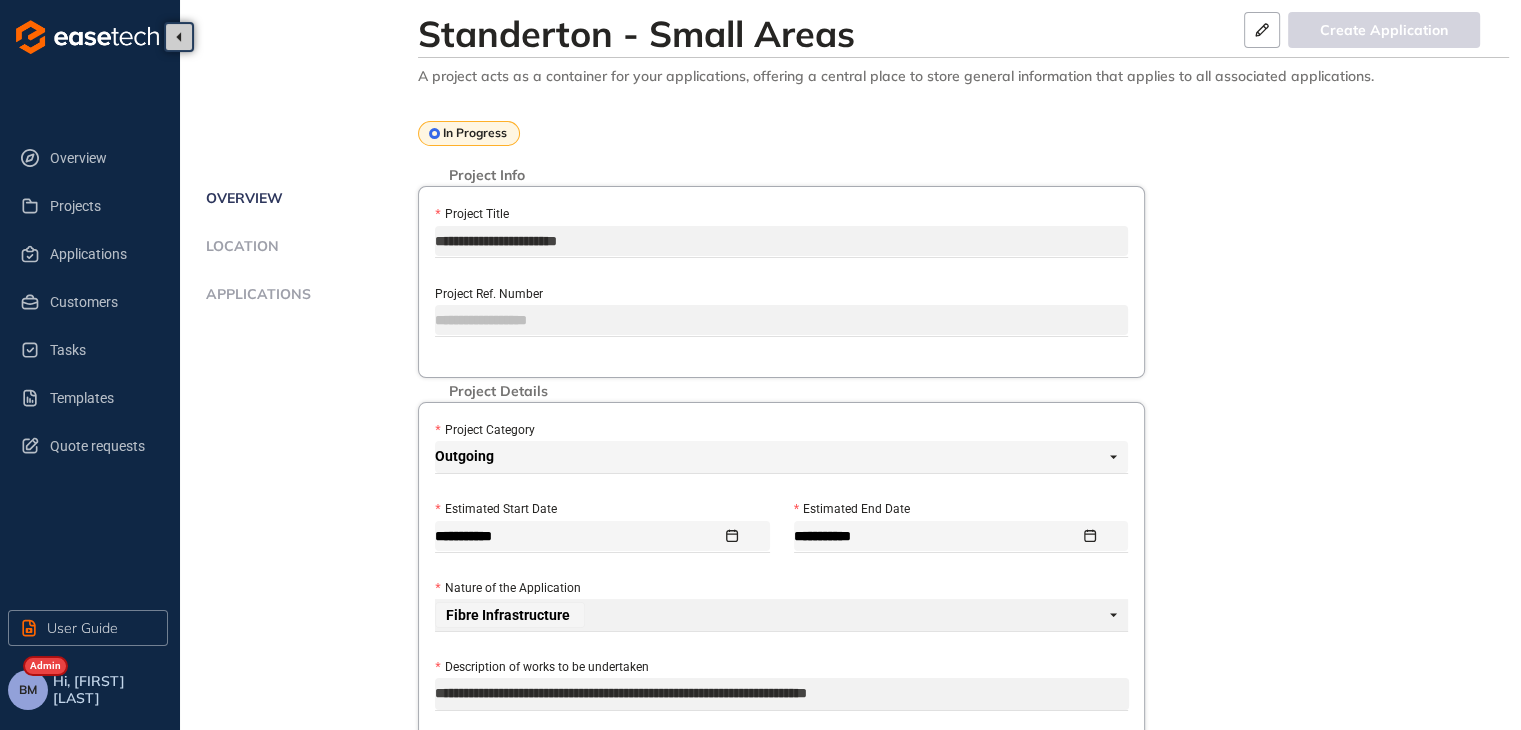 click on "Applications" at bounding box center [255, 294] 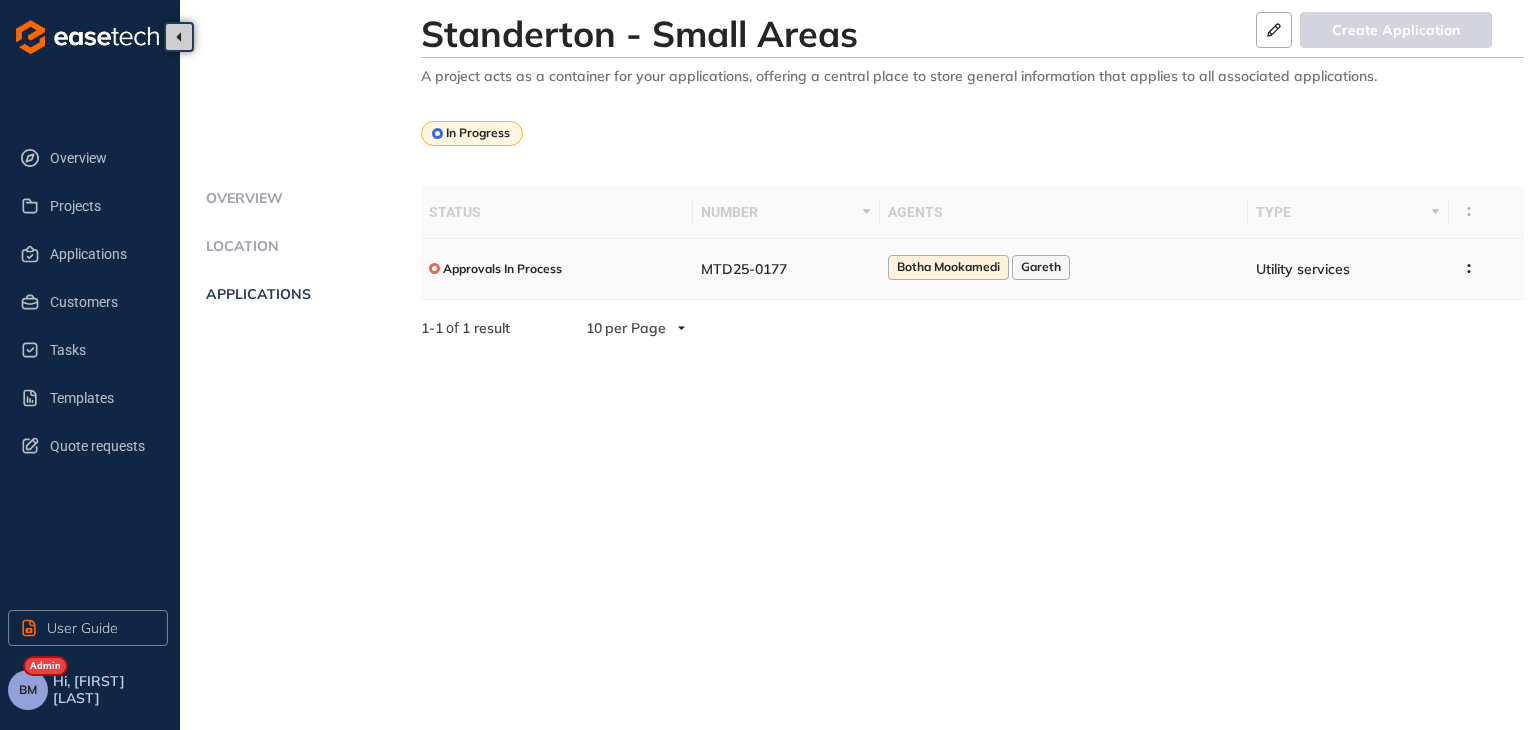 click on "MTD25-0177" at bounding box center (744, 269) 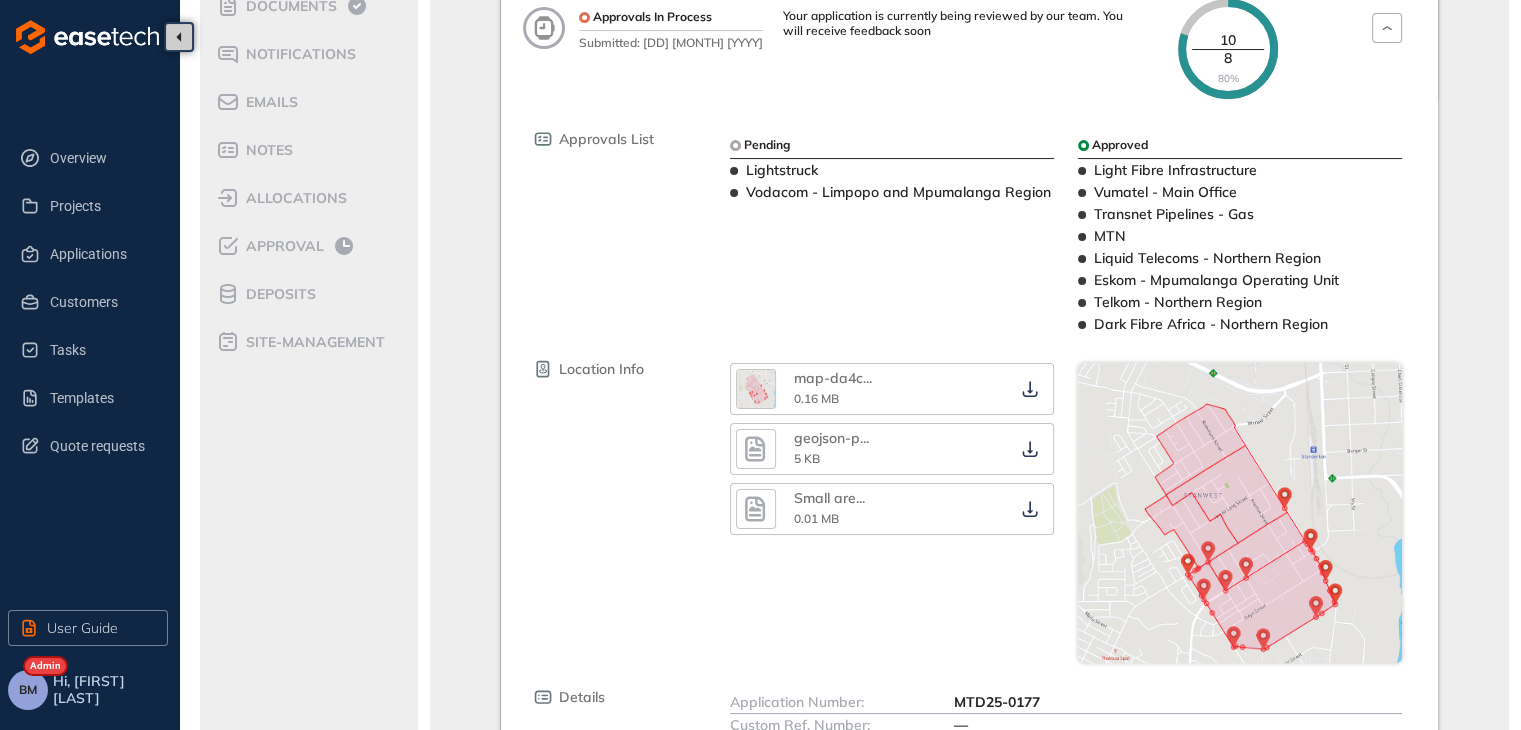 scroll, scrollTop: 300, scrollLeft: 0, axis: vertical 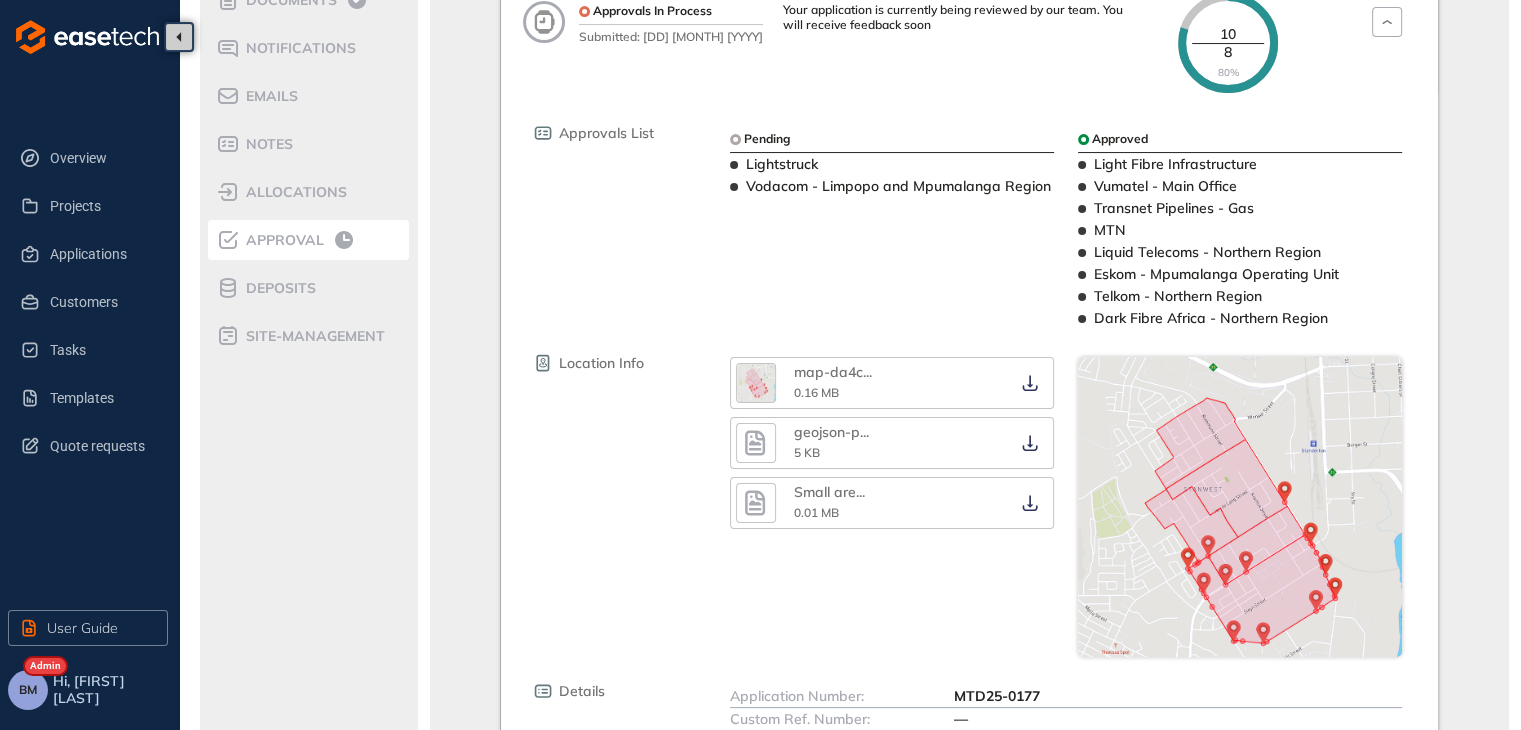 click on "Approval" at bounding box center (301, 240) 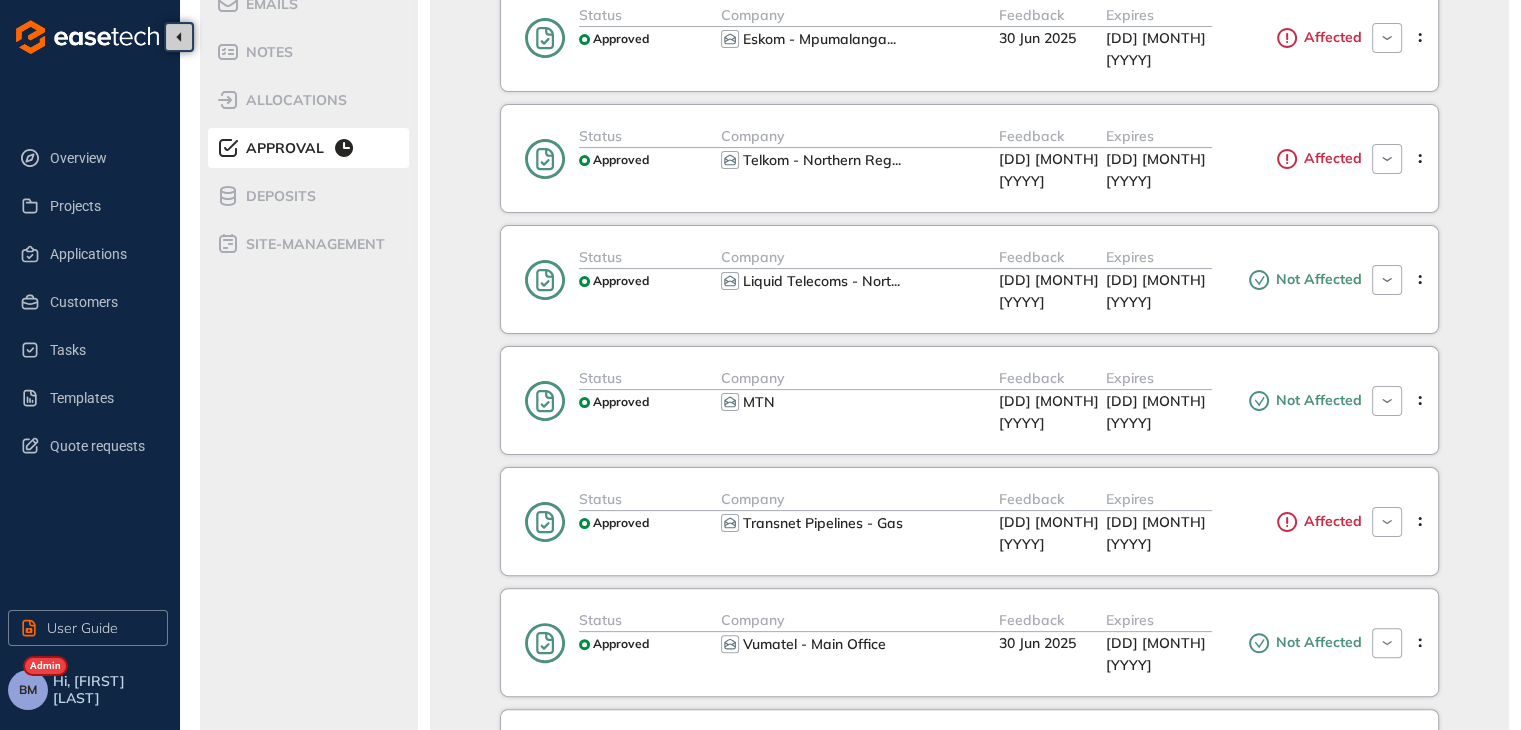 scroll, scrollTop: 700, scrollLeft: 0, axis: vertical 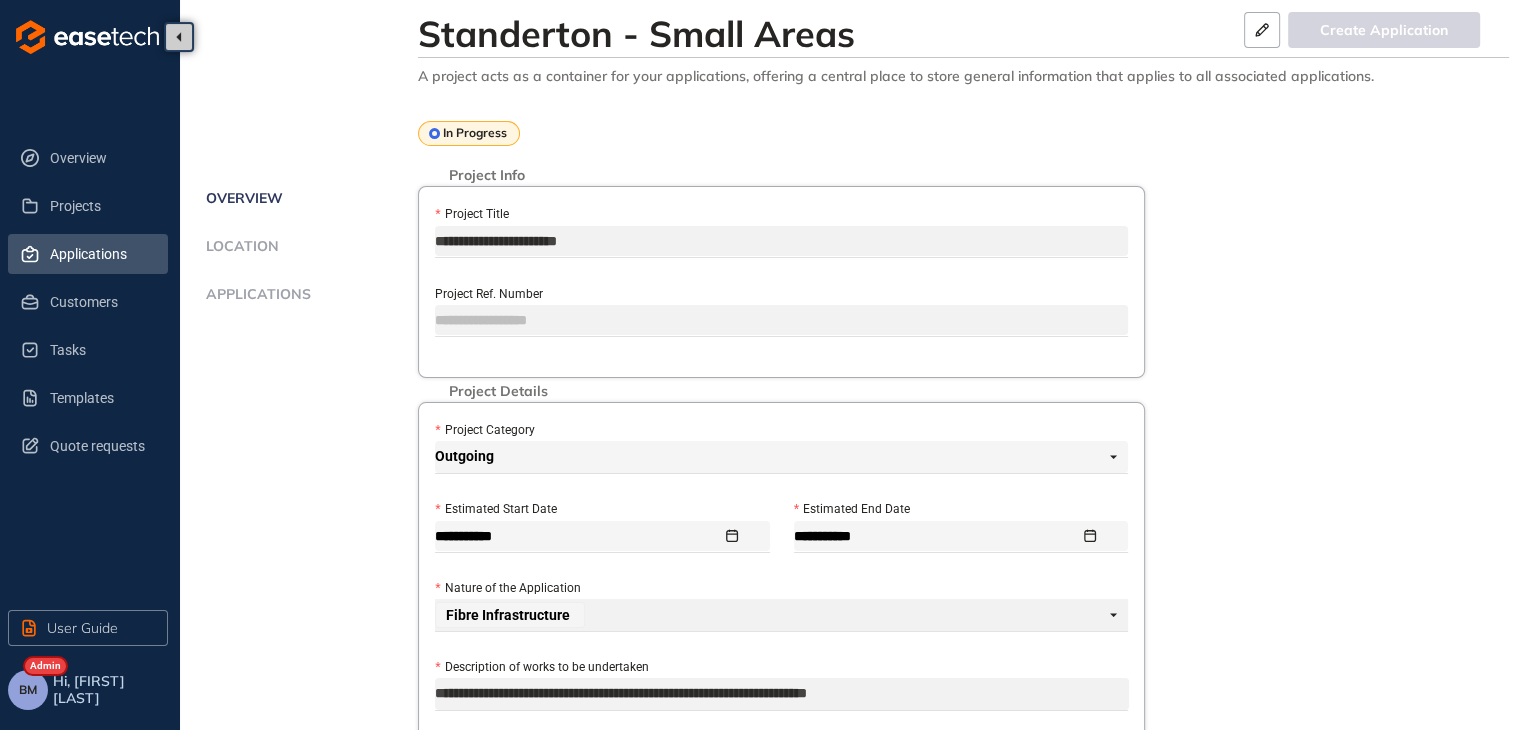 click on "Applications" at bounding box center [101, 254] 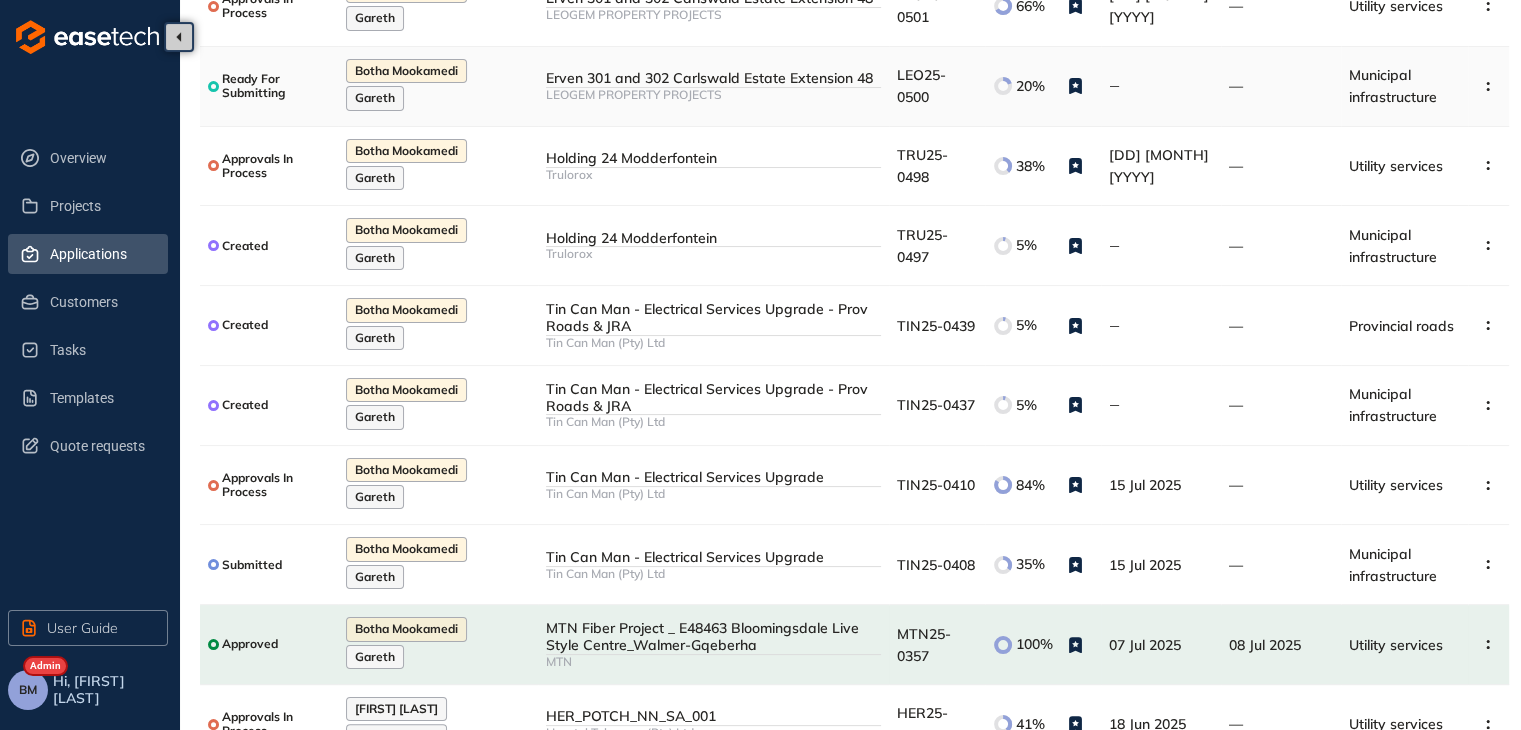 scroll, scrollTop: 318, scrollLeft: 0, axis: vertical 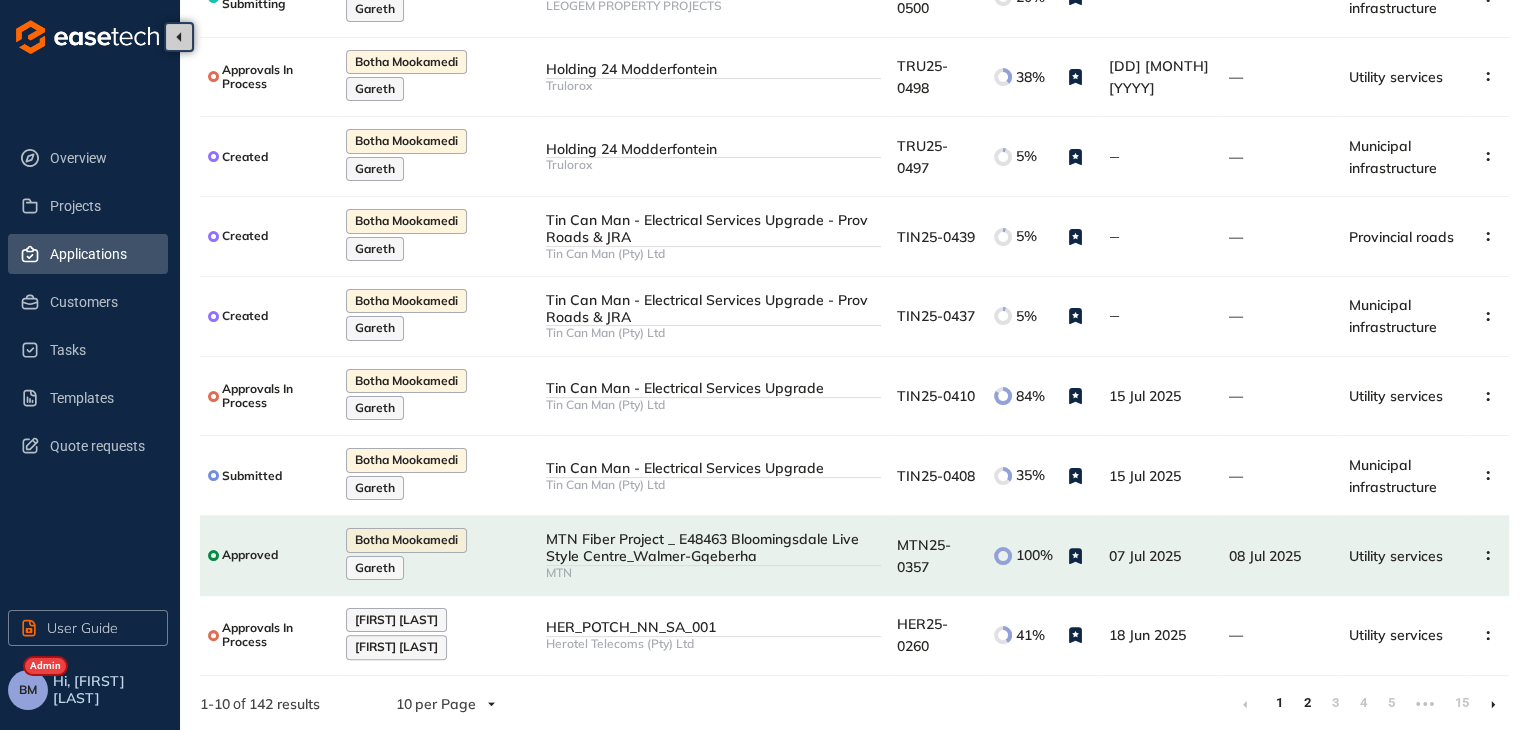 click on "2" at bounding box center (1307, 703) 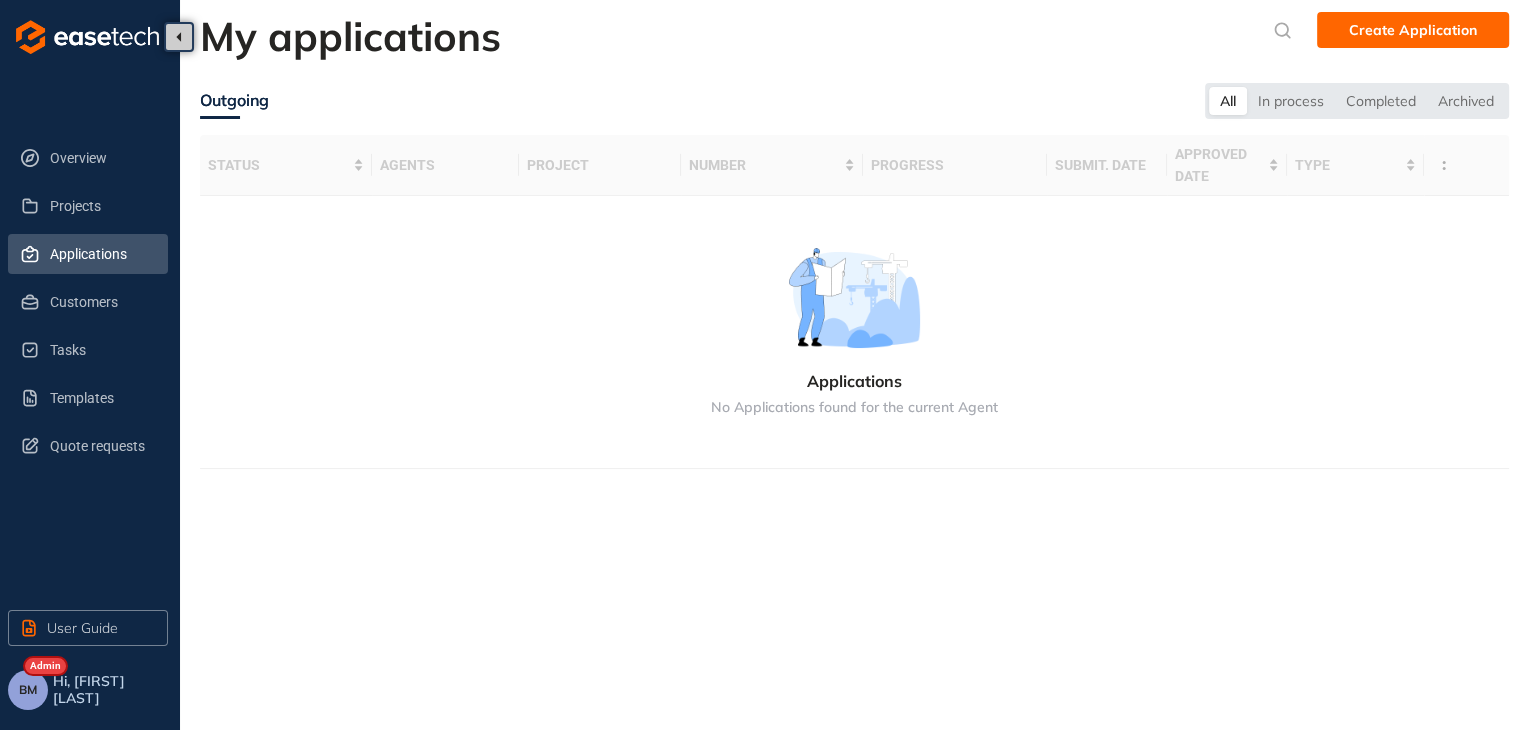 scroll, scrollTop: 0, scrollLeft: 0, axis: both 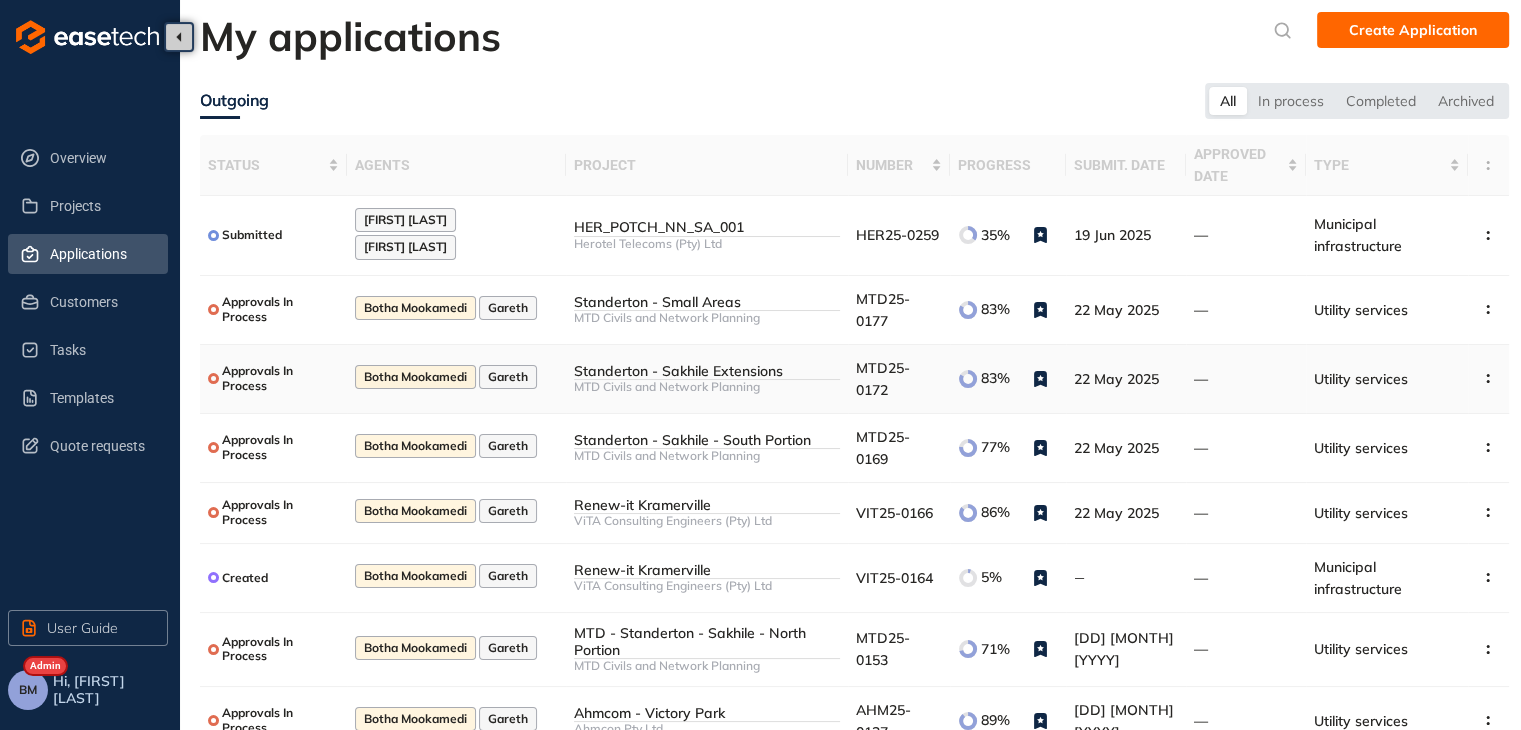 click on "MTD Civils and Network Planning" at bounding box center (707, 387) 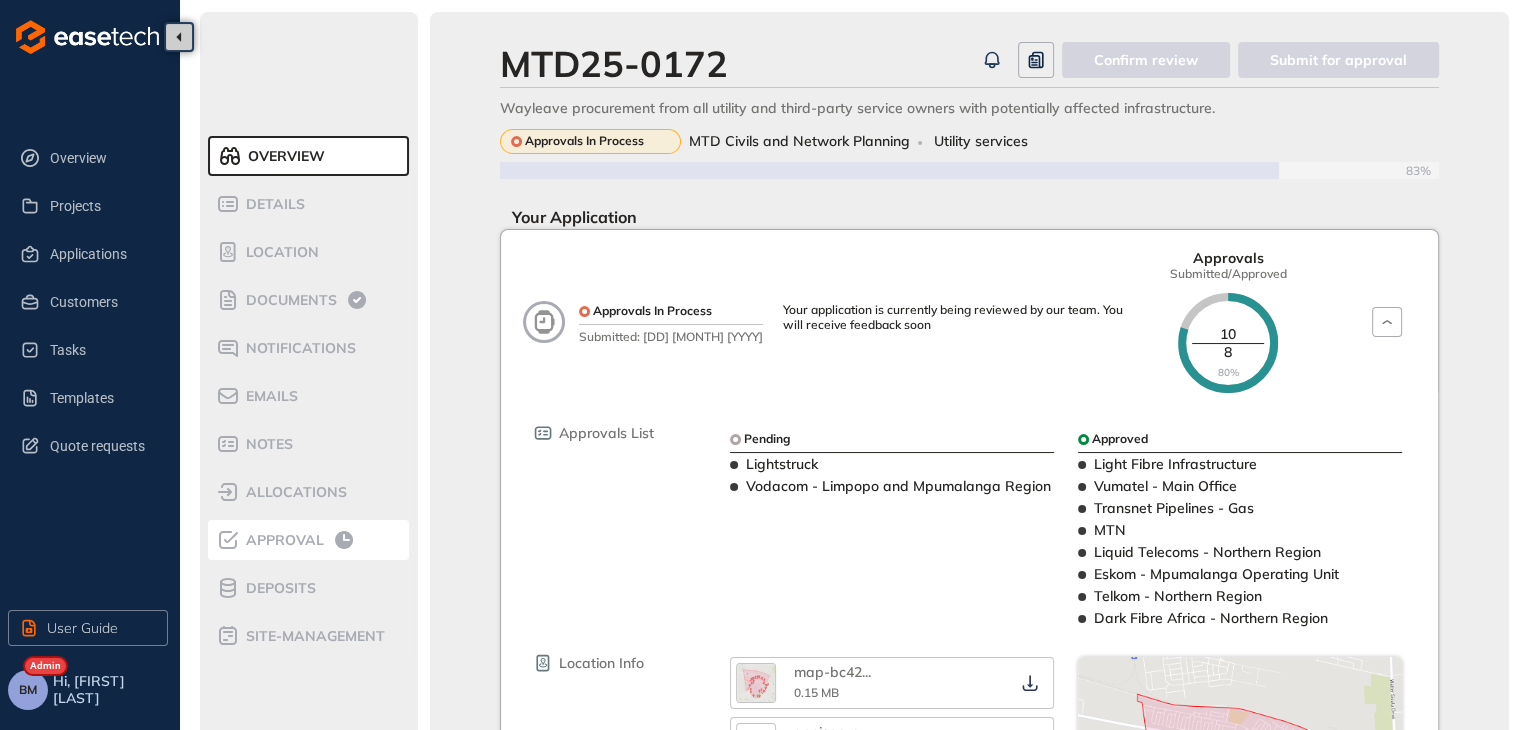click 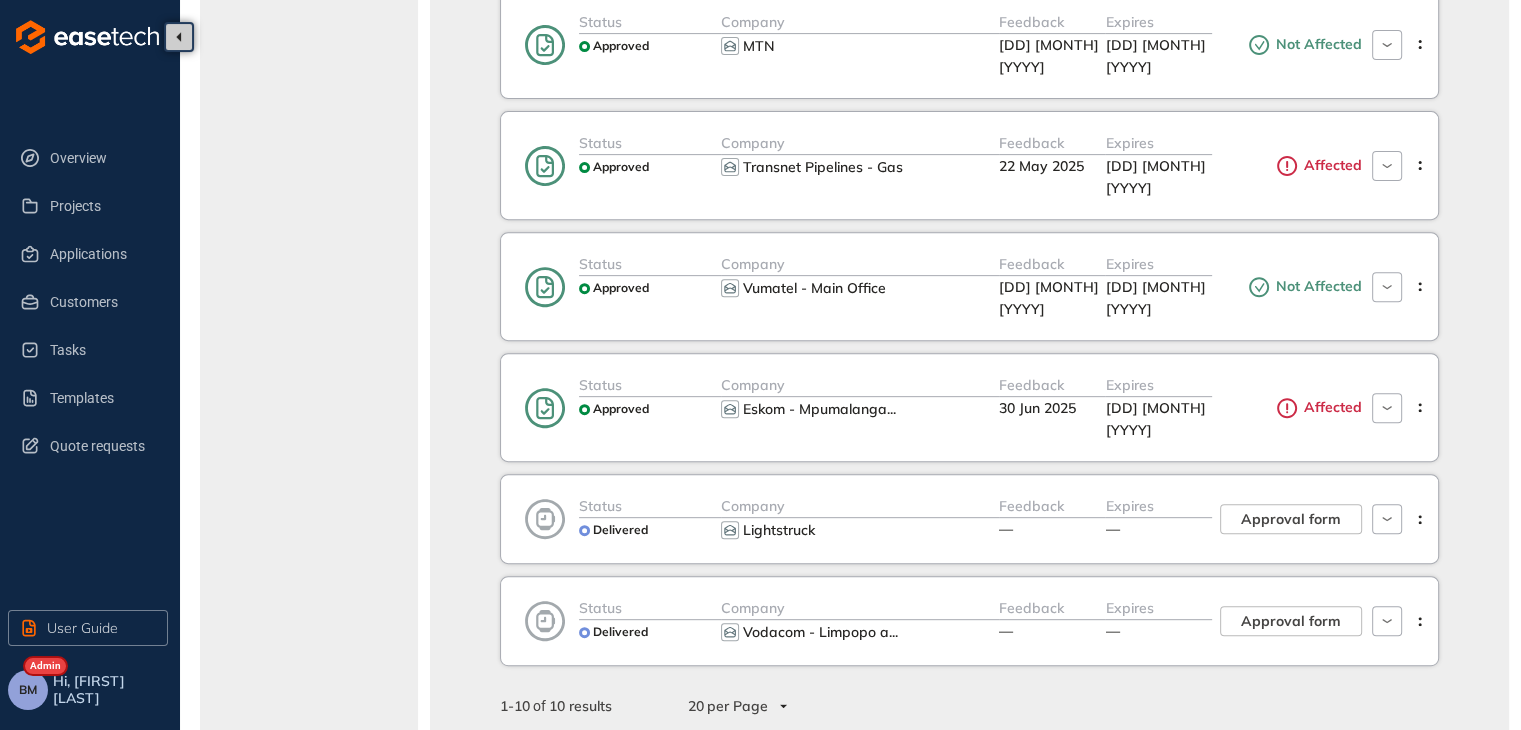 scroll, scrollTop: 754, scrollLeft: 0, axis: vertical 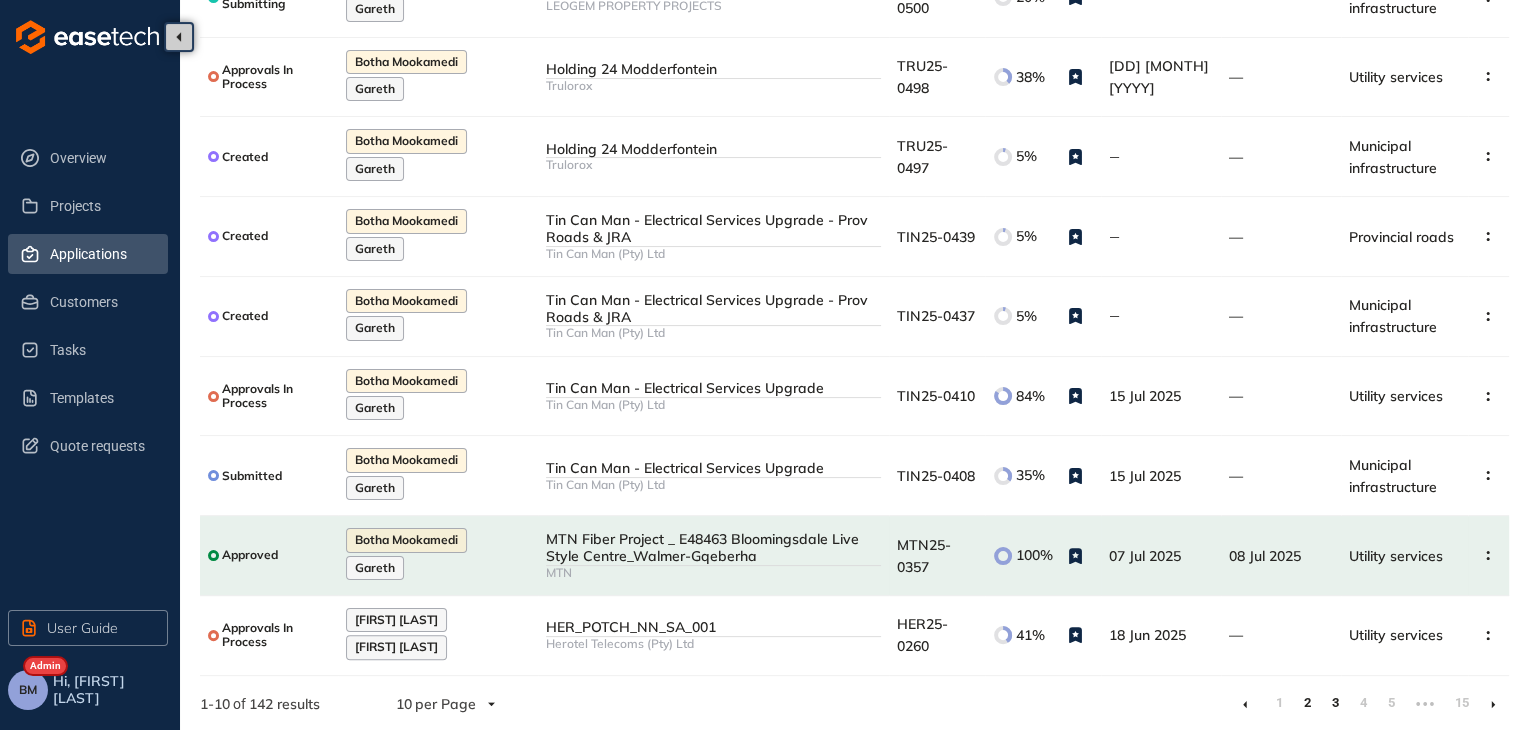 click on "3" at bounding box center (1335, 703) 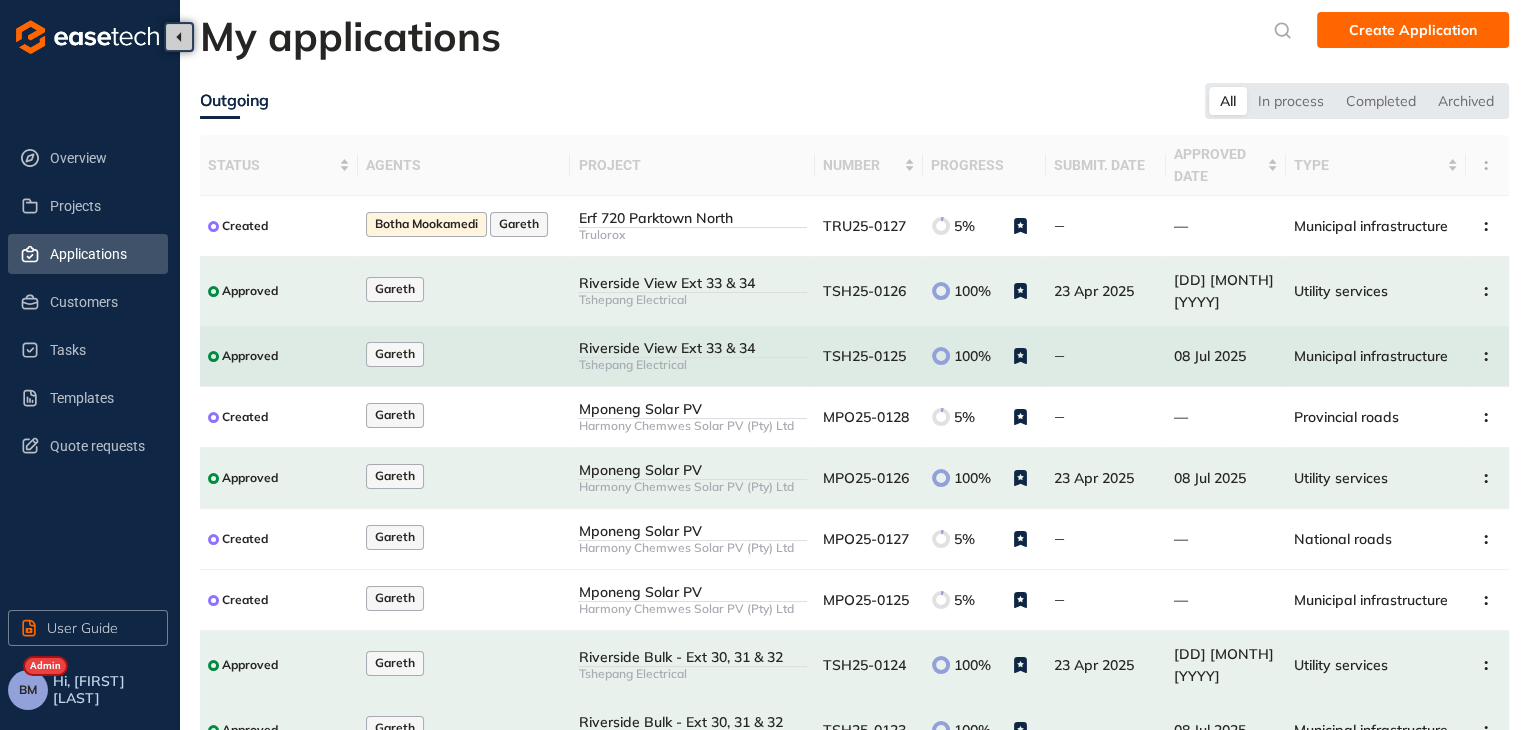 scroll, scrollTop: 138, scrollLeft: 0, axis: vertical 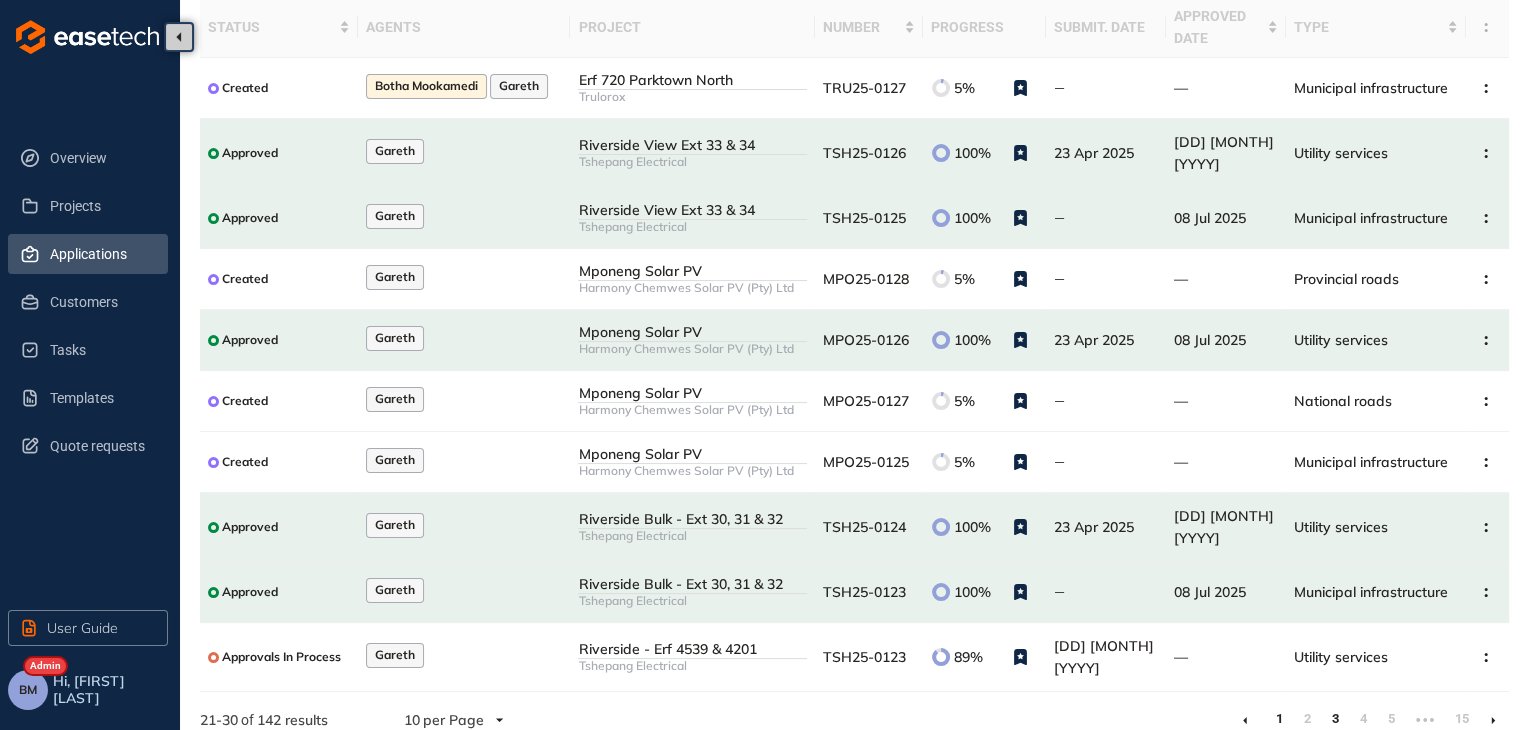 click on "1" at bounding box center [1279, 719] 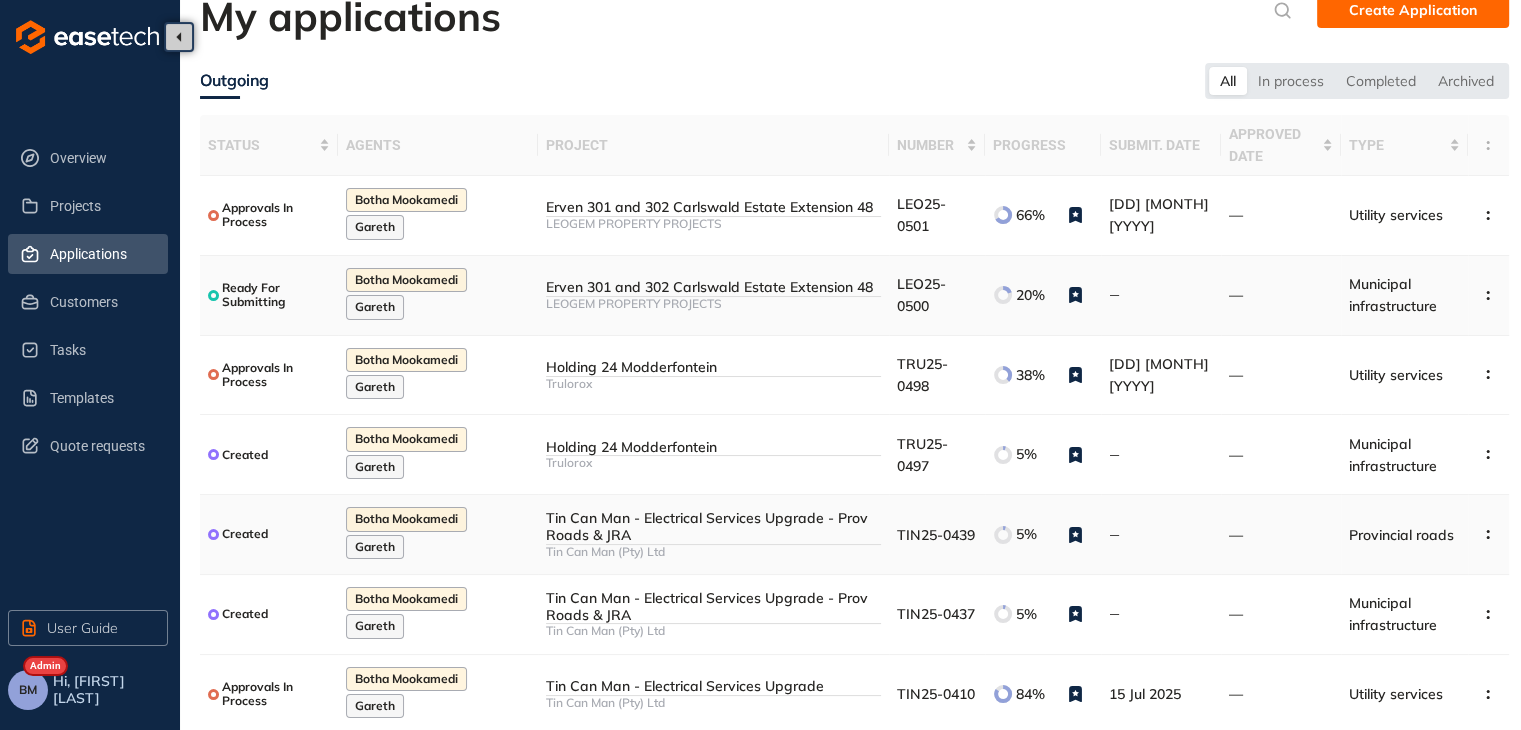 scroll, scrollTop: 318, scrollLeft: 0, axis: vertical 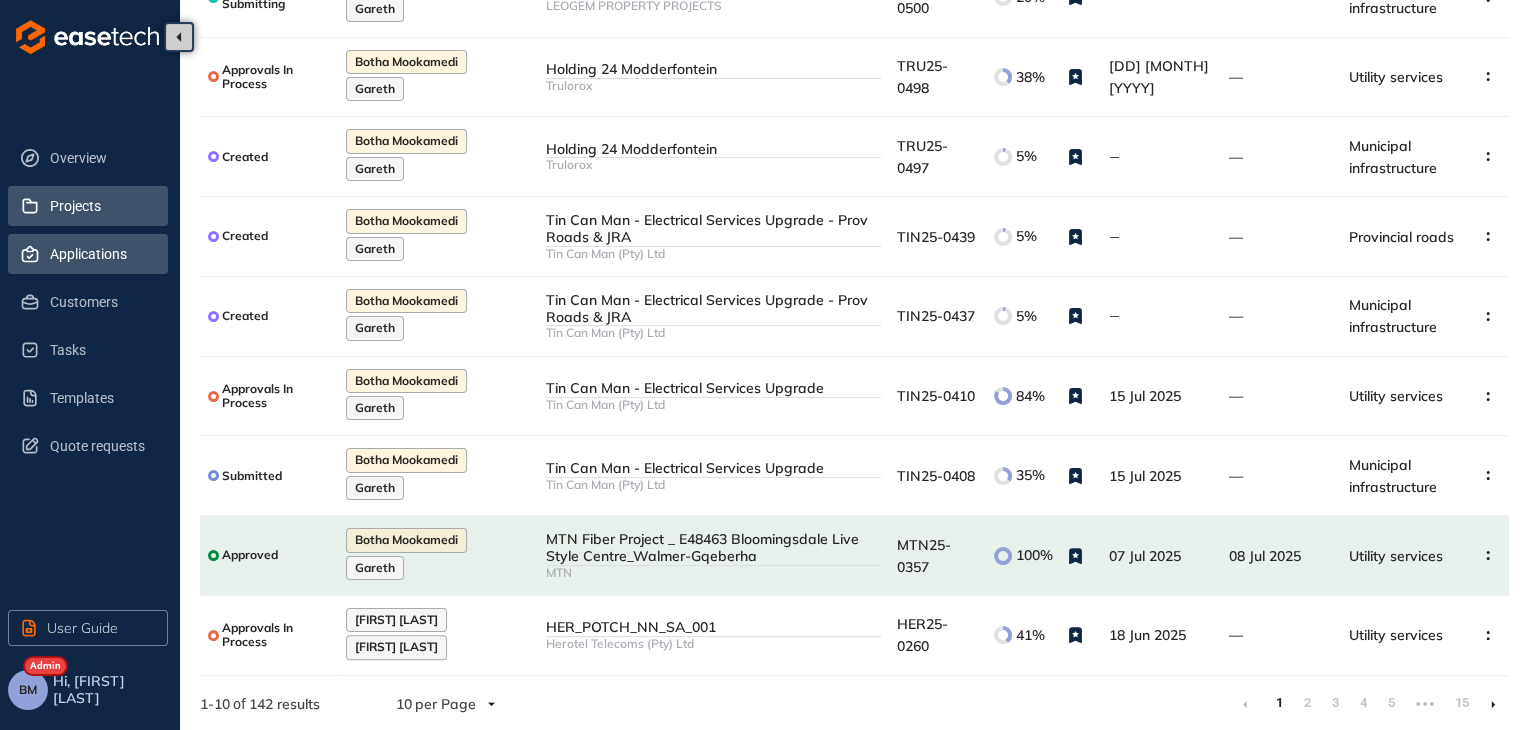 click on "Projects" at bounding box center (101, 206) 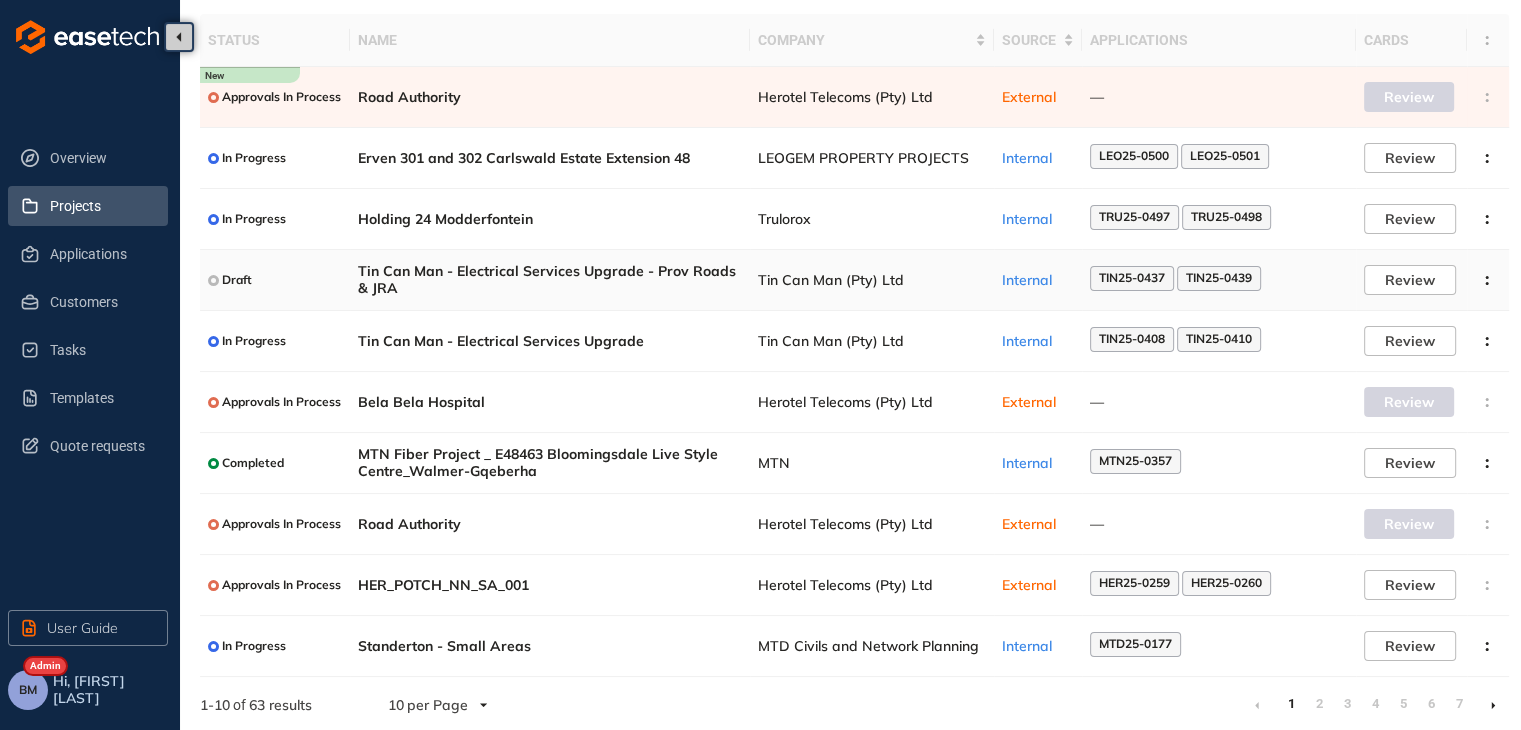 scroll, scrollTop: 130, scrollLeft: 0, axis: vertical 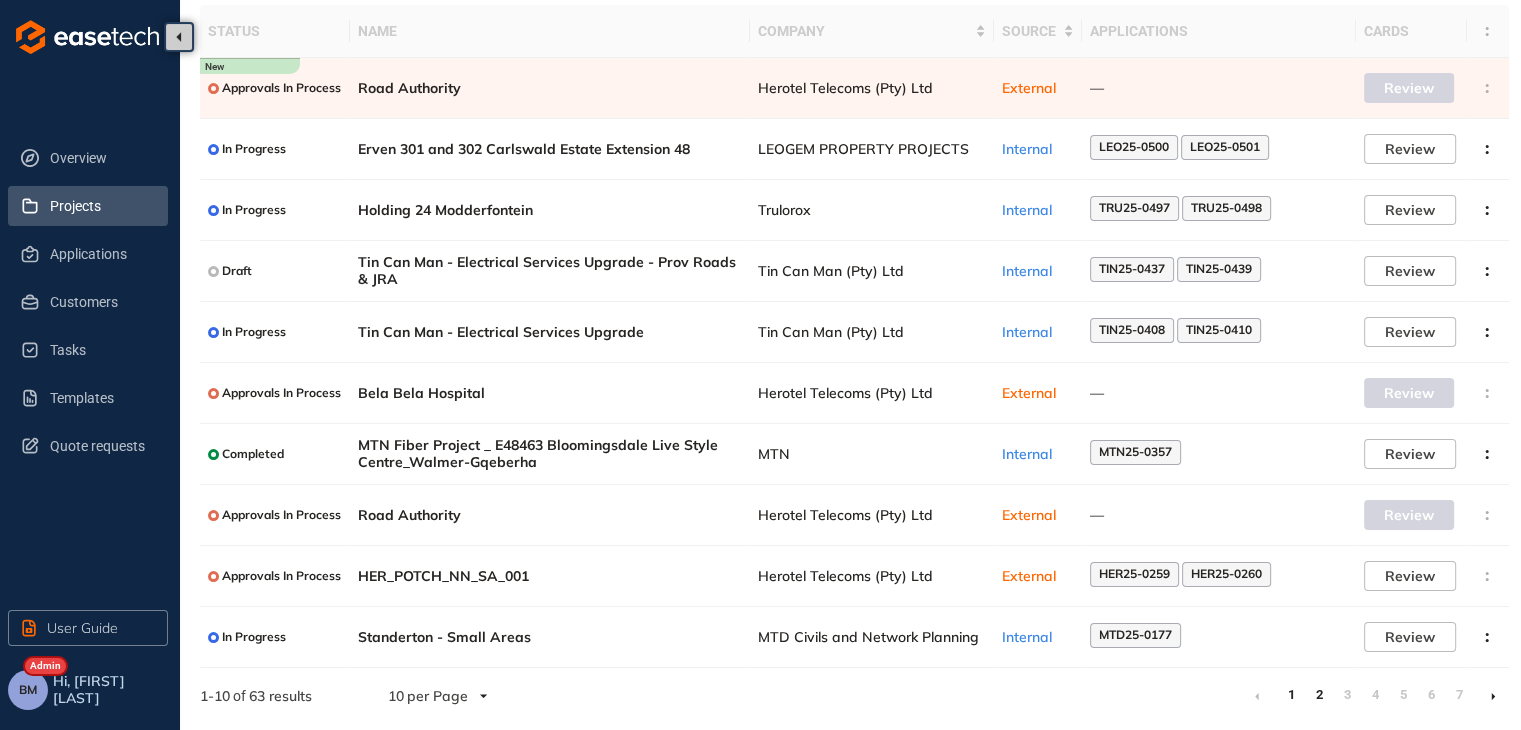 click on "2" at bounding box center [1319, 695] 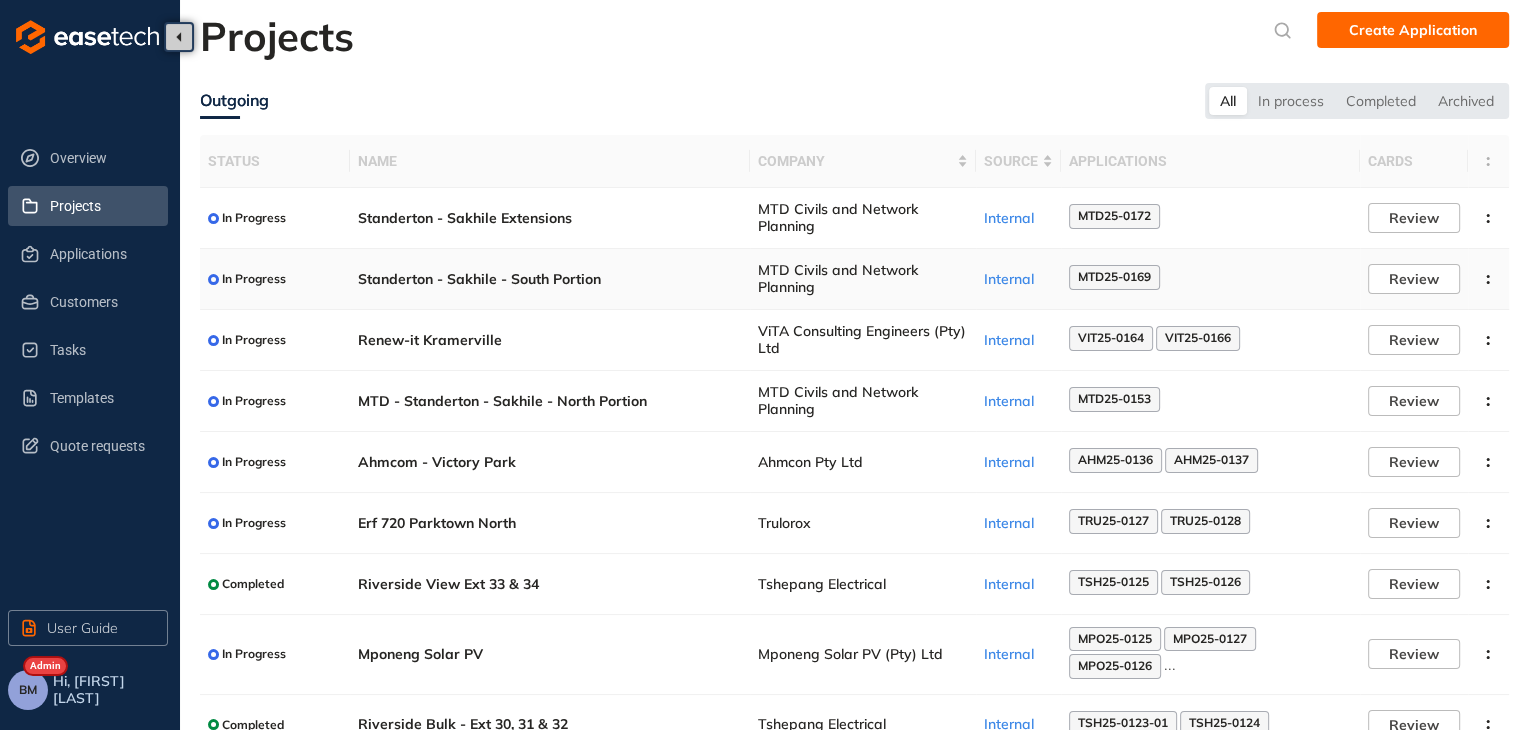 click on "MTD Civils and Network Planning" at bounding box center [863, 279] 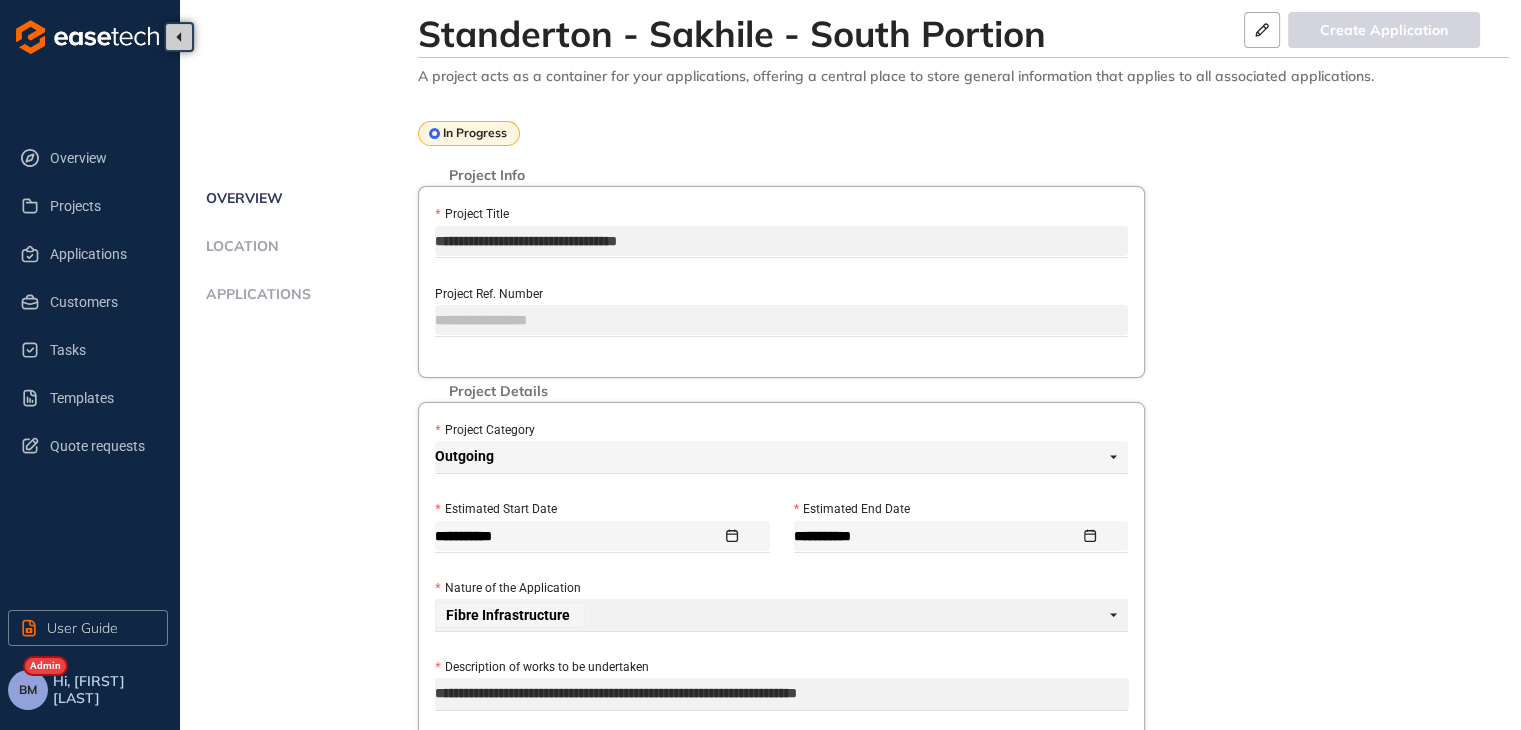 click on "Applications" at bounding box center [255, 294] 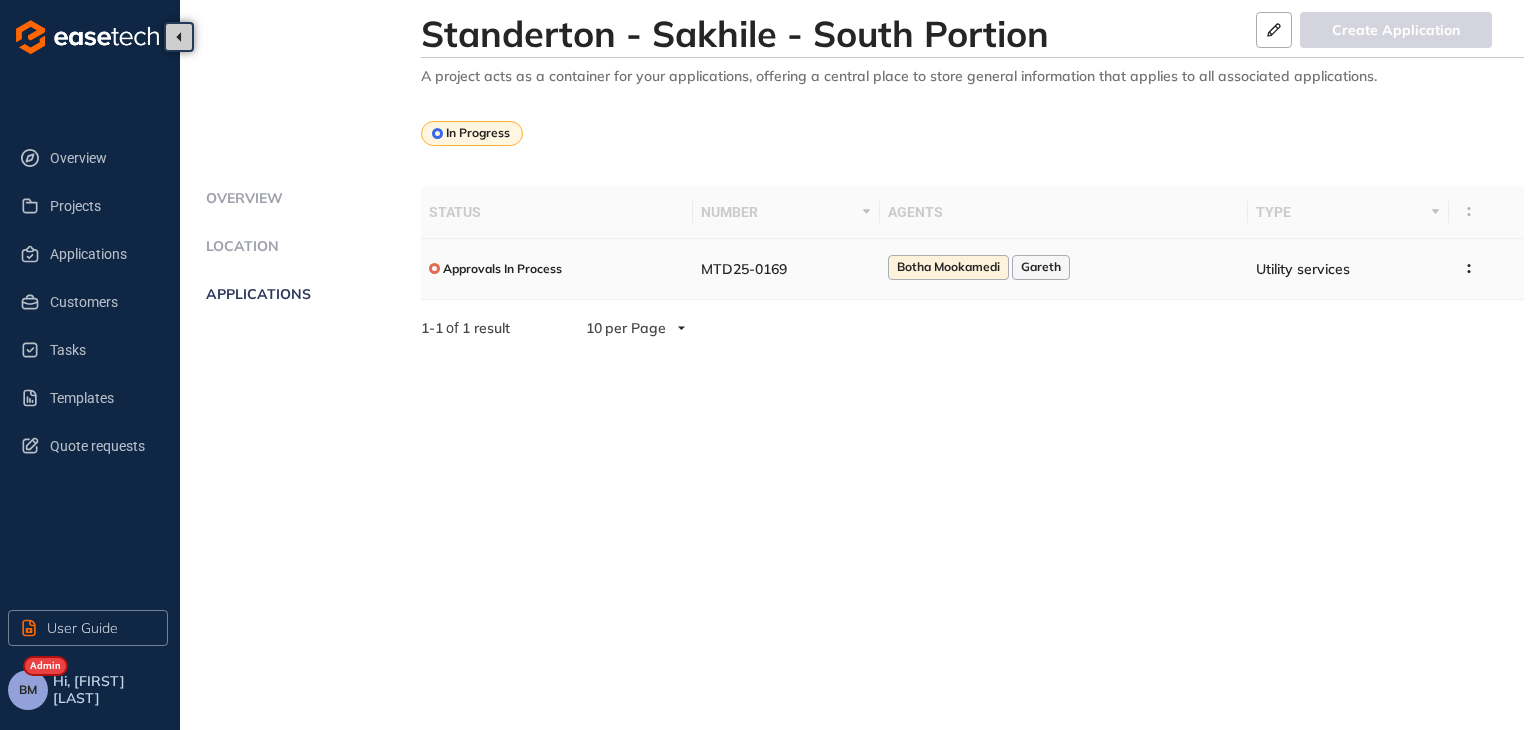 click on "MTD25-0169" at bounding box center [744, 269] 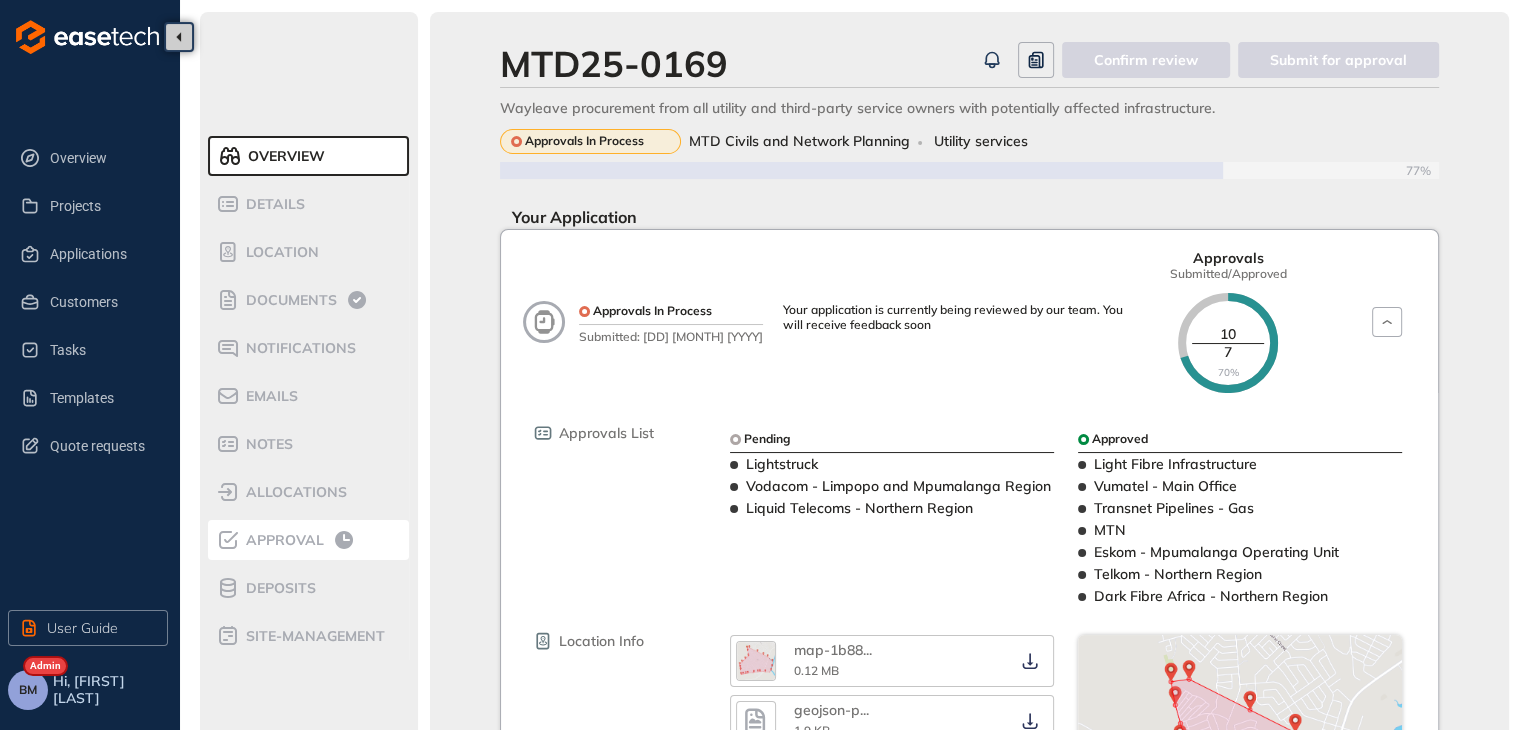 click on "Approval" at bounding box center (282, 540) 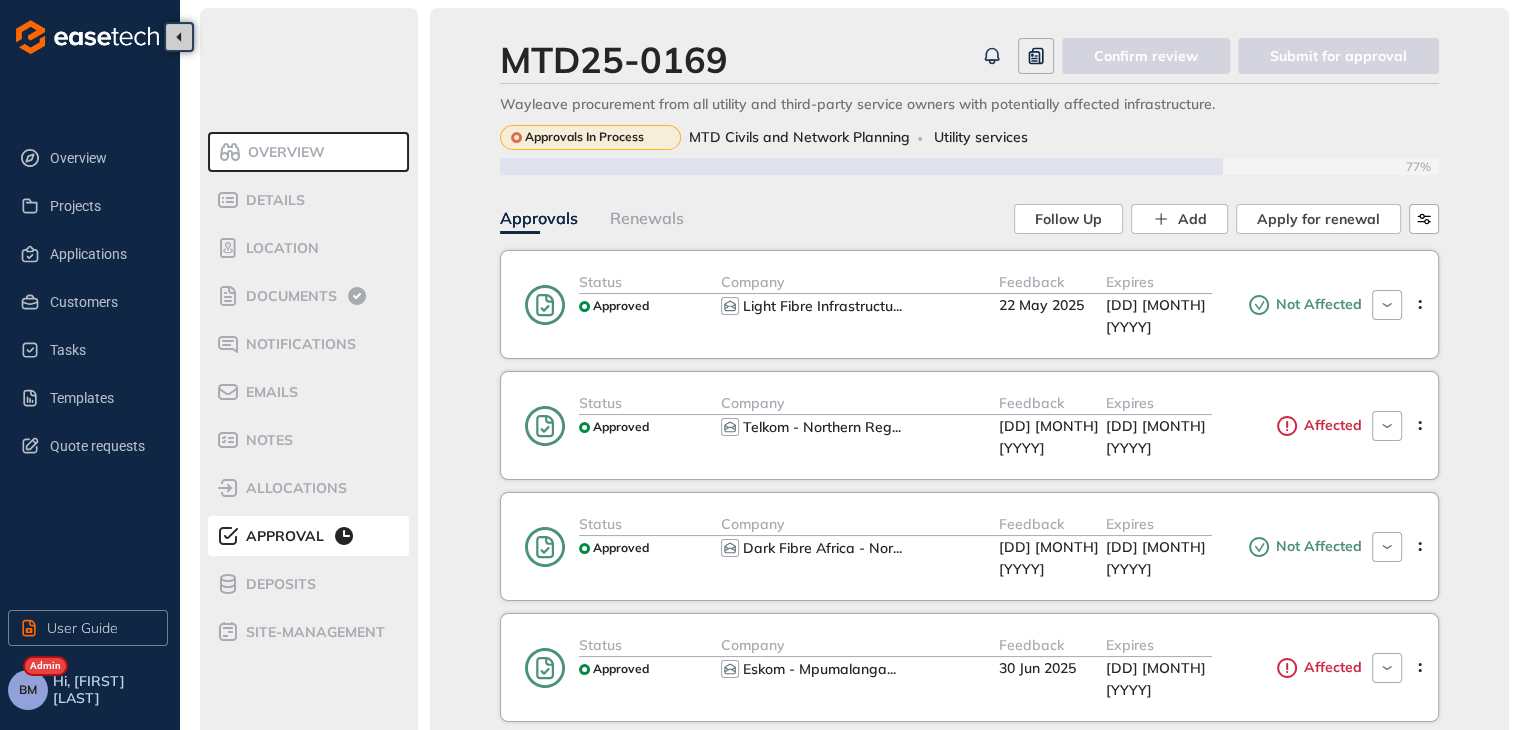 scroll, scrollTop: 0, scrollLeft: 0, axis: both 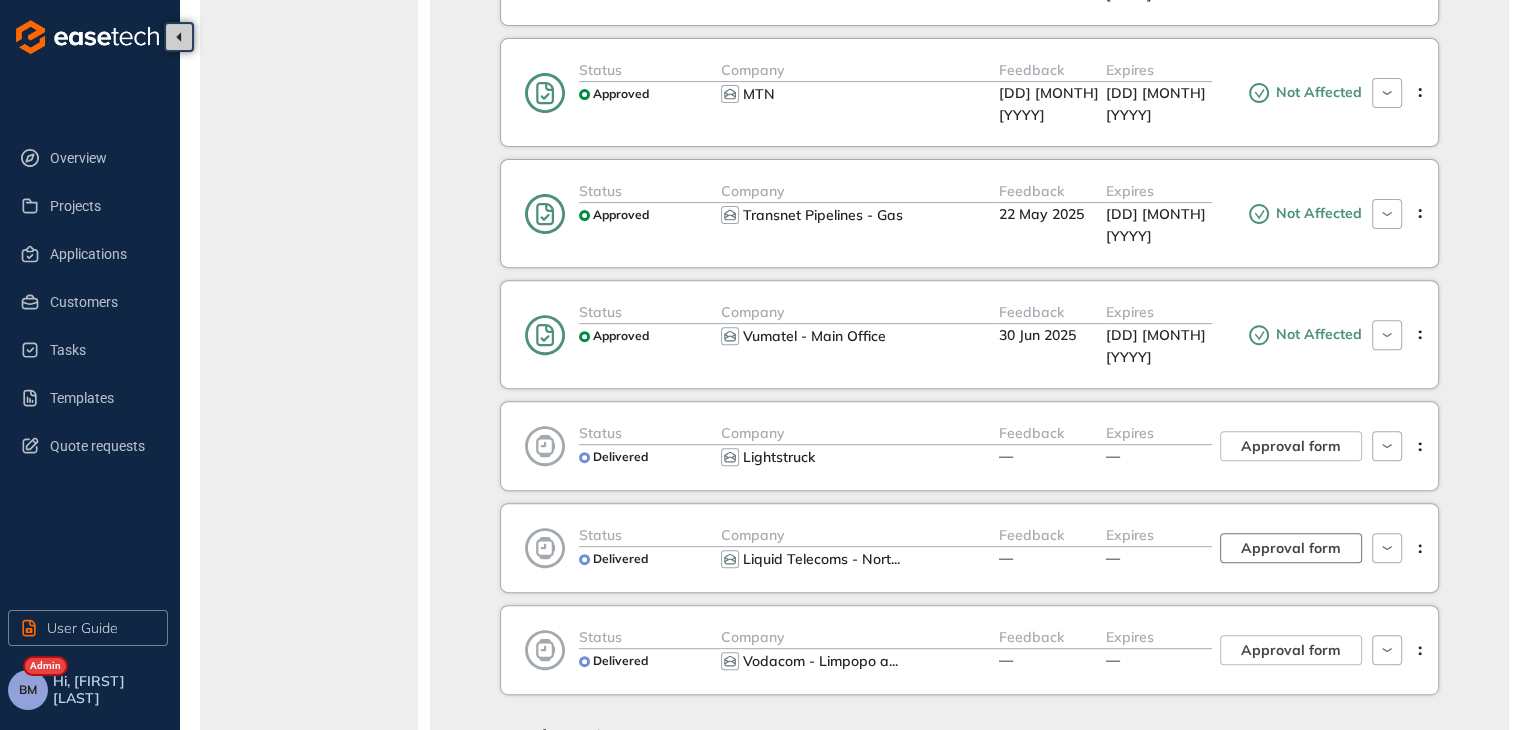 click on "Approval form" at bounding box center [1291, 548] 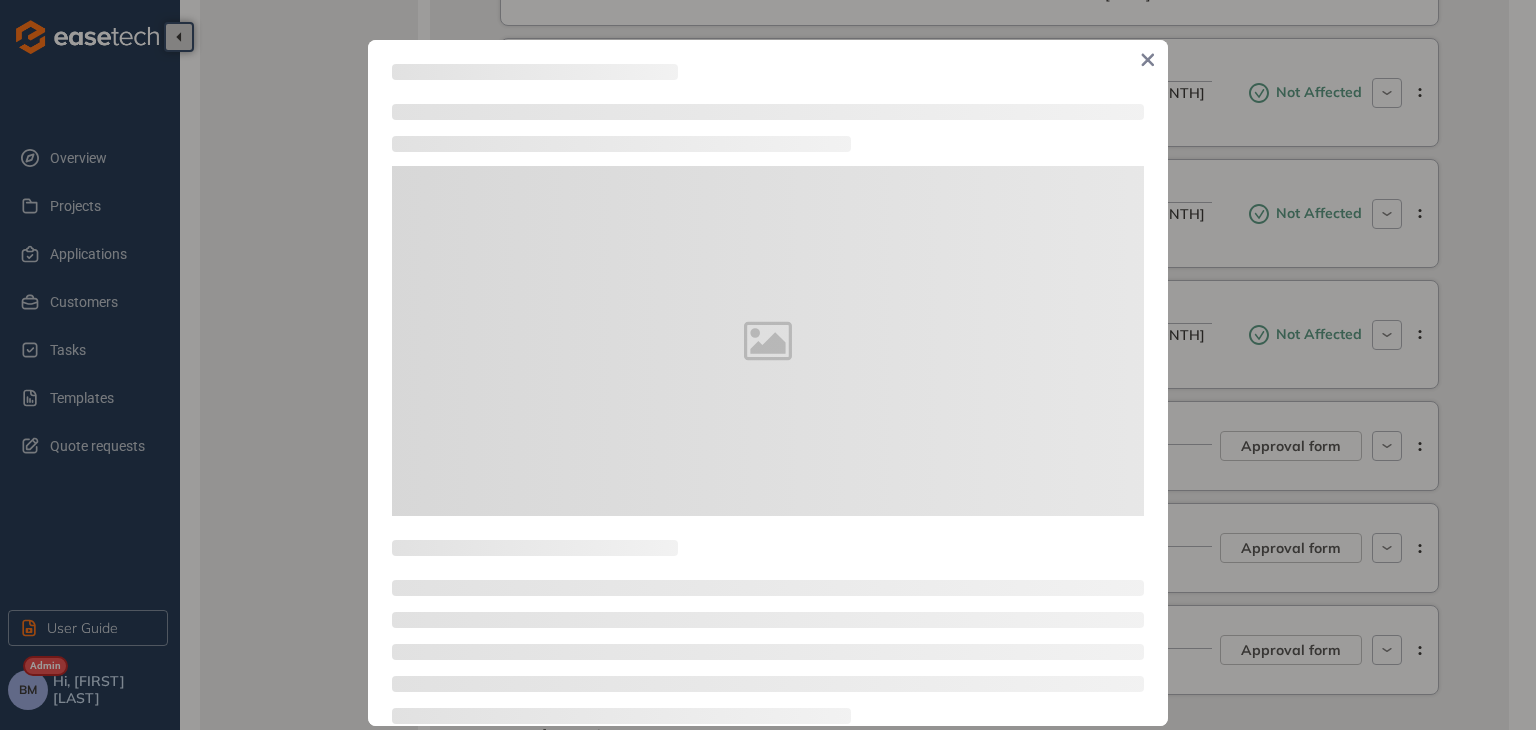 type on "**********" 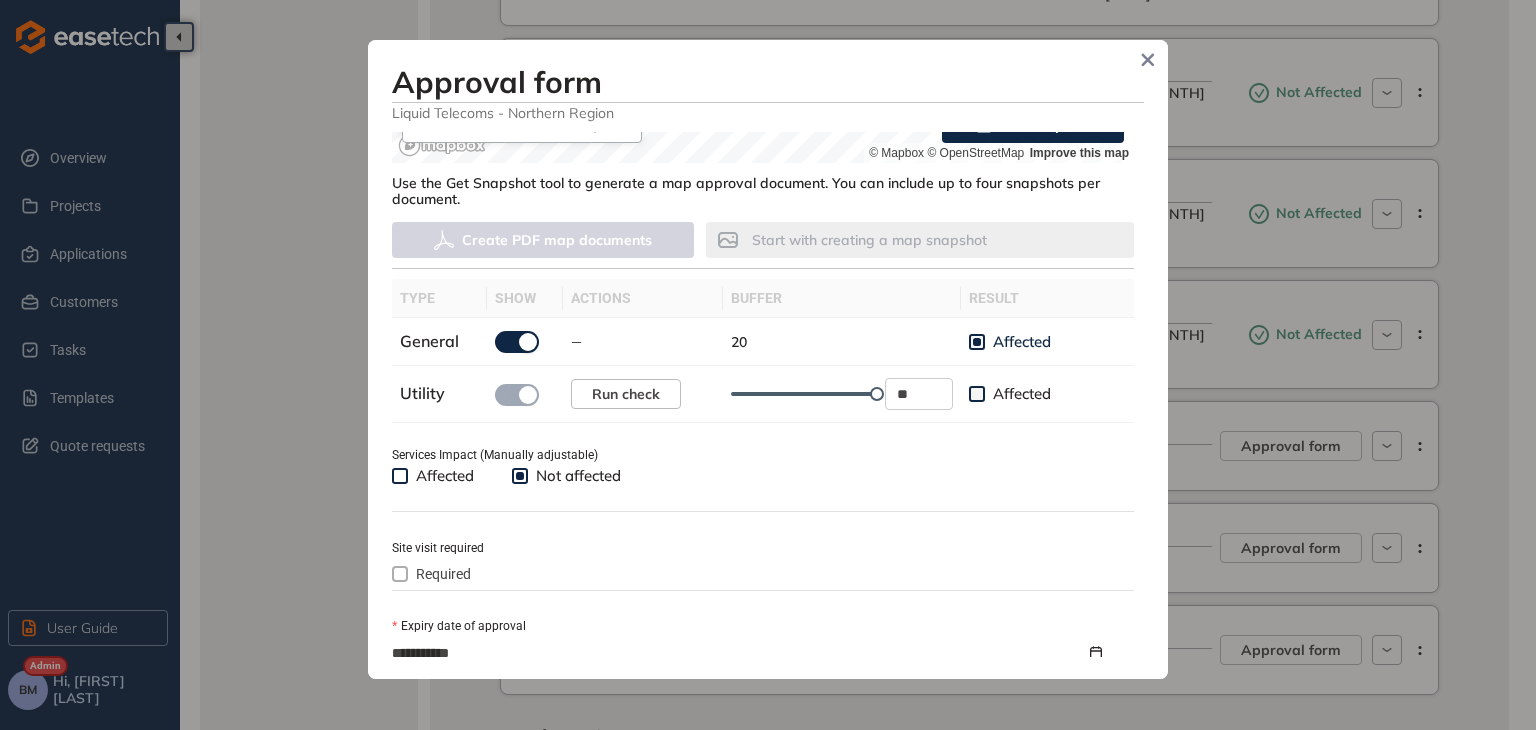 scroll, scrollTop: 800, scrollLeft: 0, axis: vertical 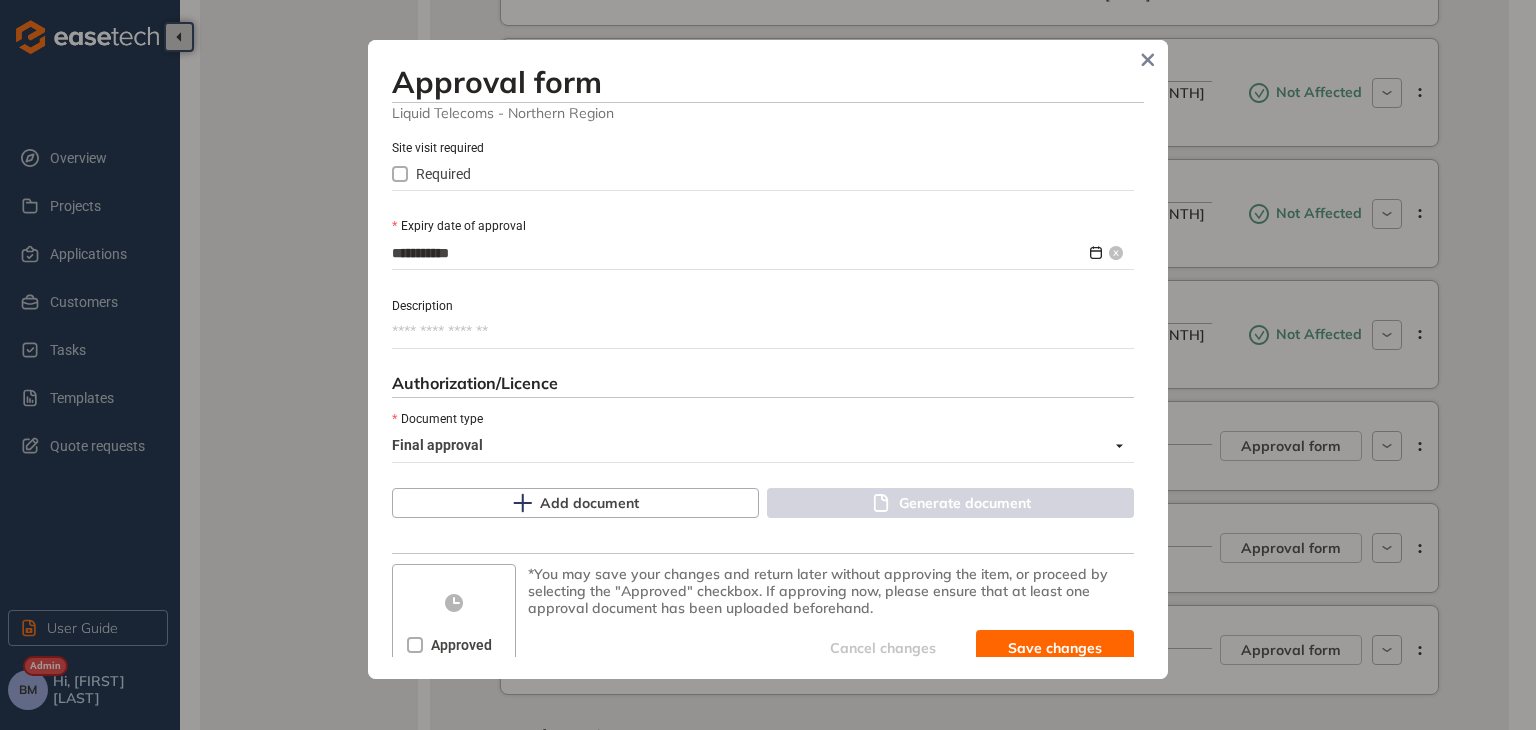 click on "**********" at bounding box center [739, 253] 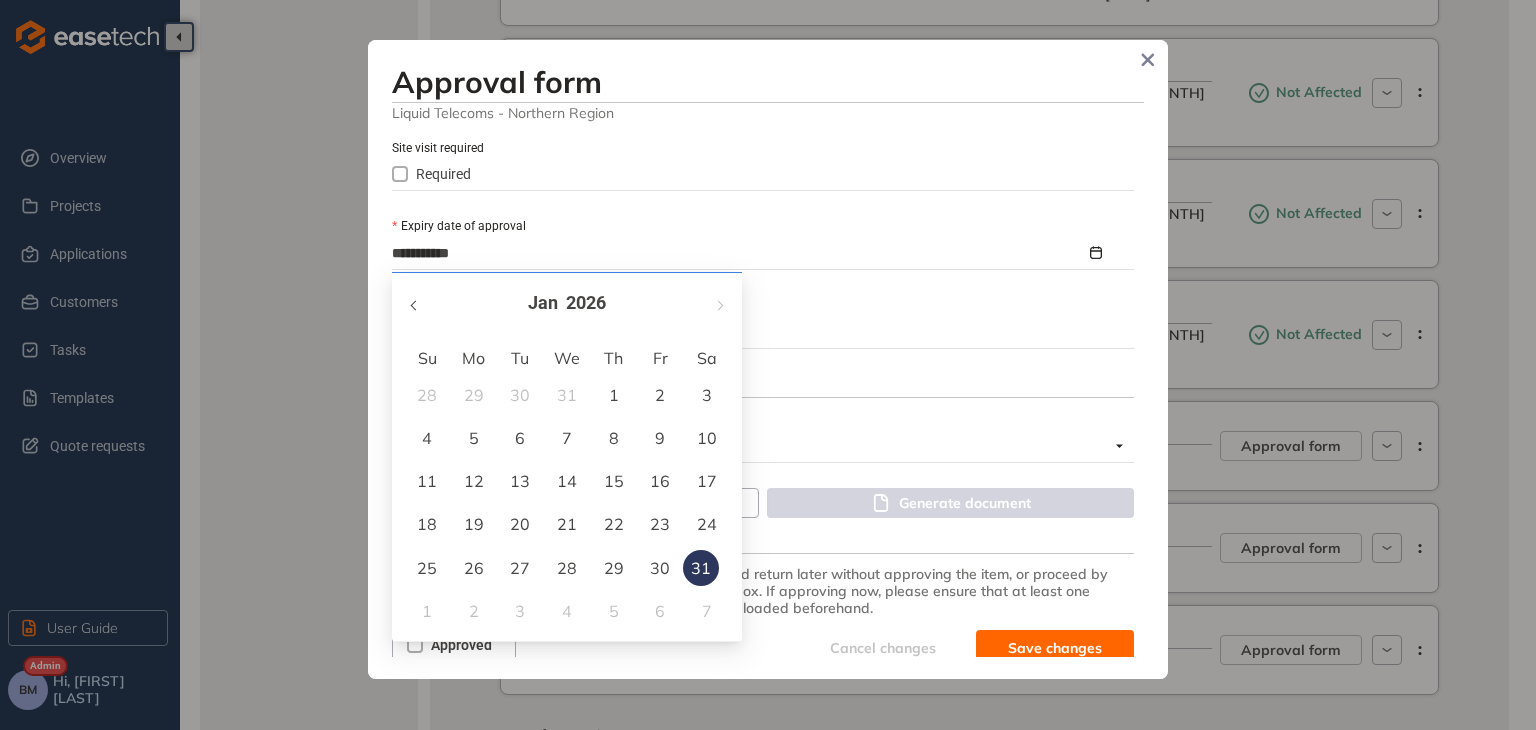 click at bounding box center (415, 305) 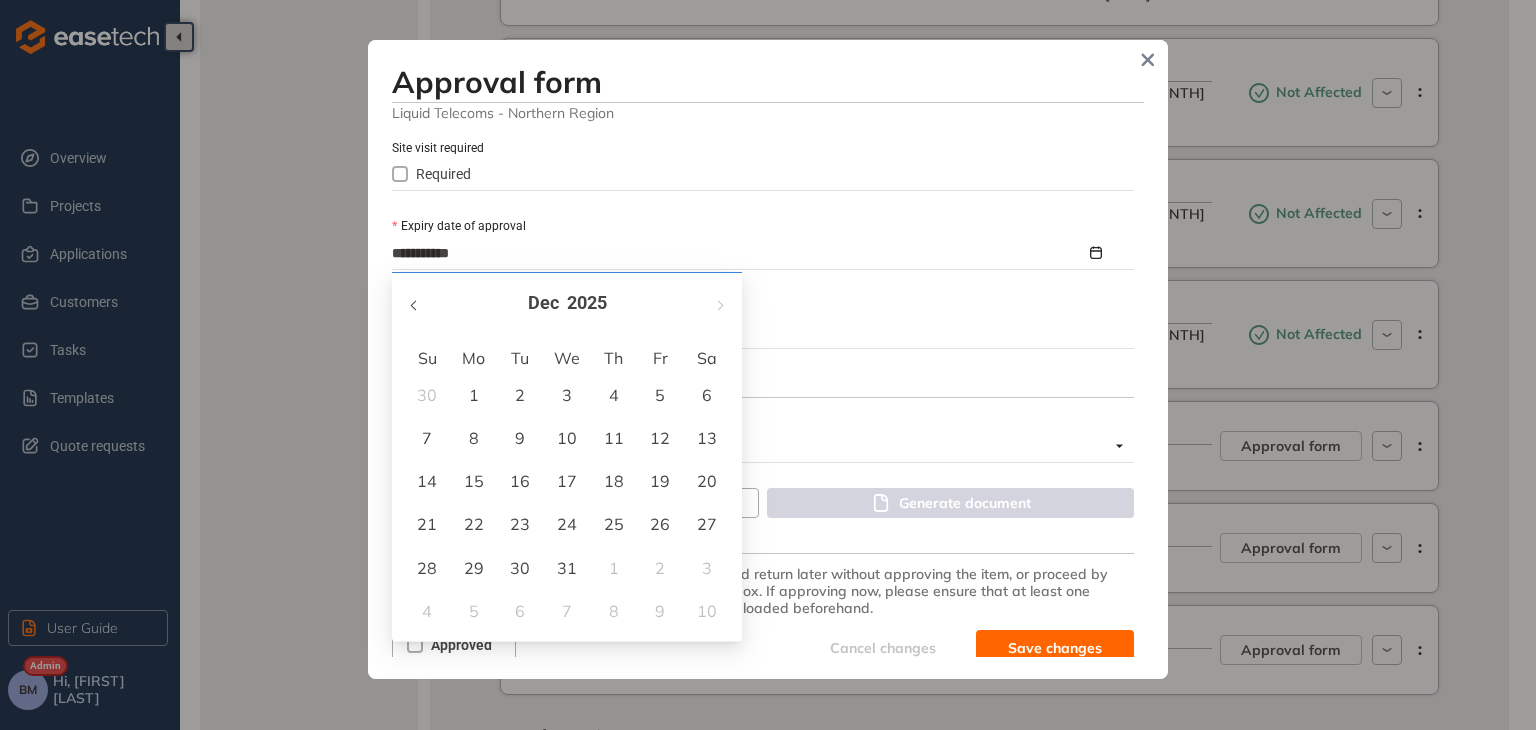 click at bounding box center (415, 305) 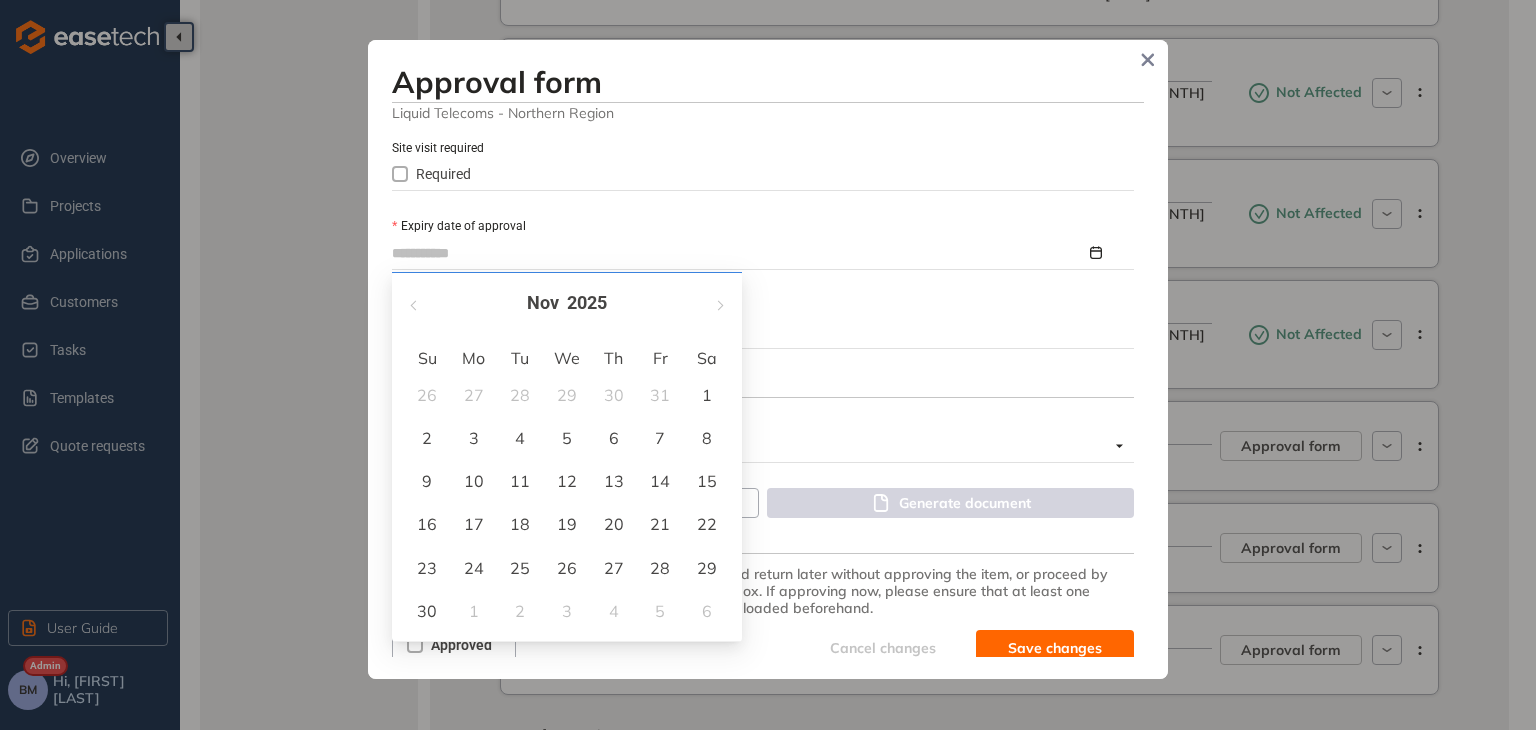 type on "**********" 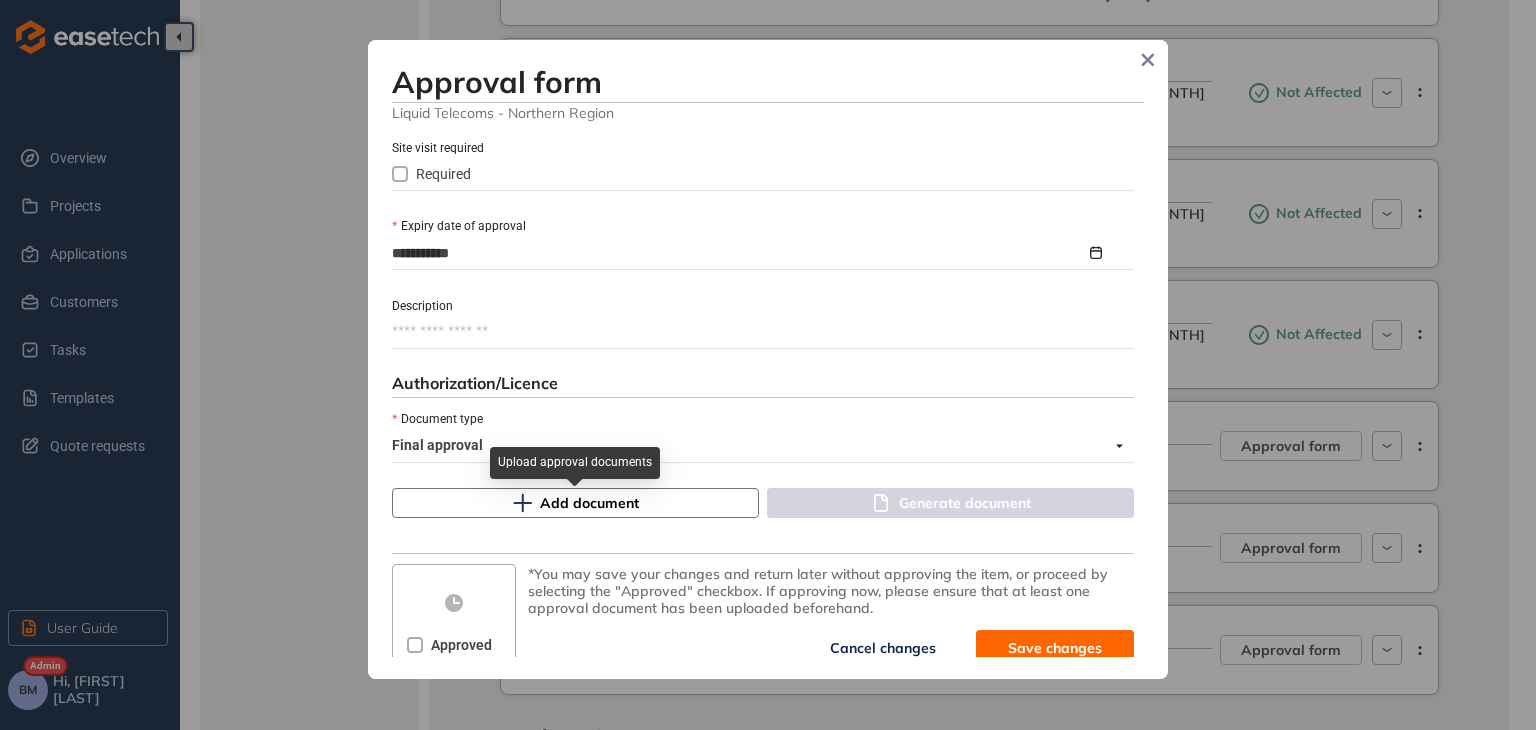 click on "Add document" at bounding box center (589, 503) 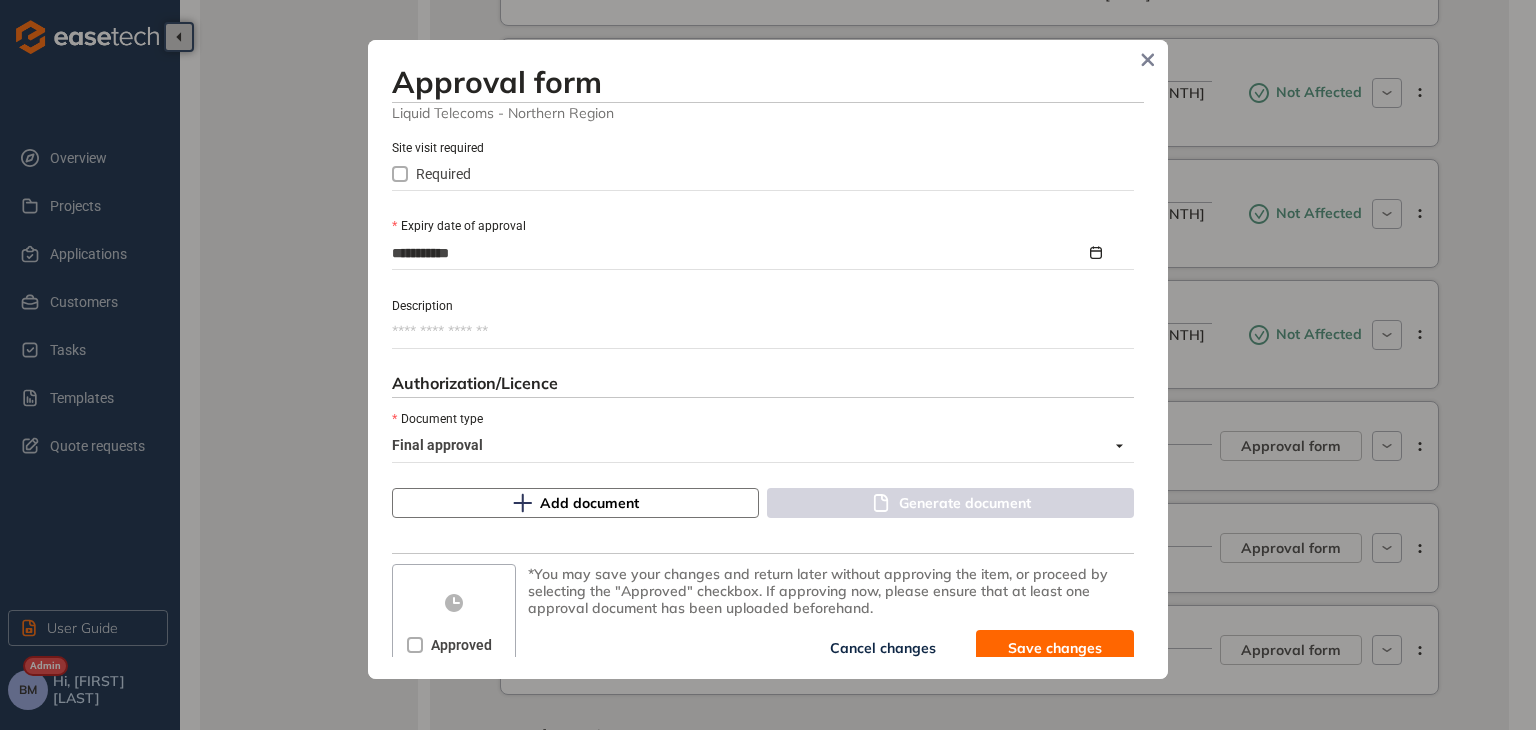 click on "Add document" at bounding box center [575, 503] 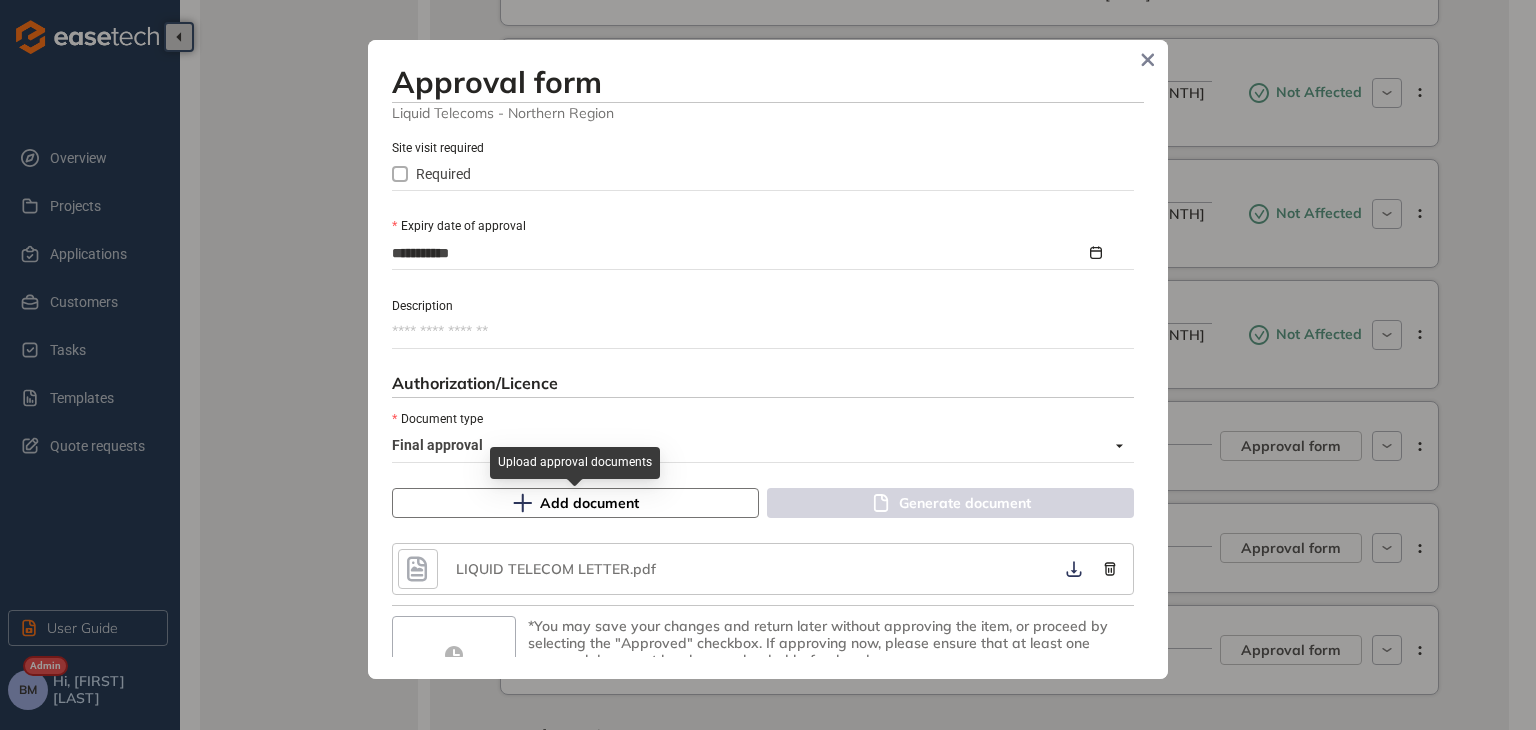 click on "Add document" at bounding box center [589, 503] 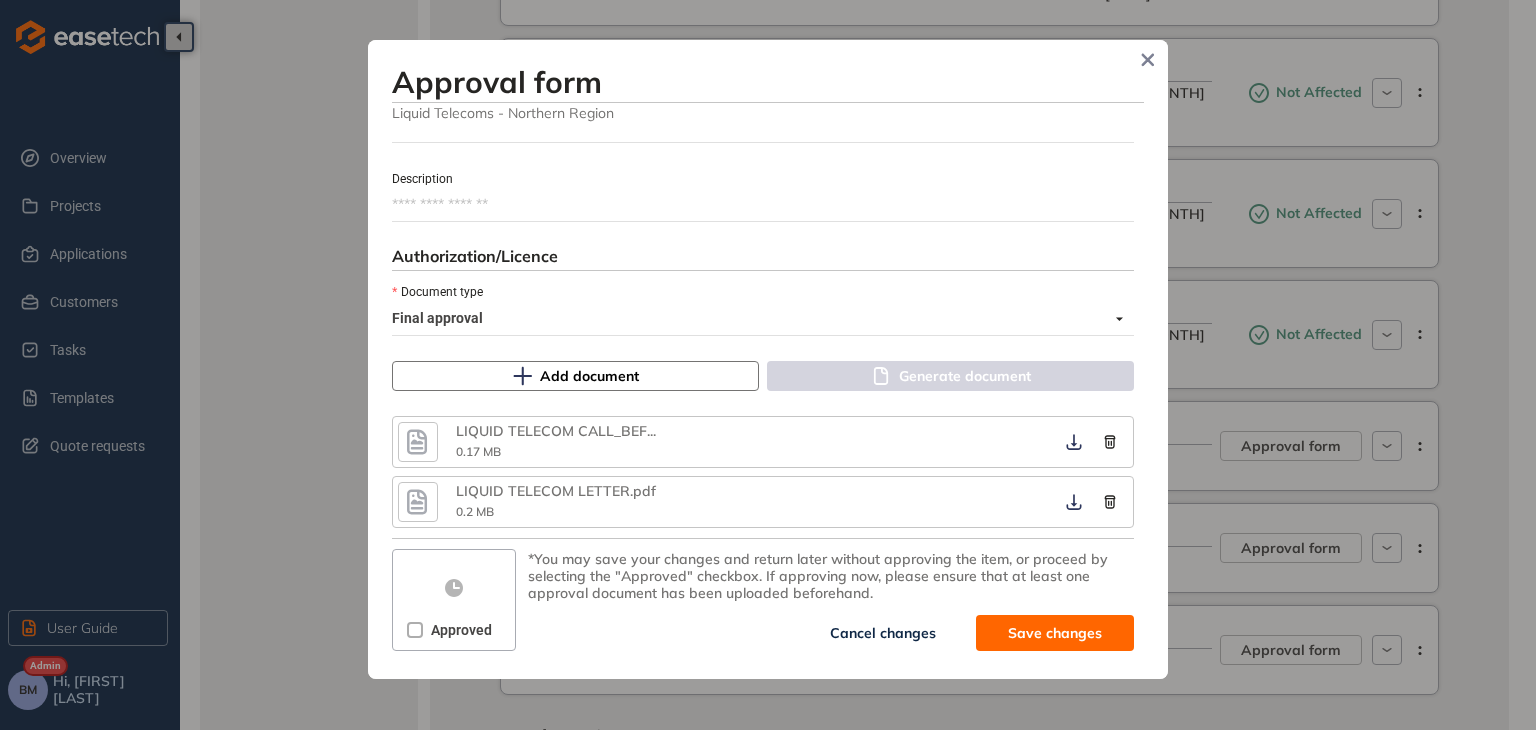 scroll, scrollTop: 1028, scrollLeft: 0, axis: vertical 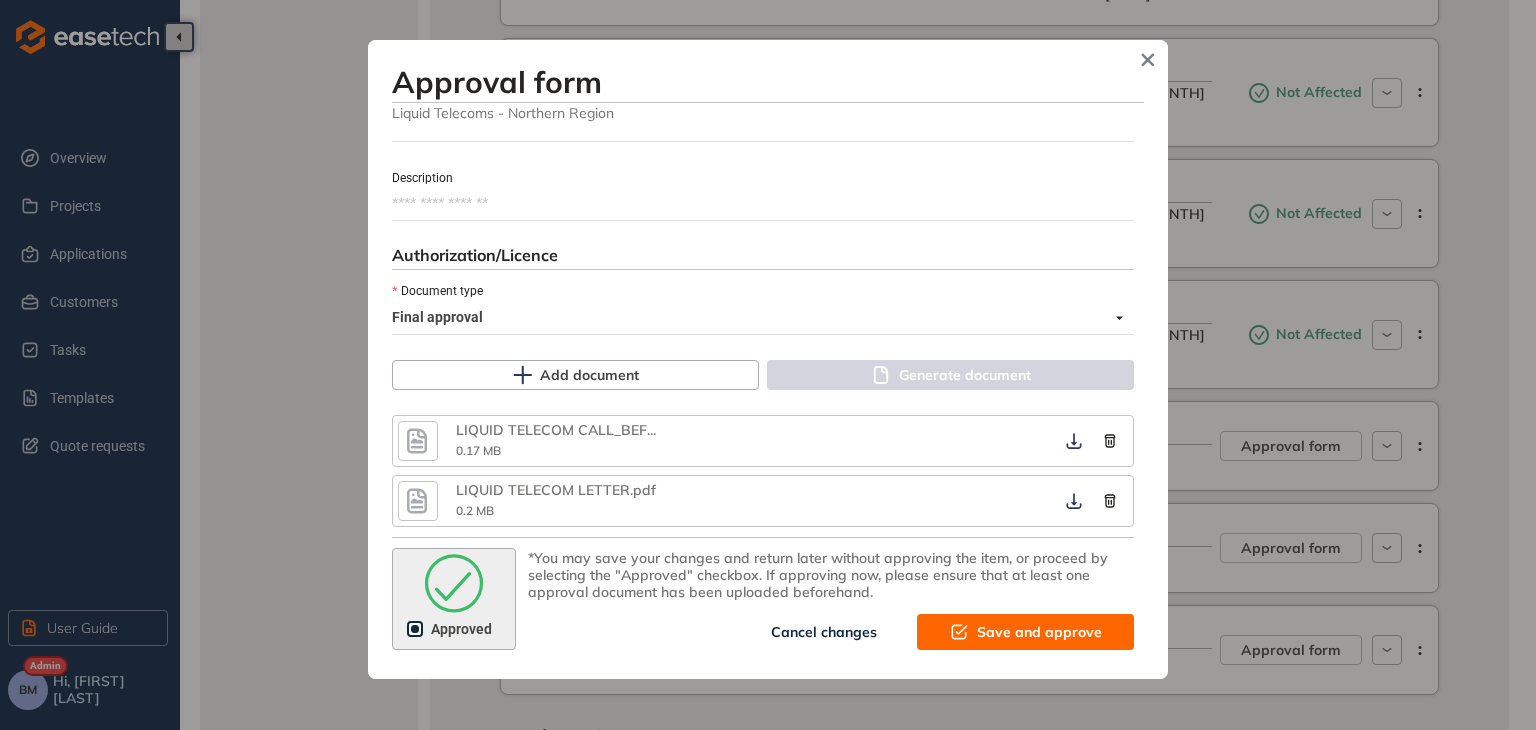 click on "Save and approve" at bounding box center [1039, 632] 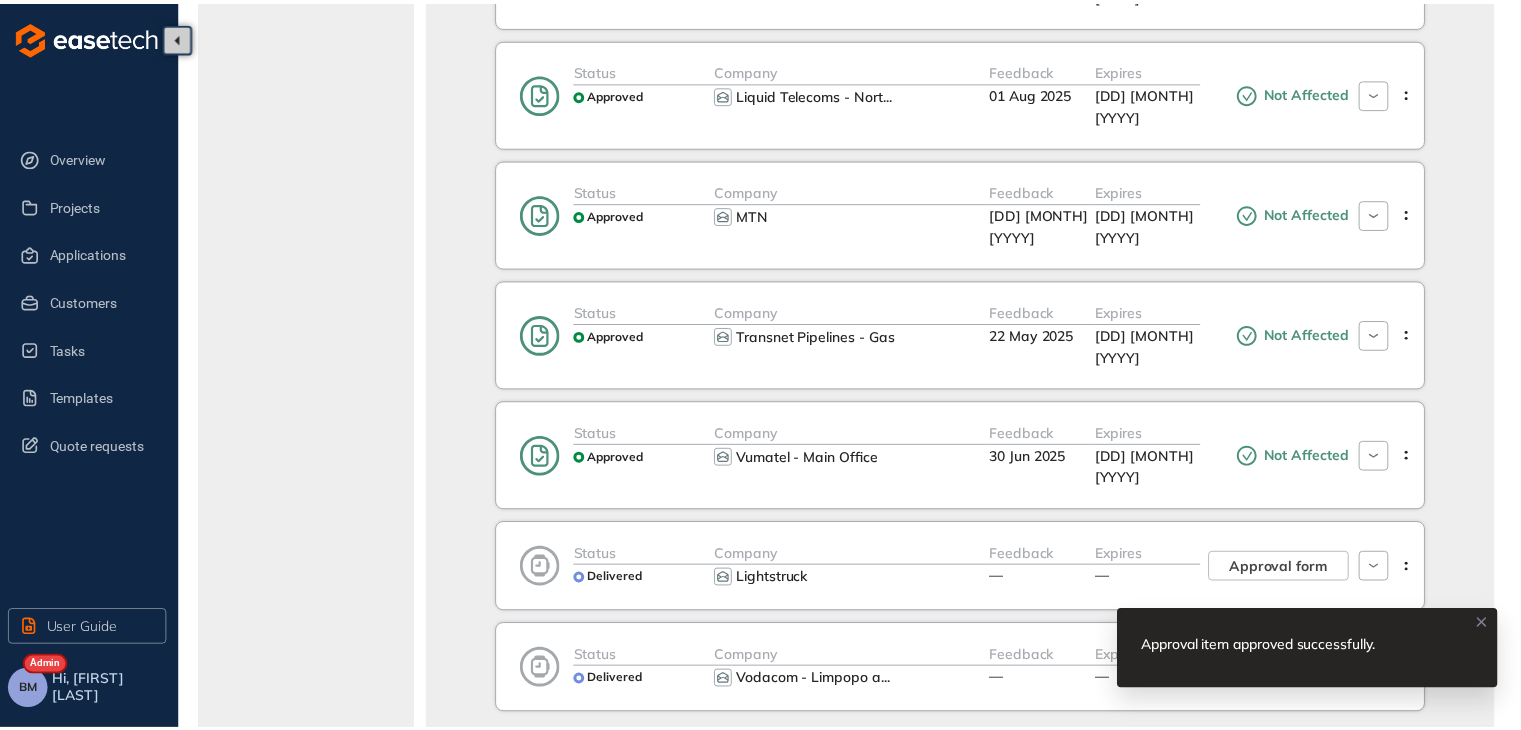 scroll, scrollTop: 1282, scrollLeft: 0, axis: vertical 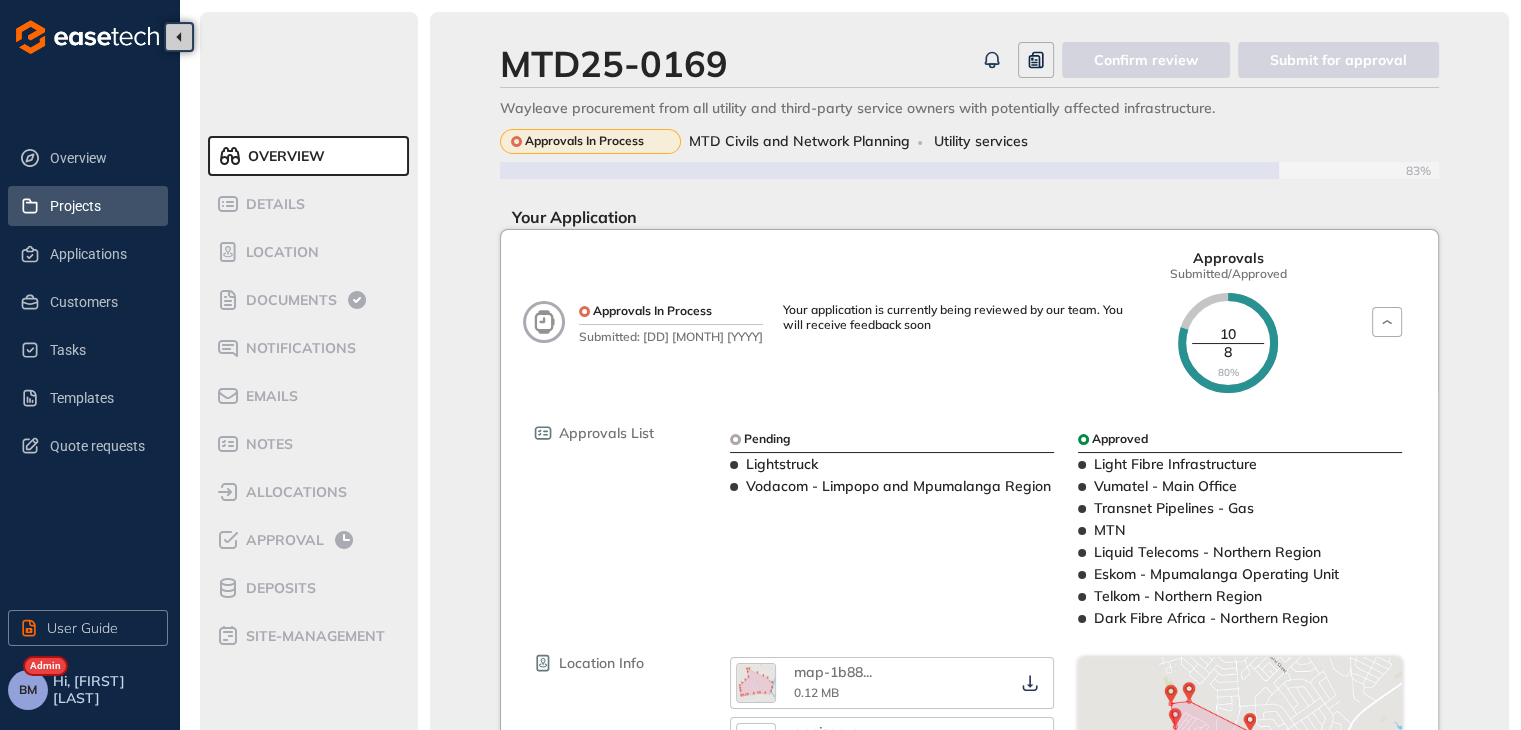 click on "Projects" at bounding box center (101, 206) 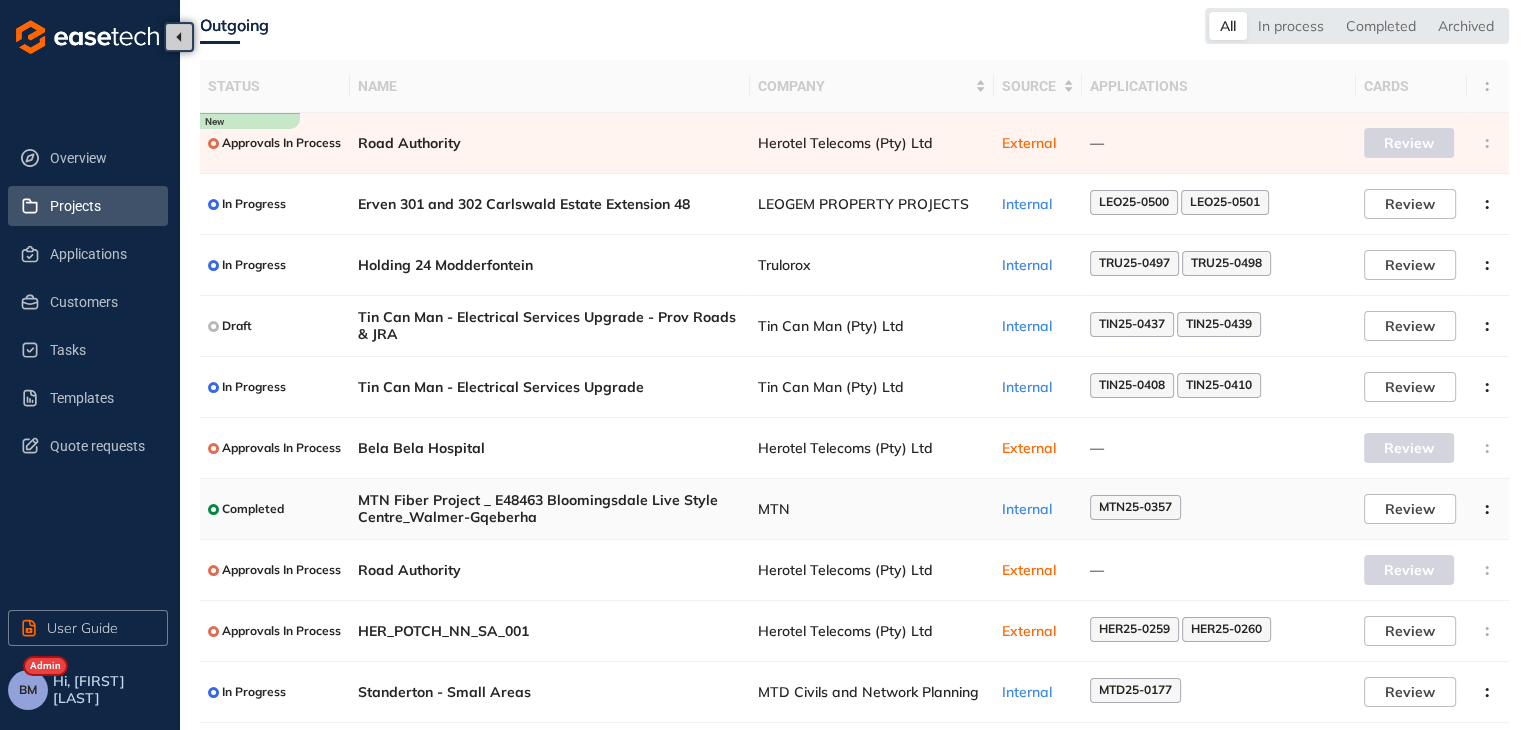 scroll, scrollTop: 130, scrollLeft: 0, axis: vertical 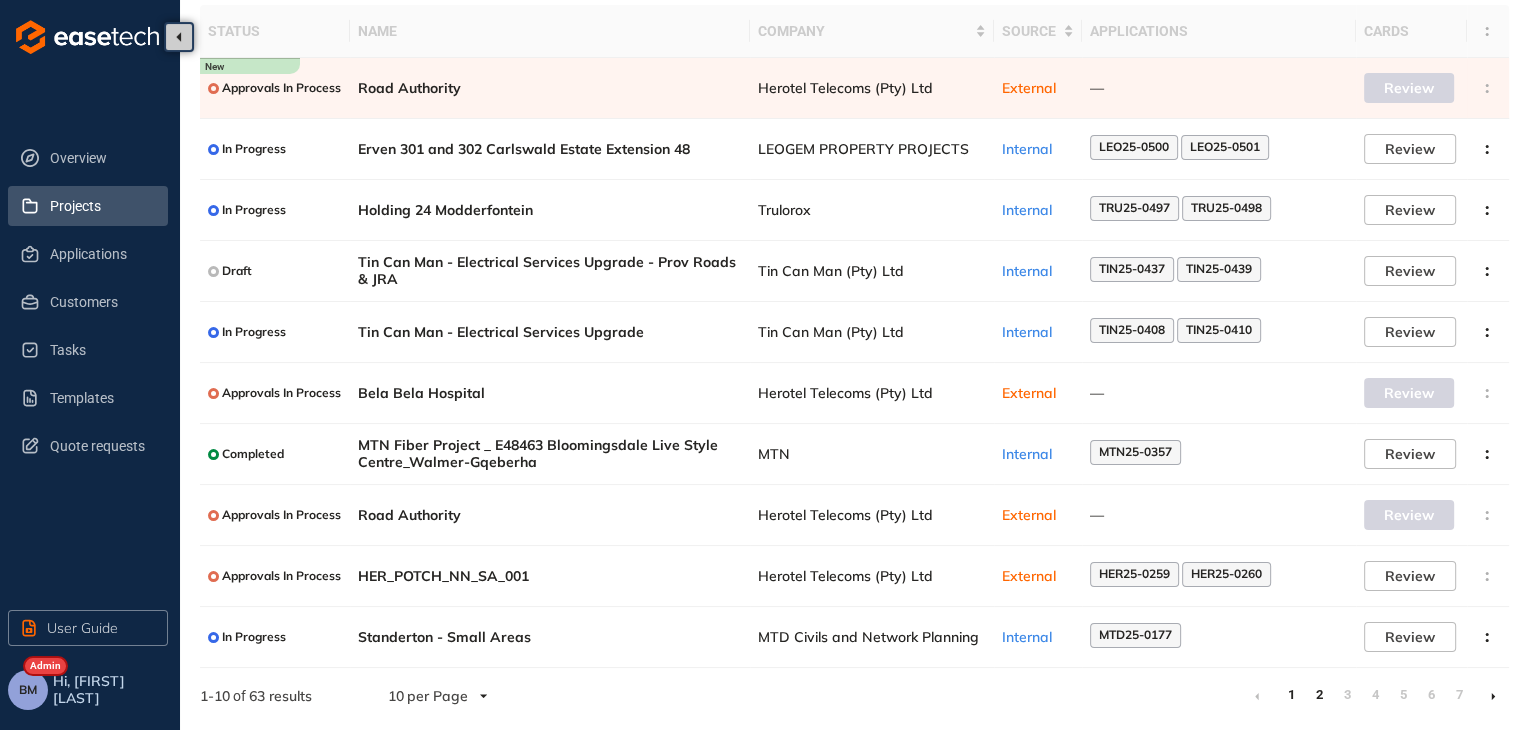 click on "2" at bounding box center [1319, 695] 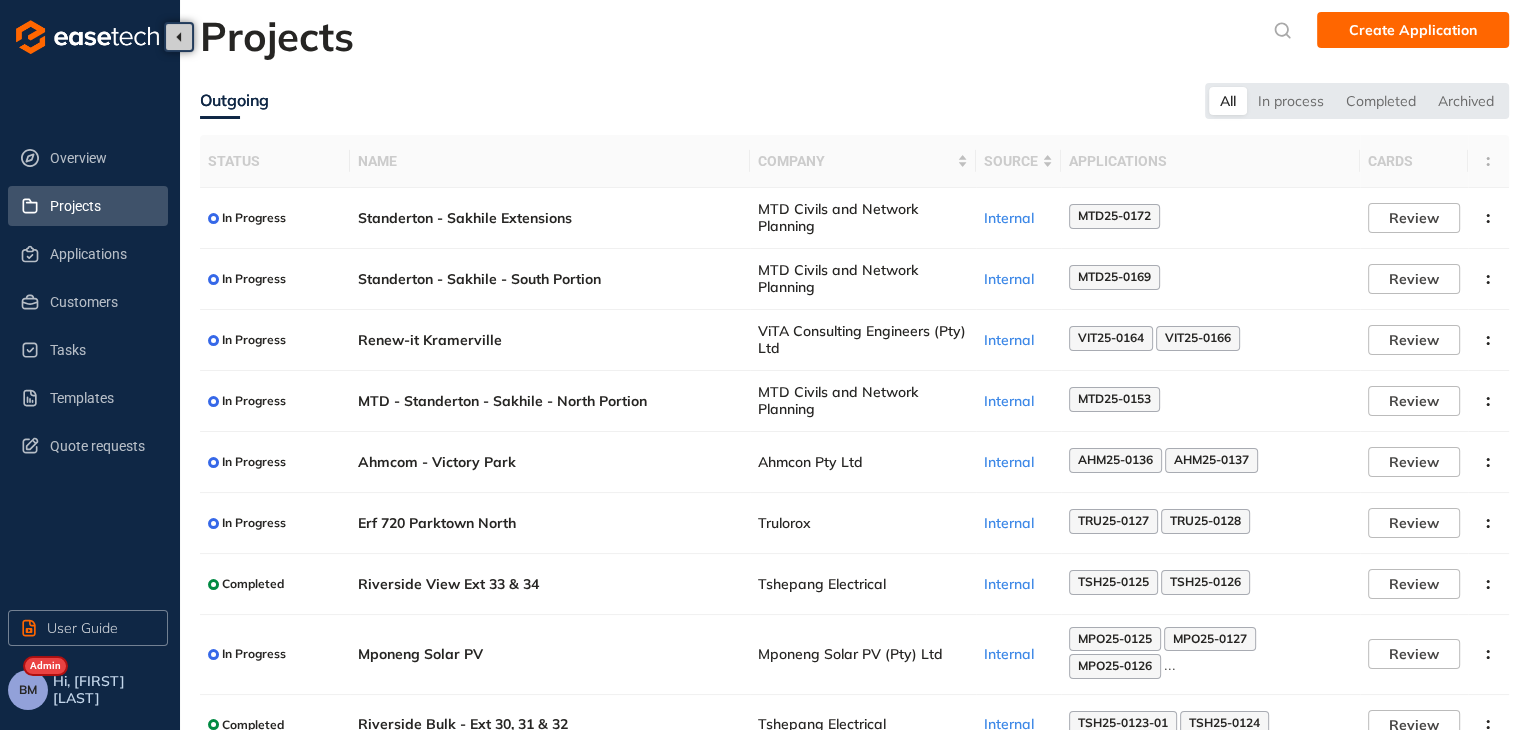 click on "Outgoing" at bounding box center [702, 101] 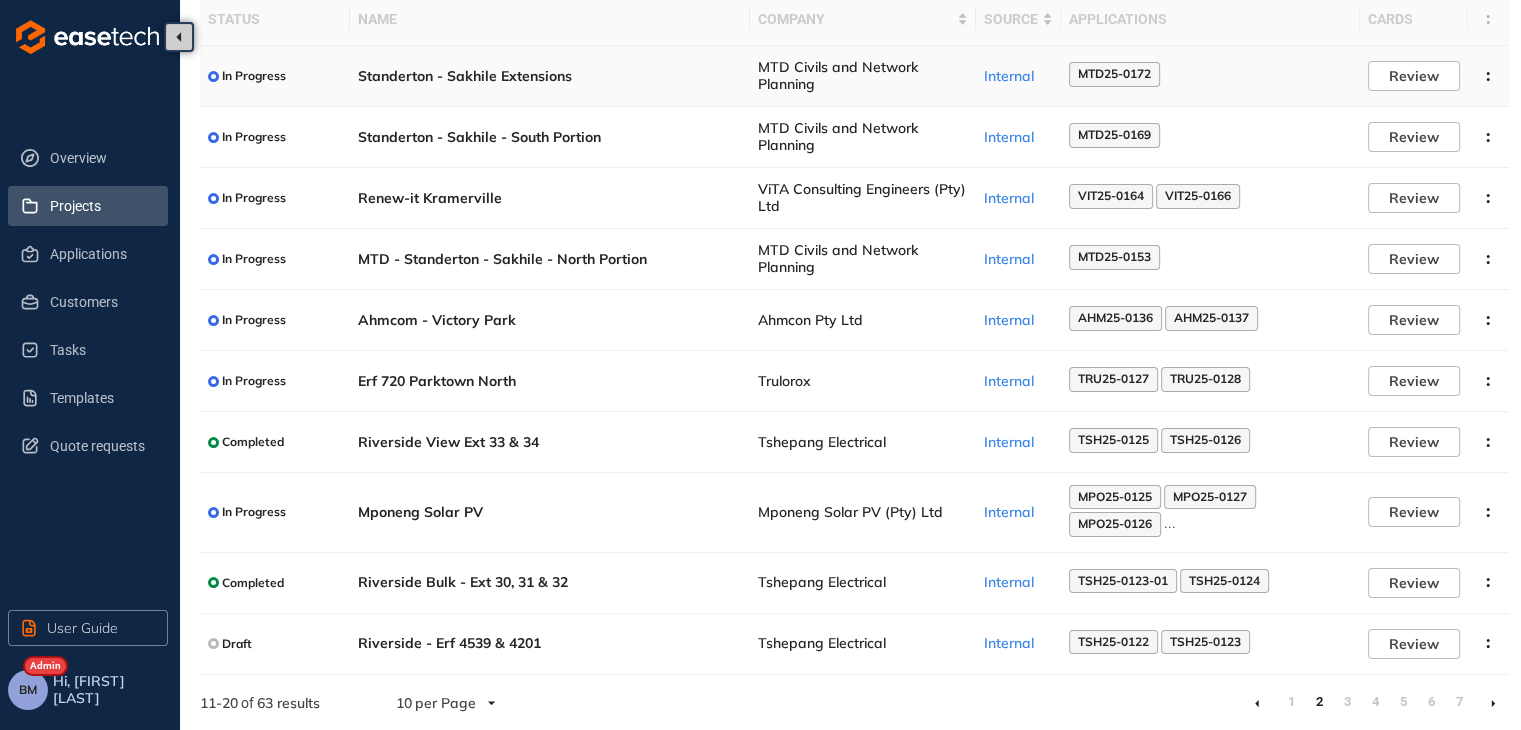 scroll, scrollTop: 148, scrollLeft: 0, axis: vertical 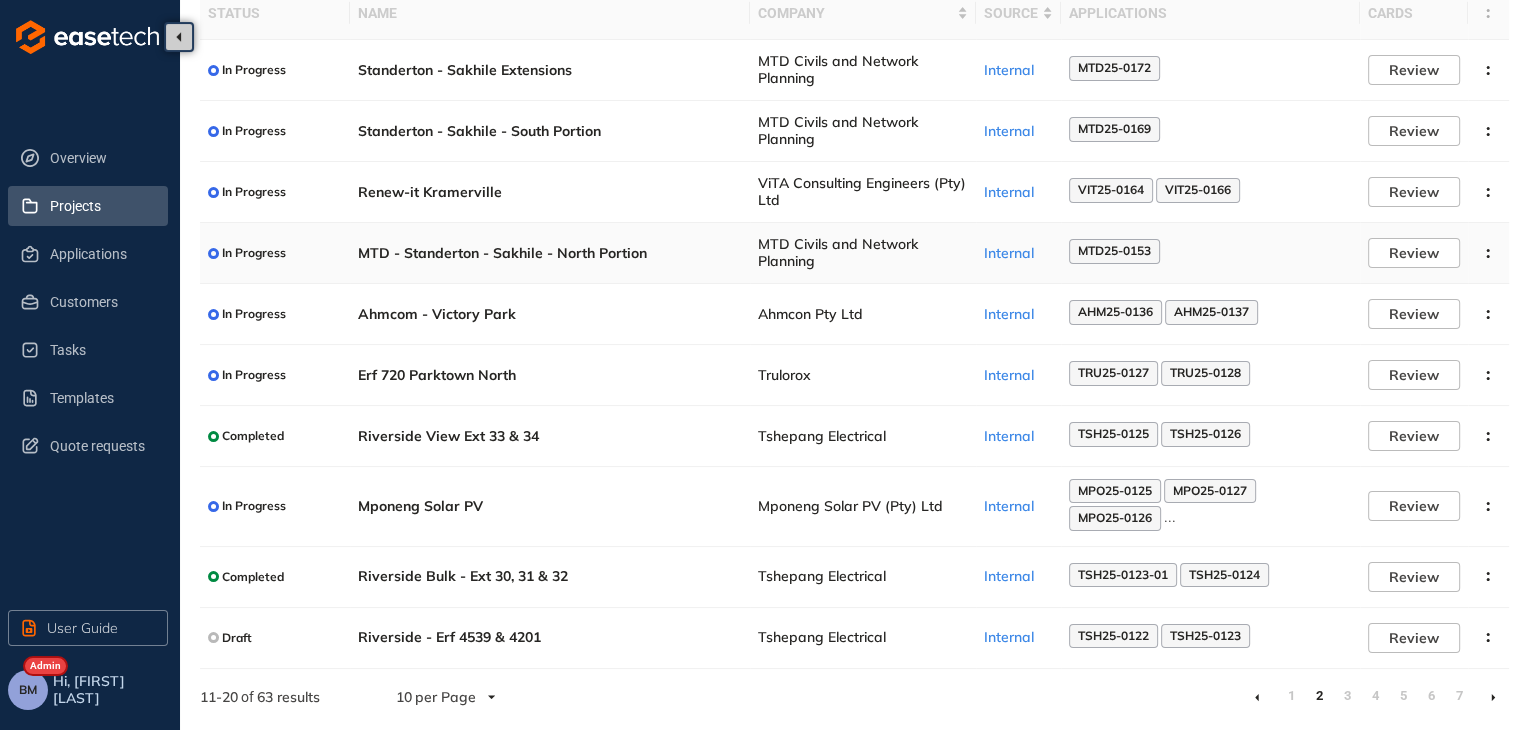 click on "MTD Civils and Network Planning" at bounding box center (863, 253) 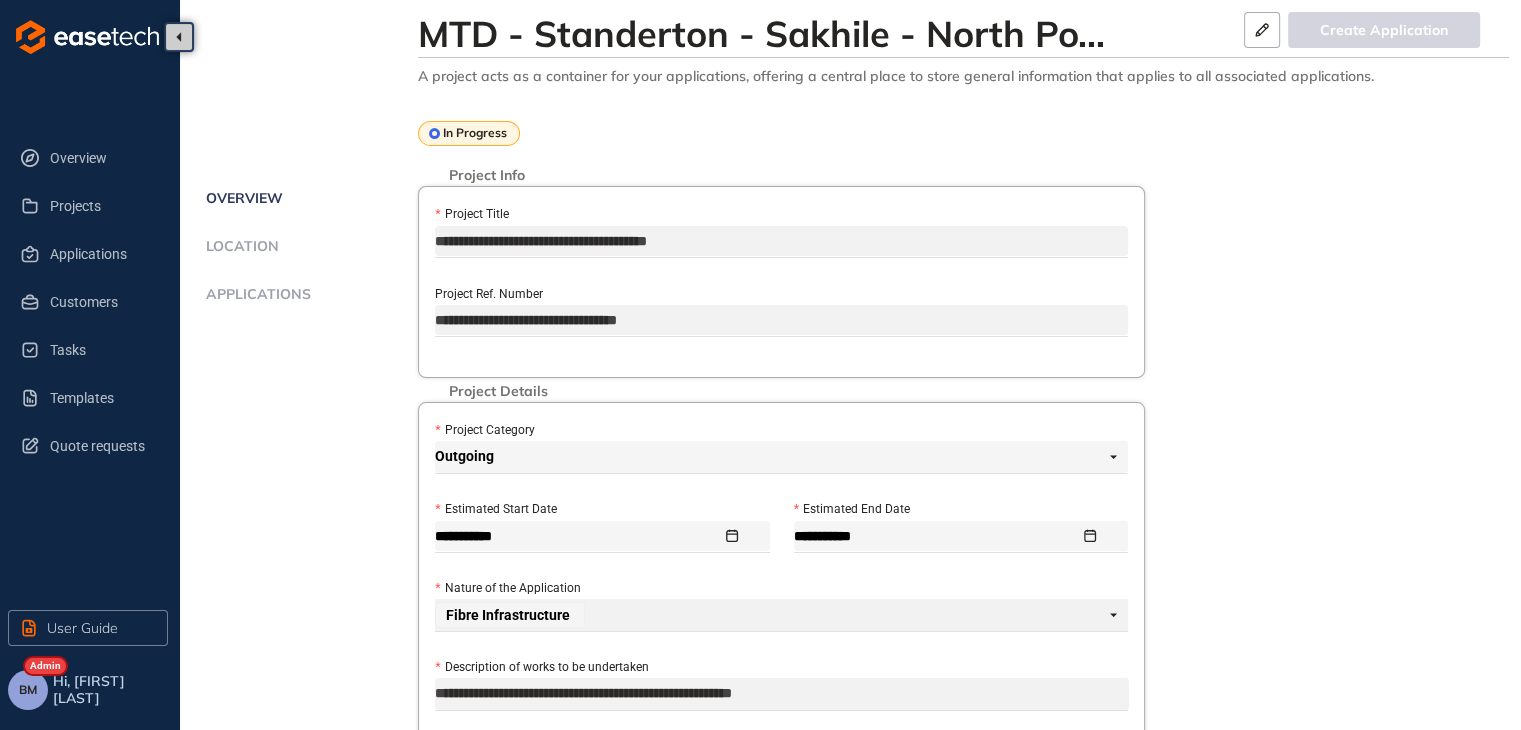 click on "Applications" at bounding box center (255, 294) 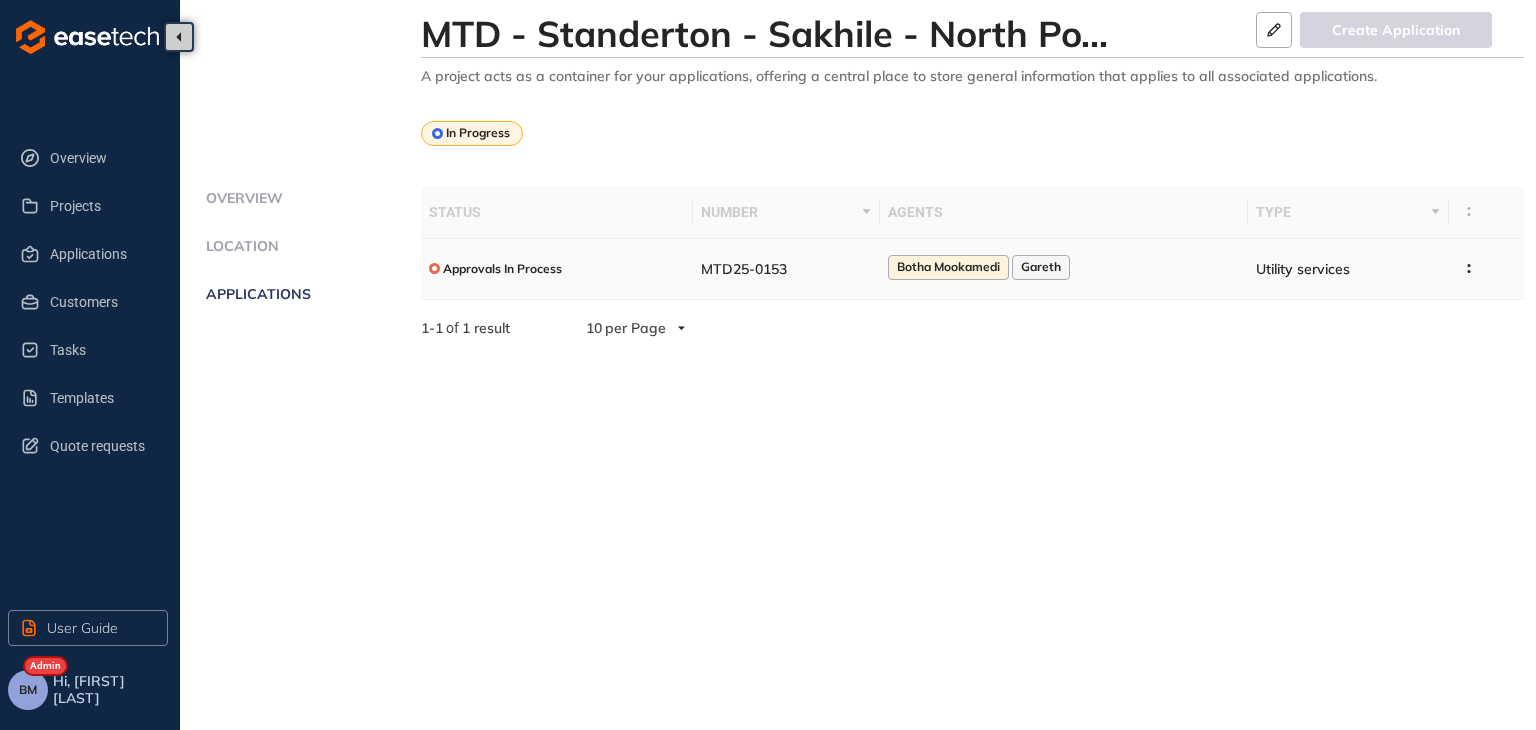 click on "MTD25-0153" at bounding box center (786, 269) 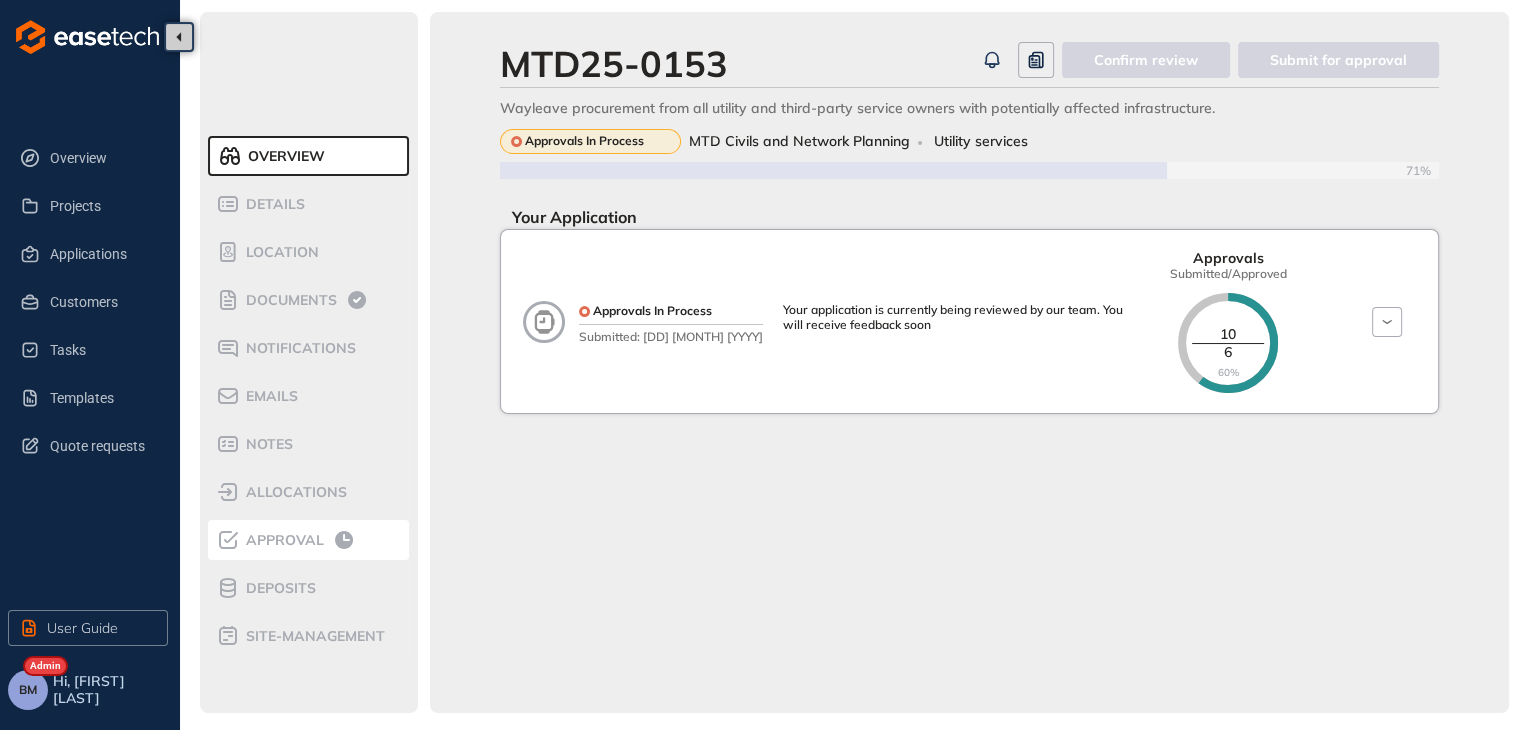 click on "Approval" at bounding box center (301, 540) 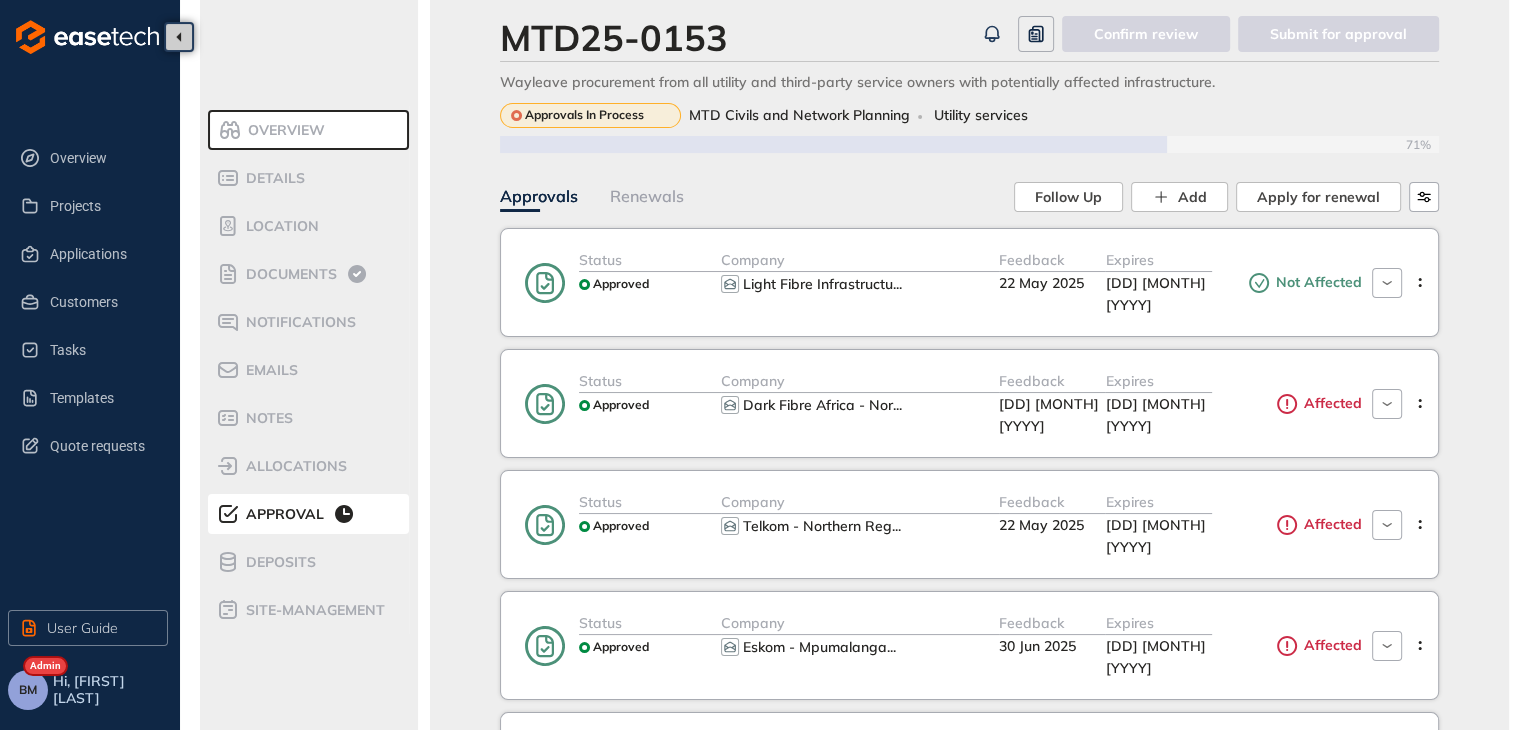scroll, scrollTop: 0, scrollLeft: 0, axis: both 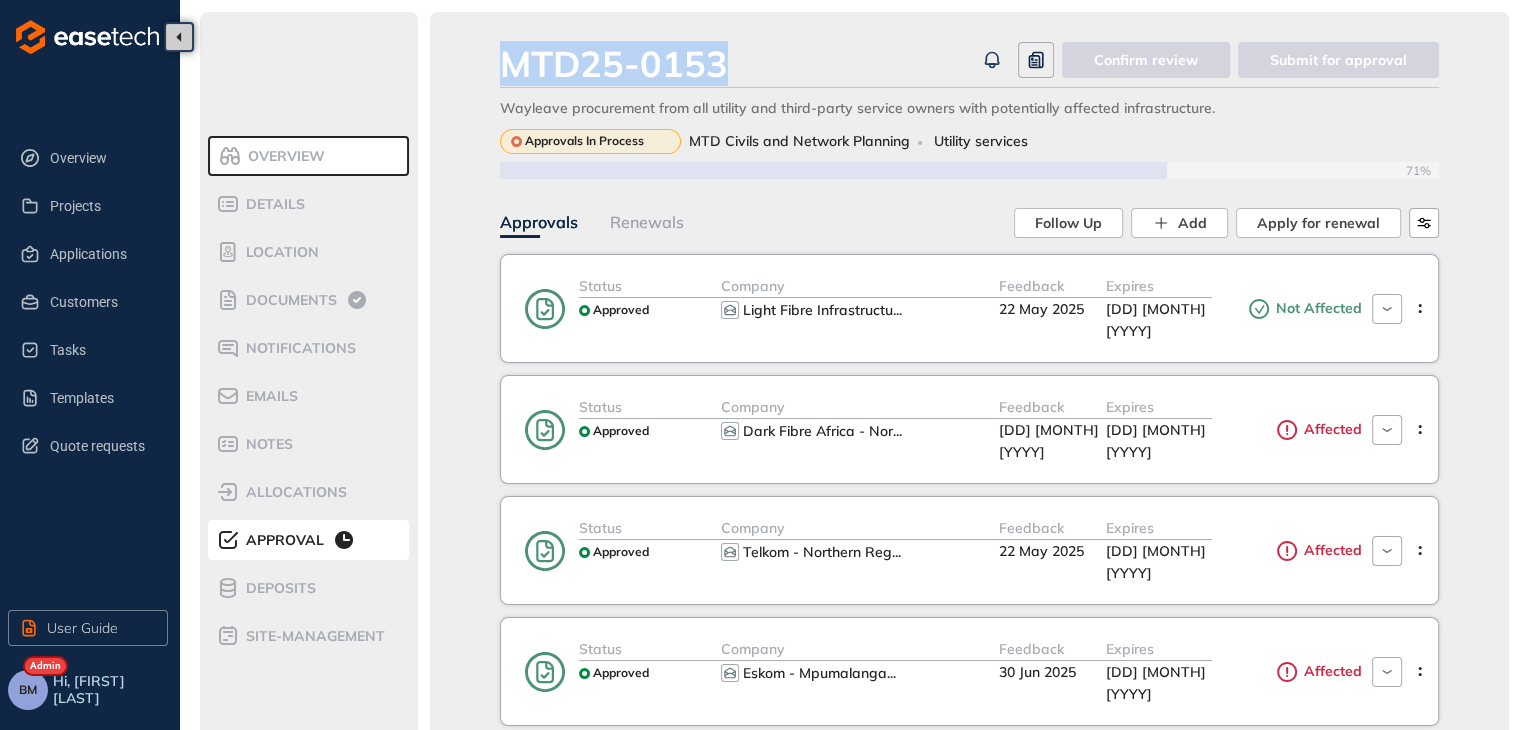 drag, startPoint x: 732, startPoint y: 57, endPoint x: 502, endPoint y: 58, distance: 230.00217 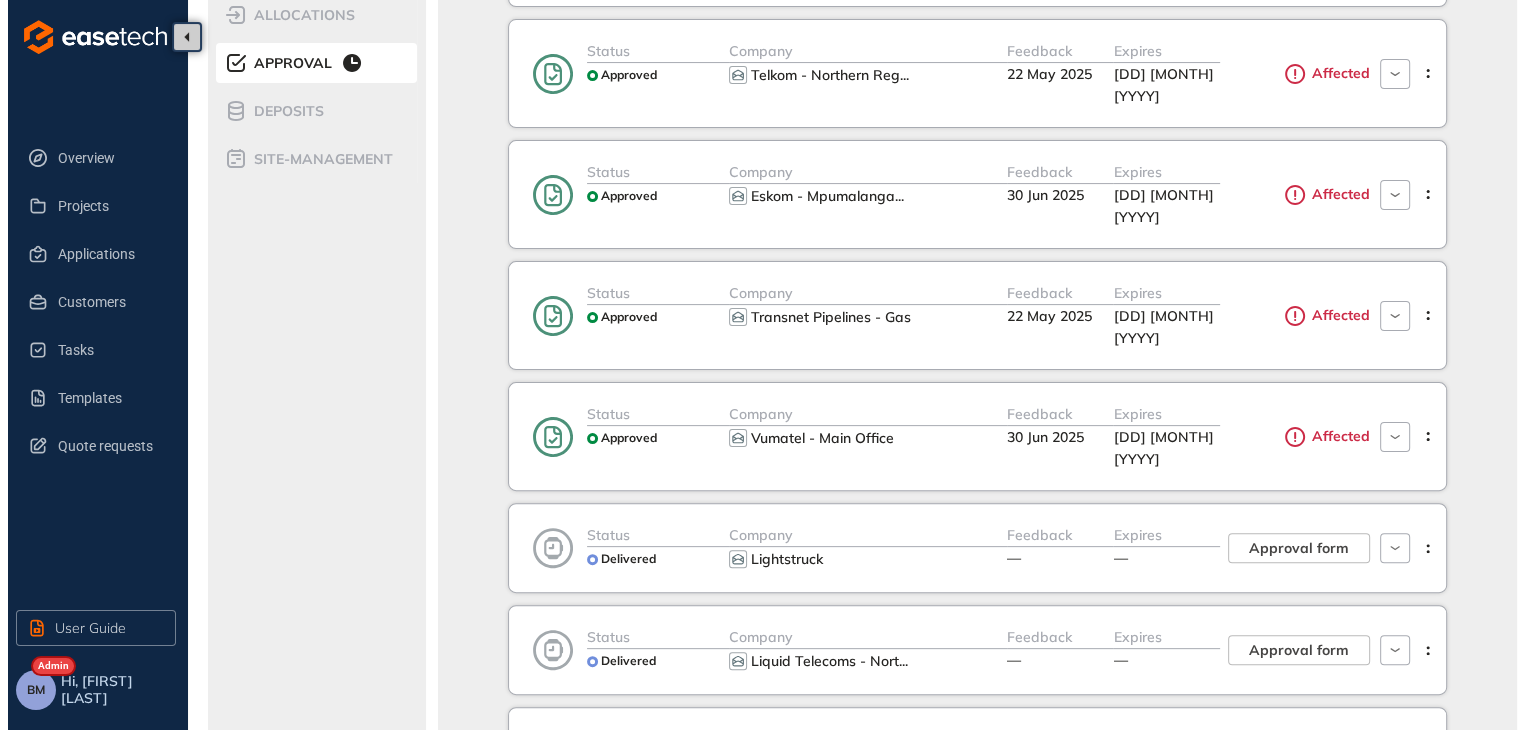 scroll, scrollTop: 700, scrollLeft: 0, axis: vertical 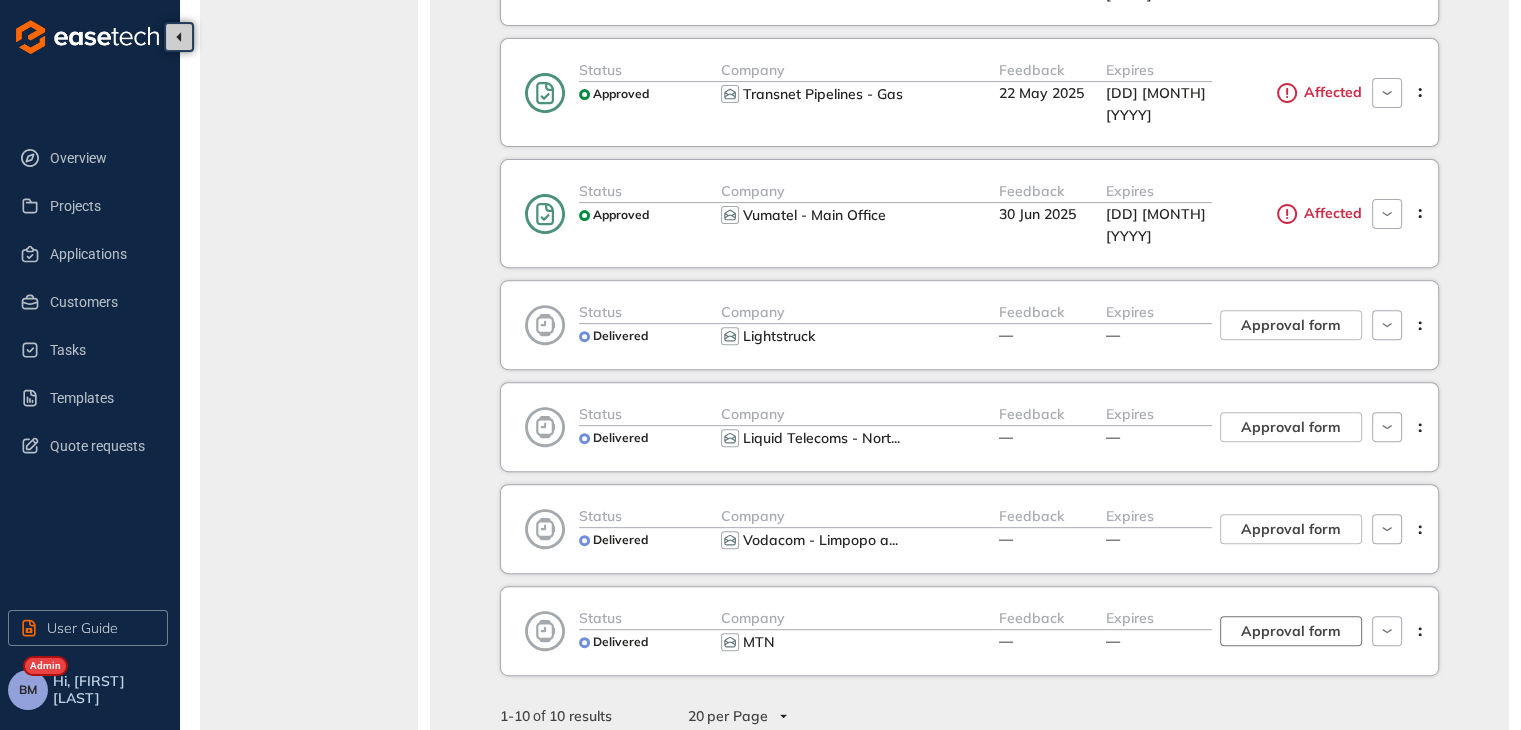 click on "Approval form" at bounding box center [1291, 631] 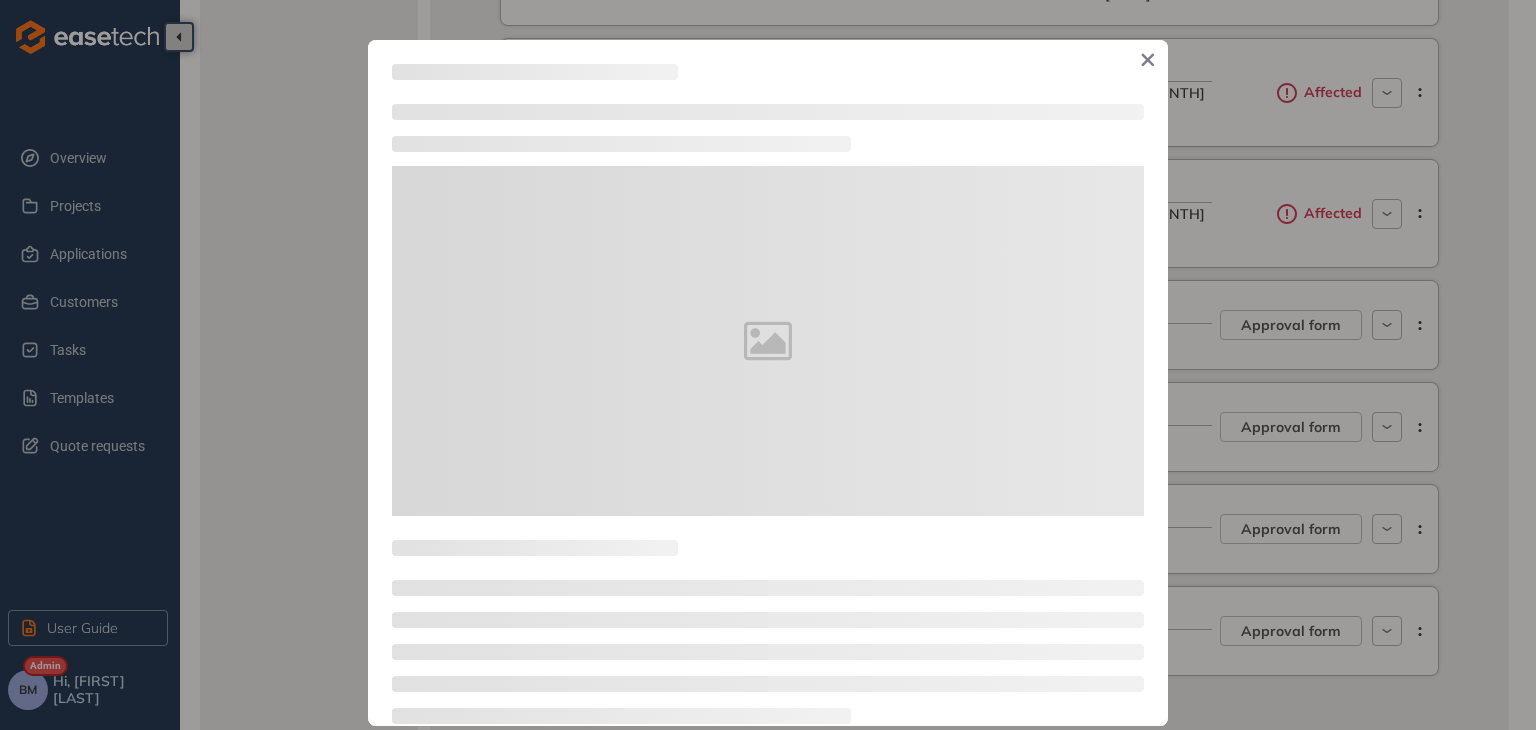 type on "**********" 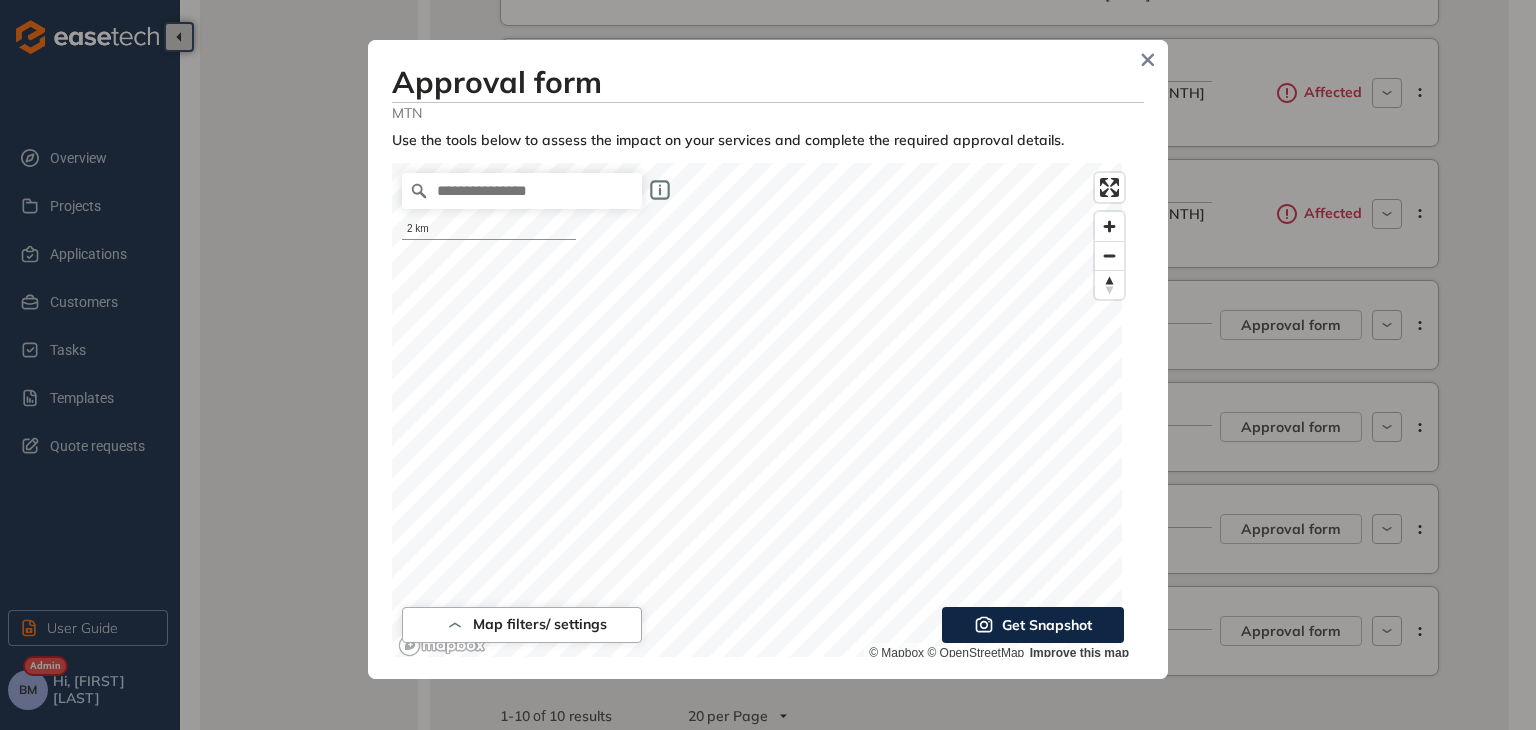 scroll, scrollTop: 600, scrollLeft: 0, axis: vertical 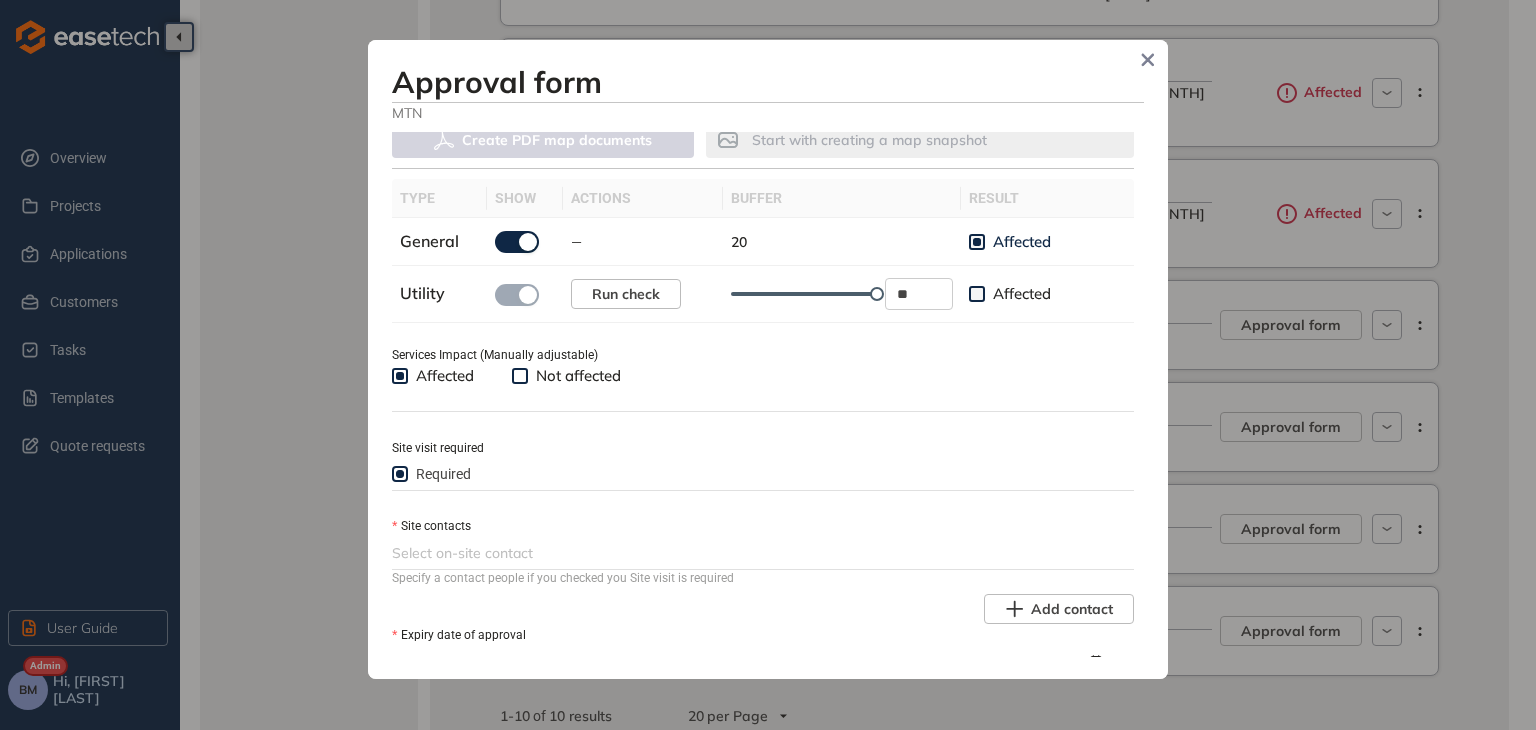 click on "Select on-site contact" at bounding box center (763, 553) 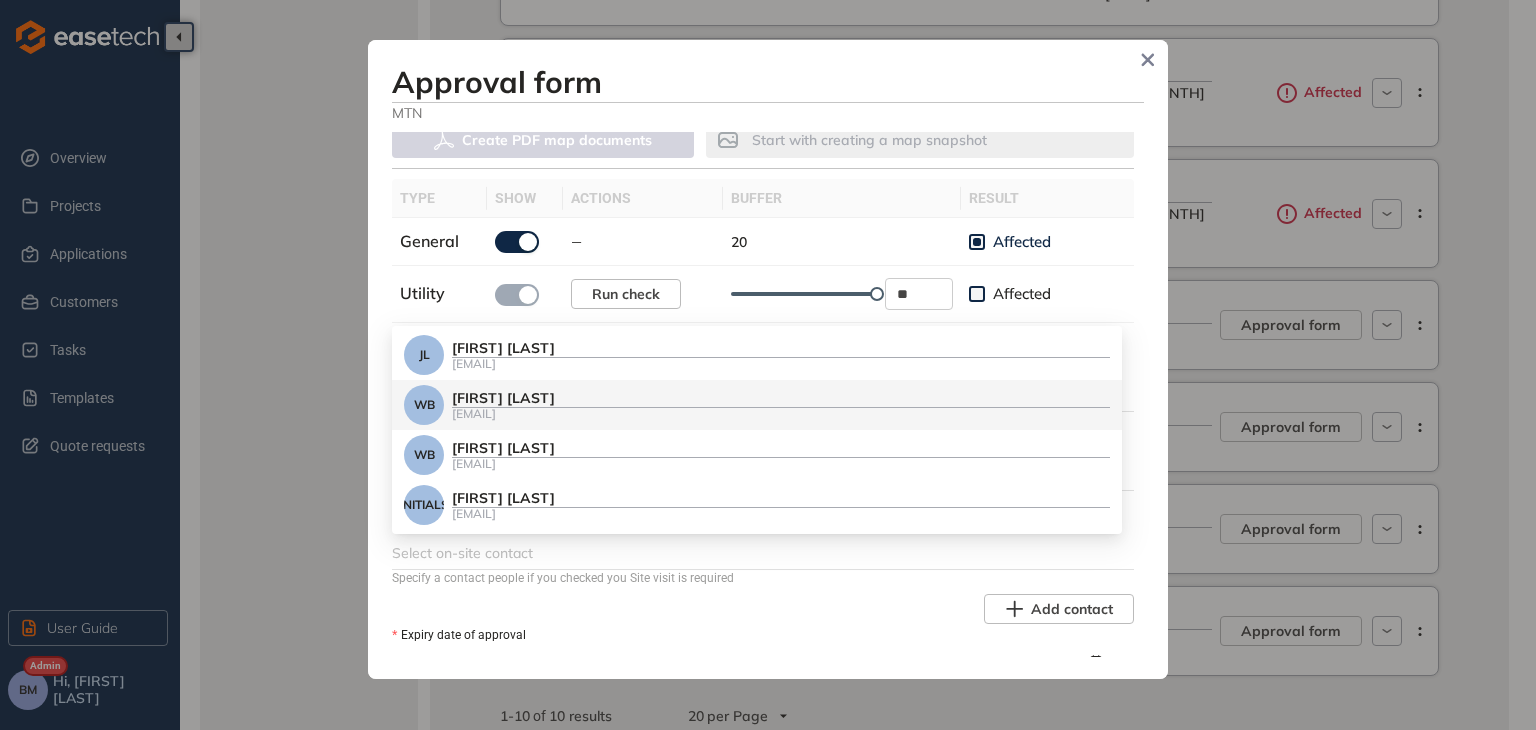 click at bounding box center [761, 553] 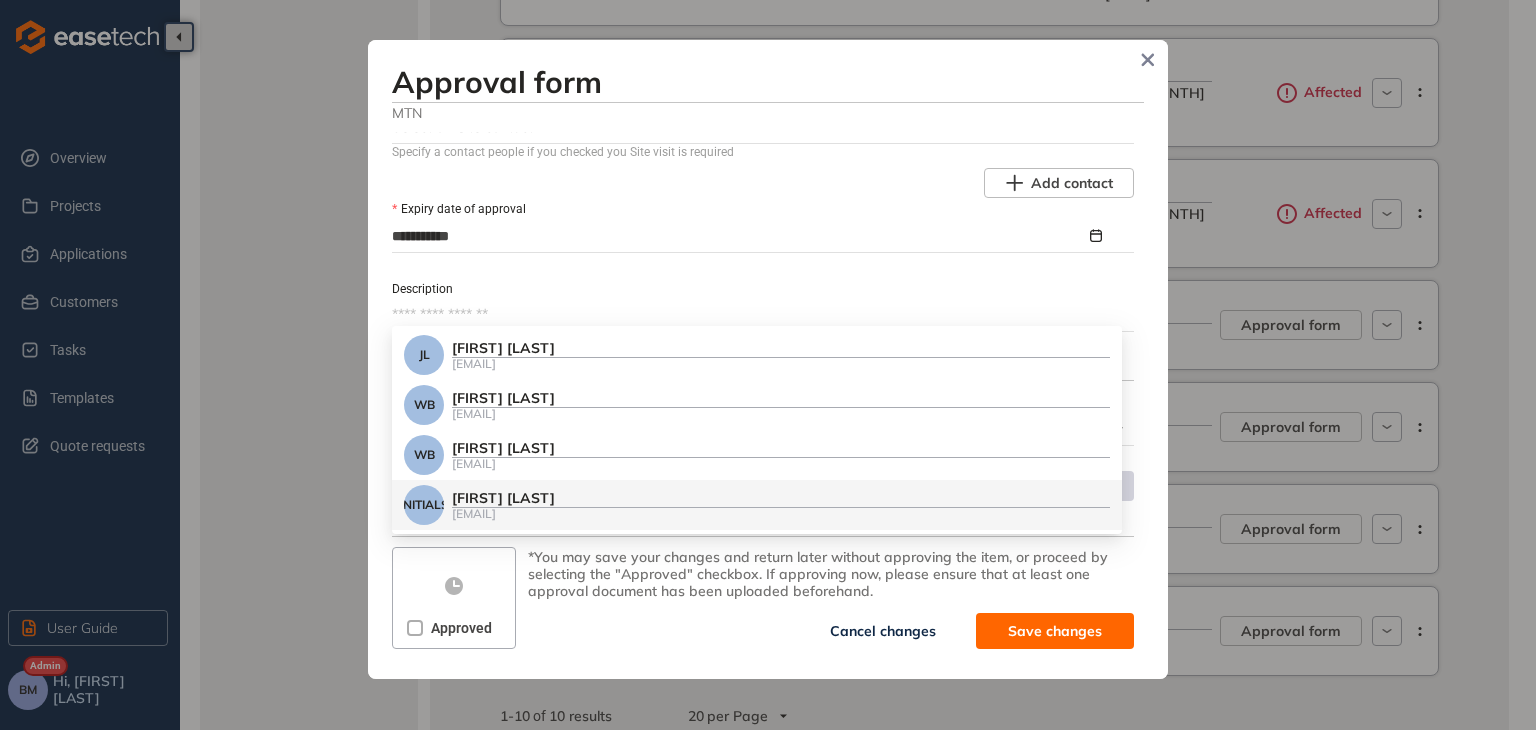 scroll, scrollTop: 827, scrollLeft: 0, axis: vertical 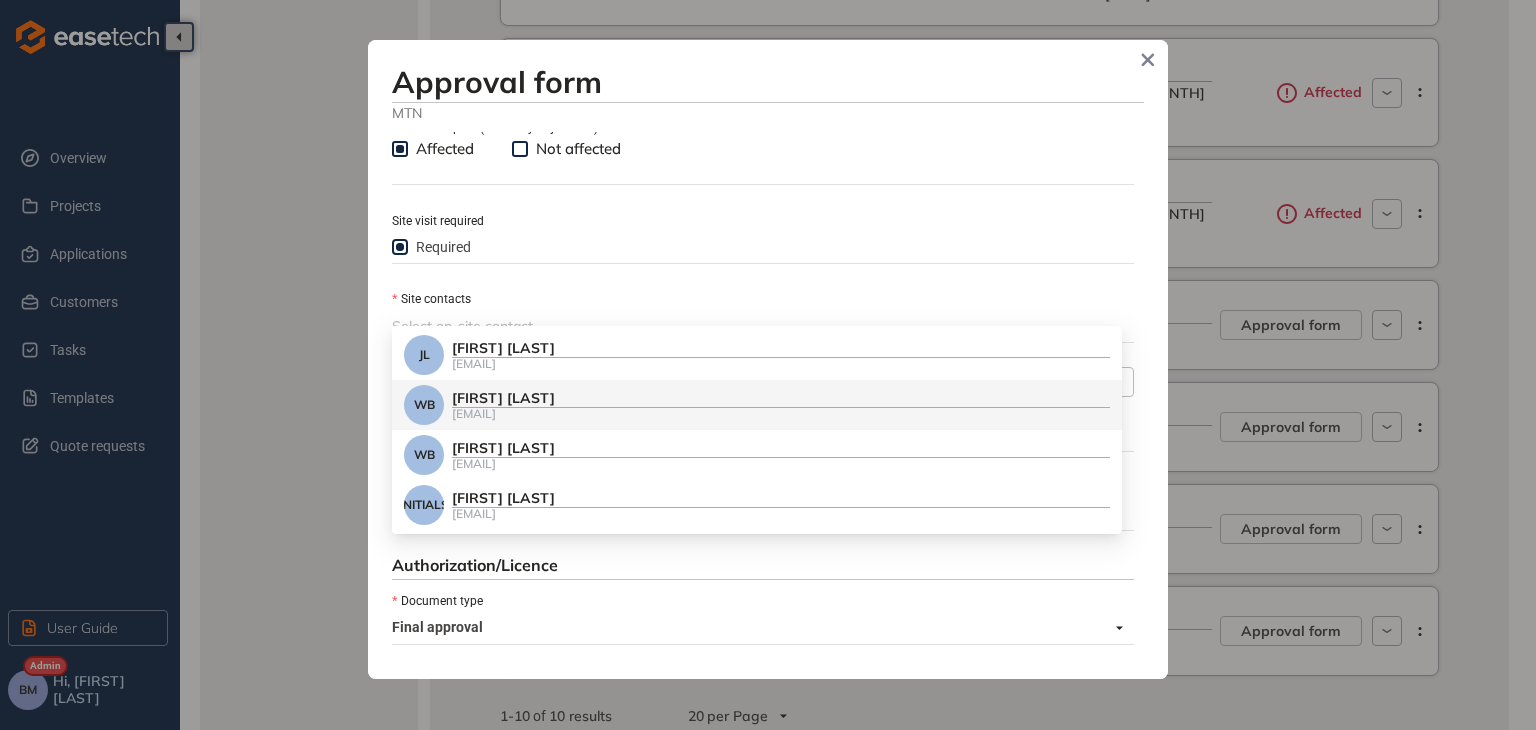 click on "[EMAIL]" at bounding box center (781, 413) 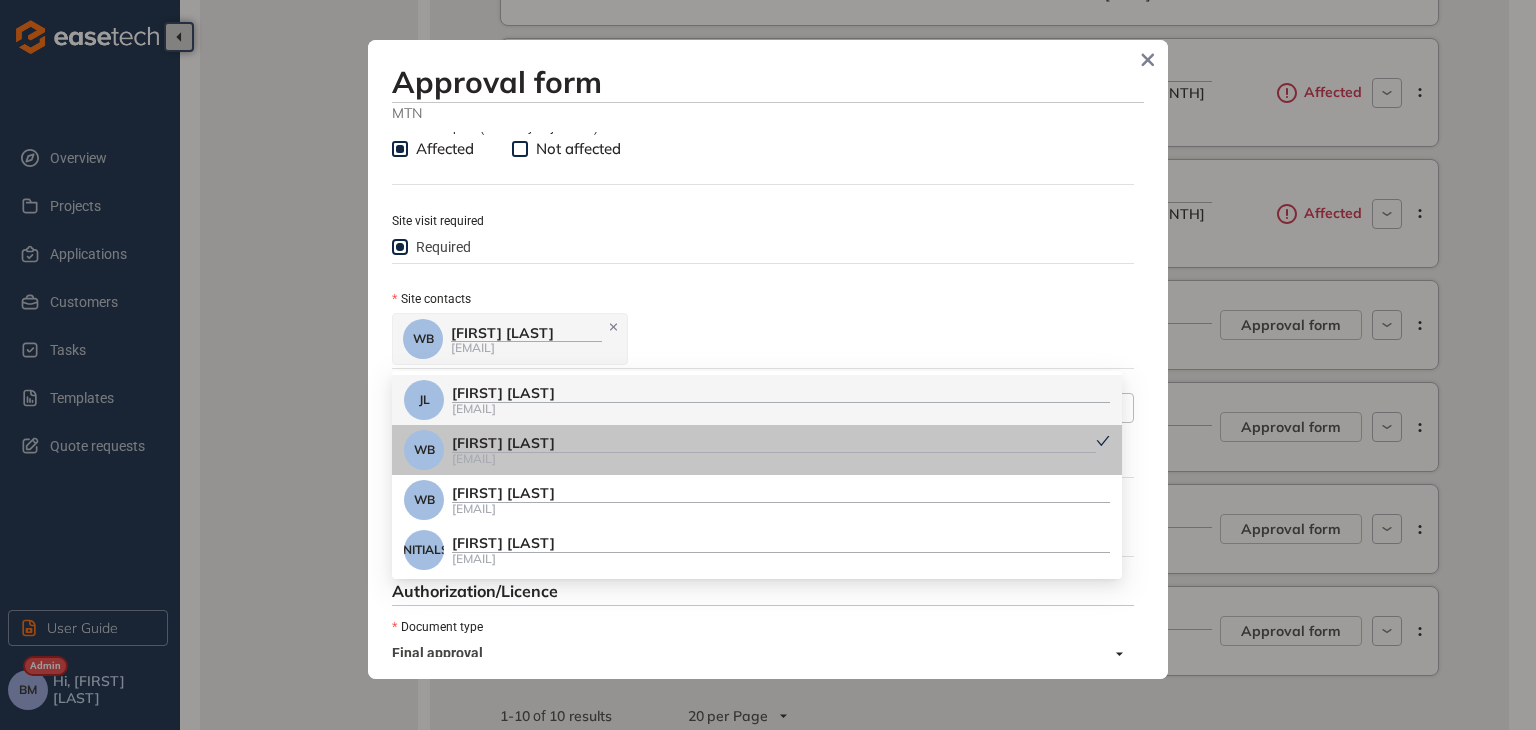 click on "[INITIALS] [FIRST] [LAST] [EMAIL]" at bounding box center [761, 339] 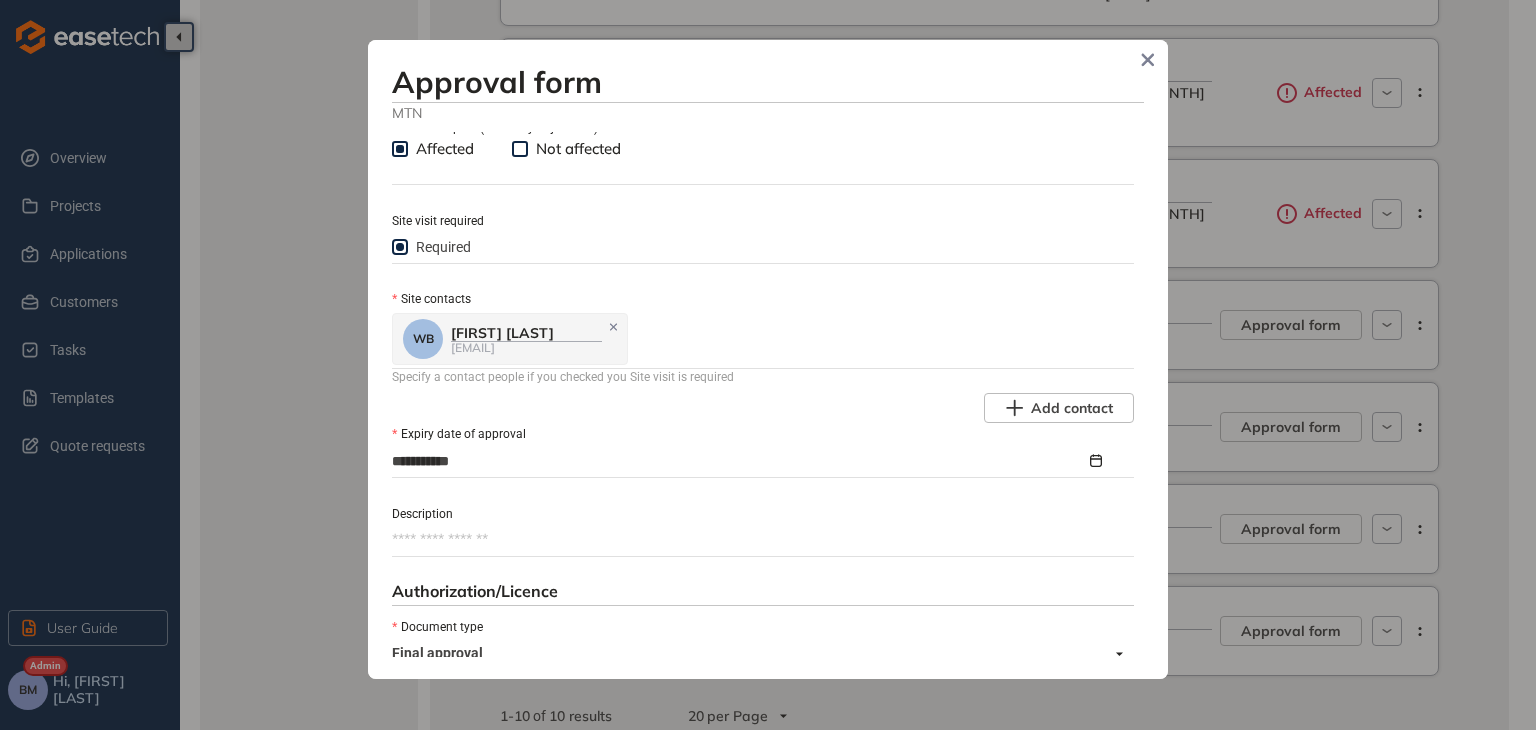 click on "Description" at bounding box center [763, 540] 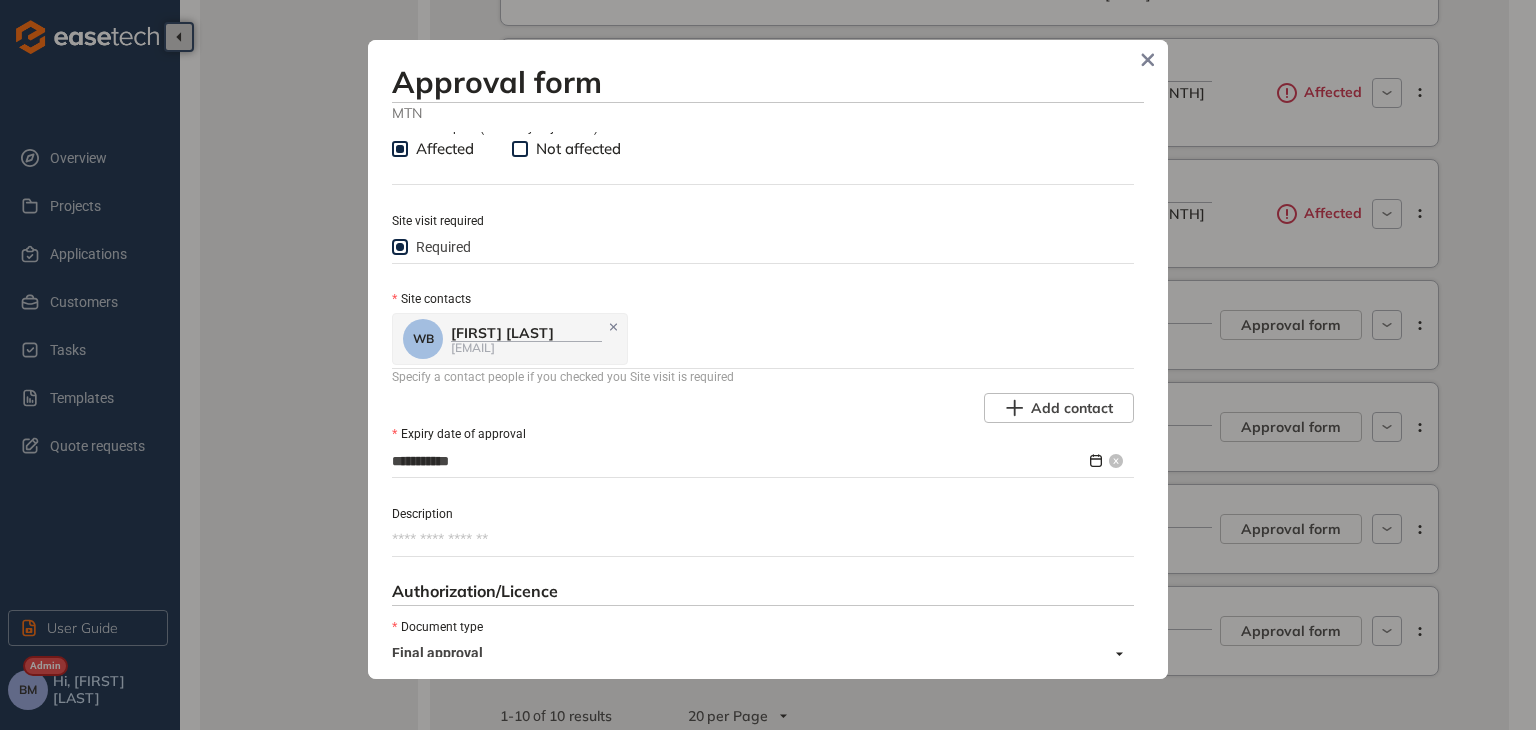click on "**********" at bounding box center [739, 461] 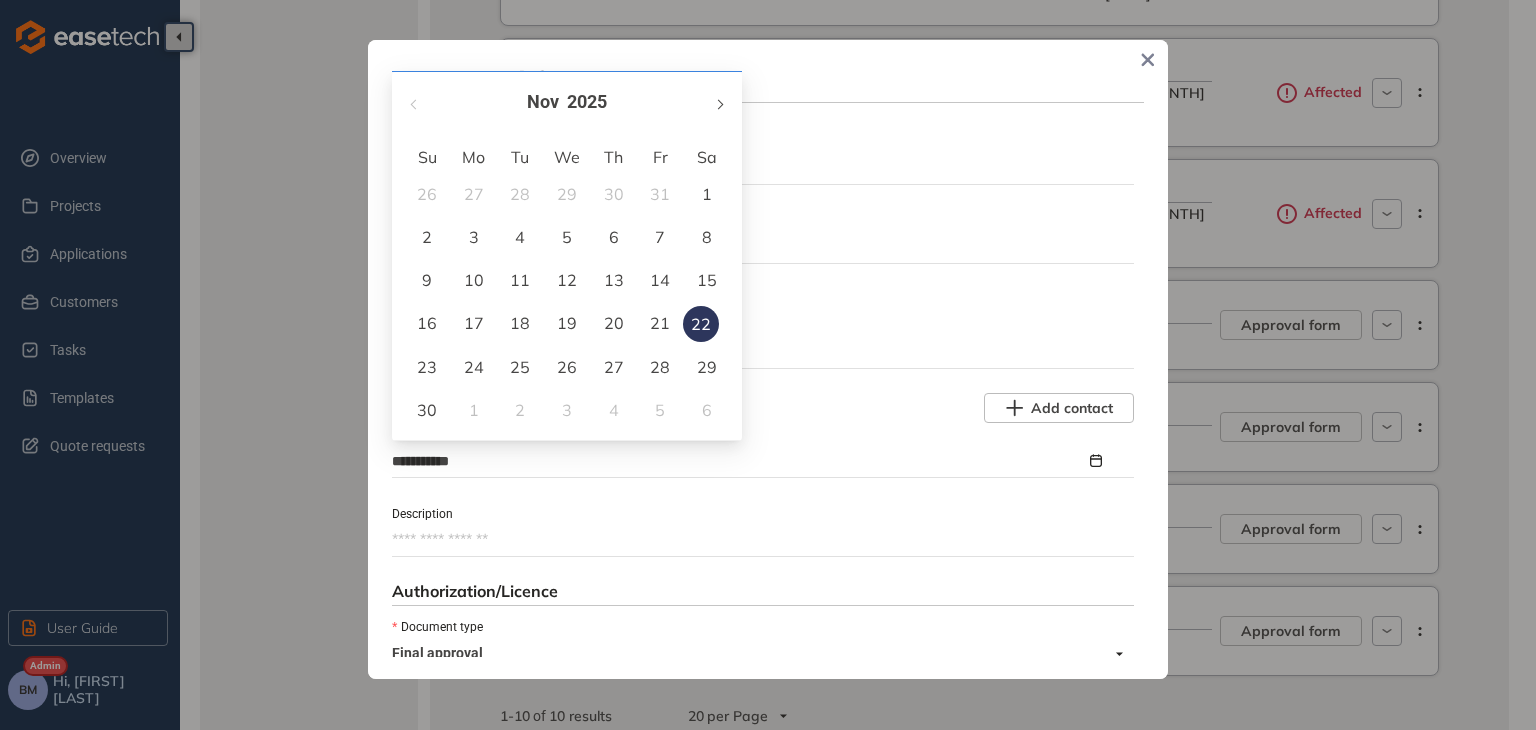 click at bounding box center (719, 102) 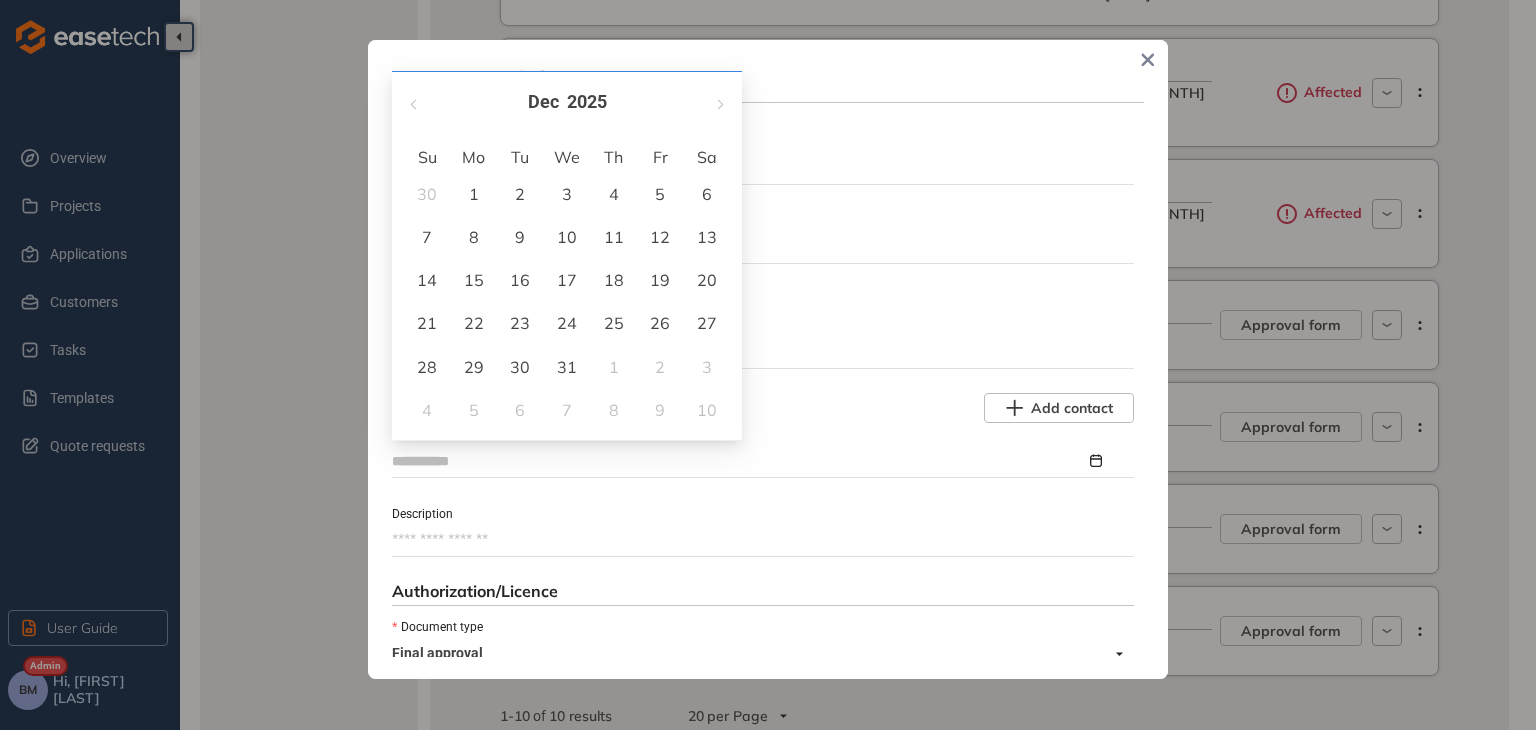 type on "**********" 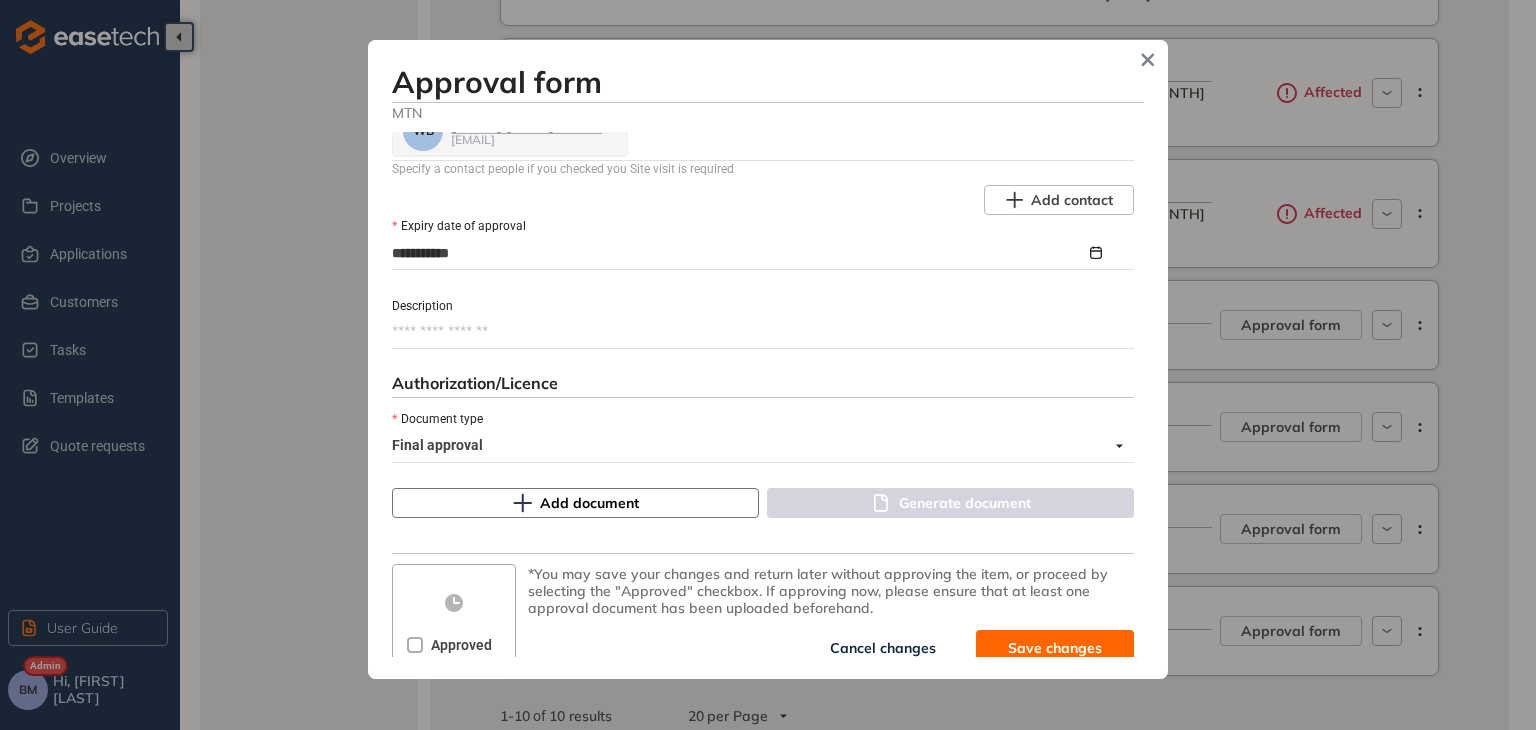 scroll, scrollTop: 1052, scrollLeft: 0, axis: vertical 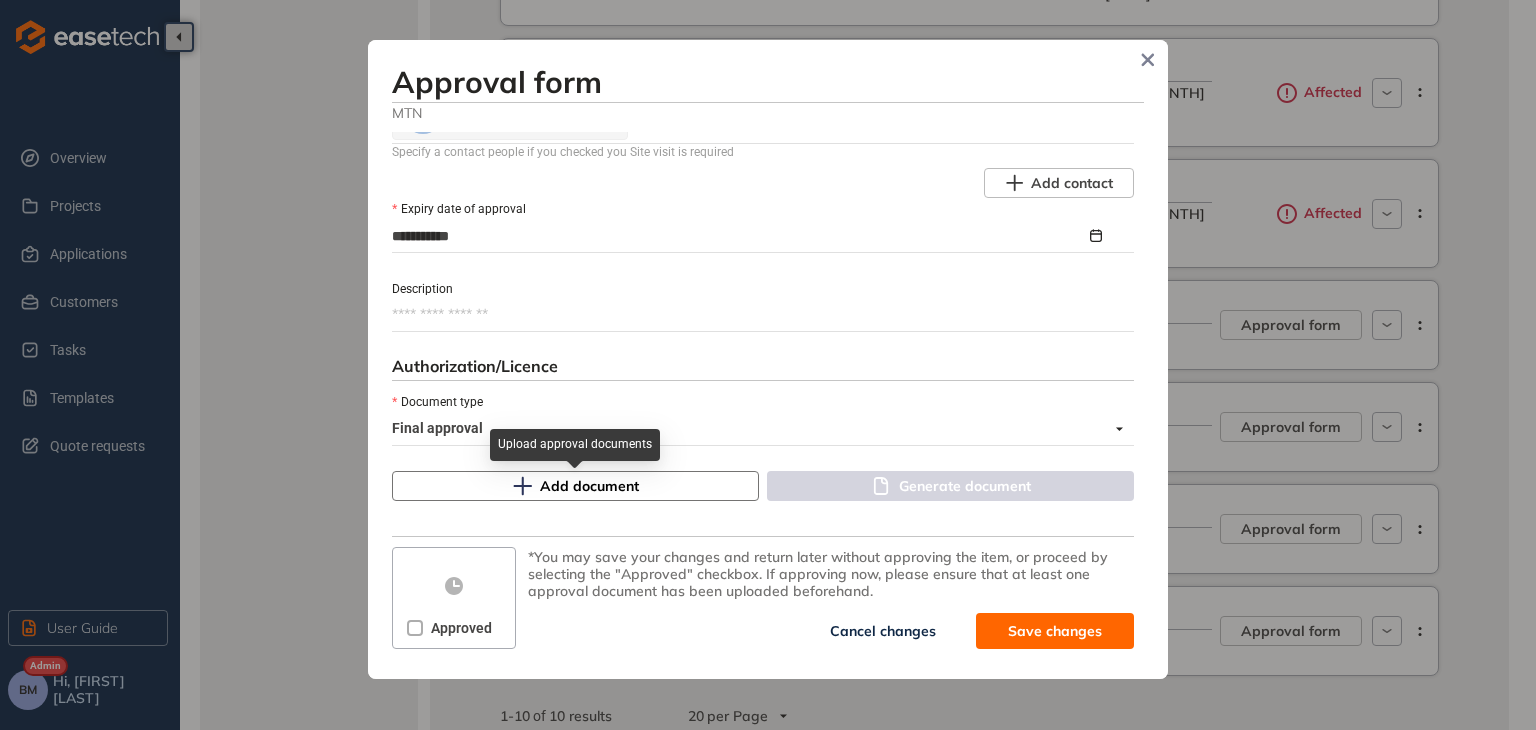 click on "Add document" at bounding box center (589, 486) 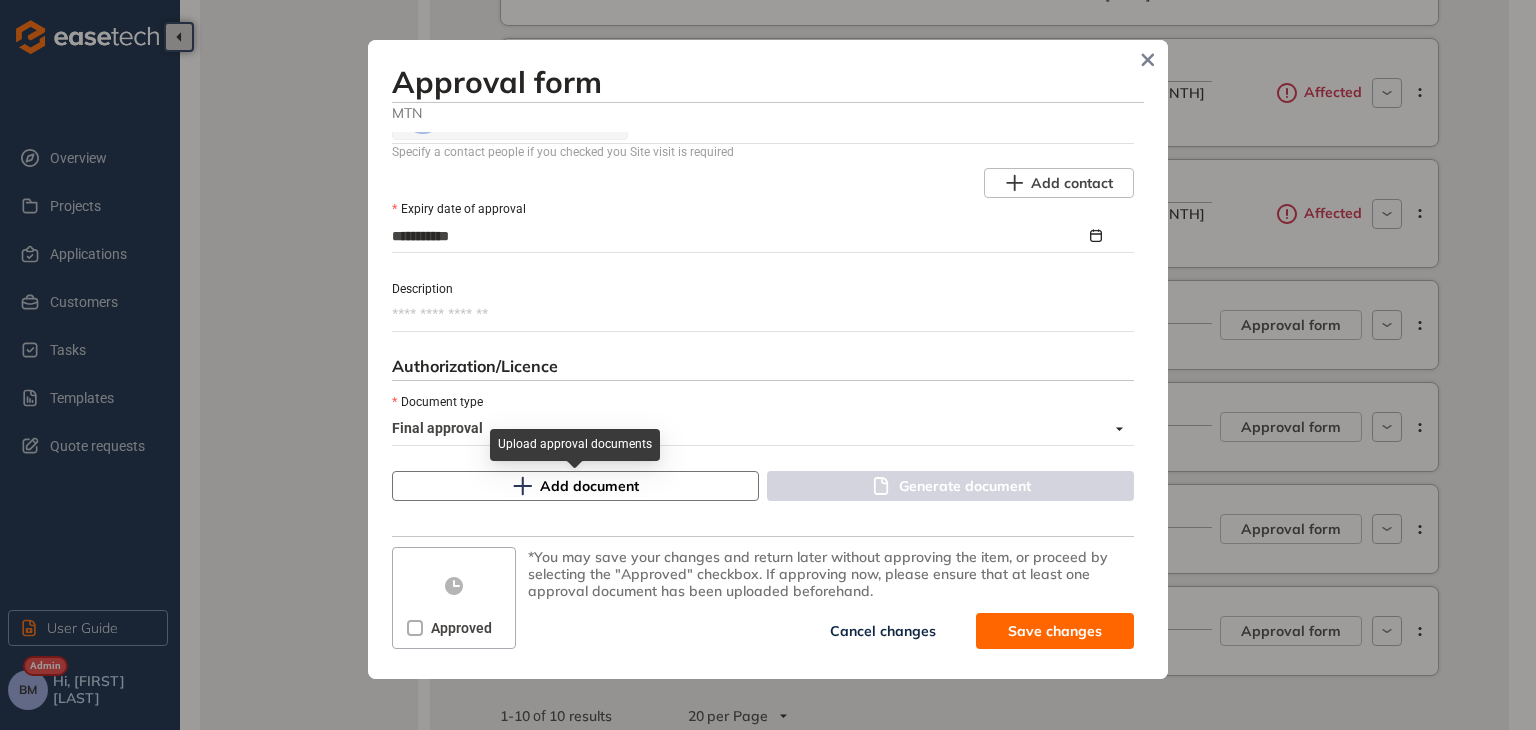 click on "Add document" at bounding box center [575, 486] 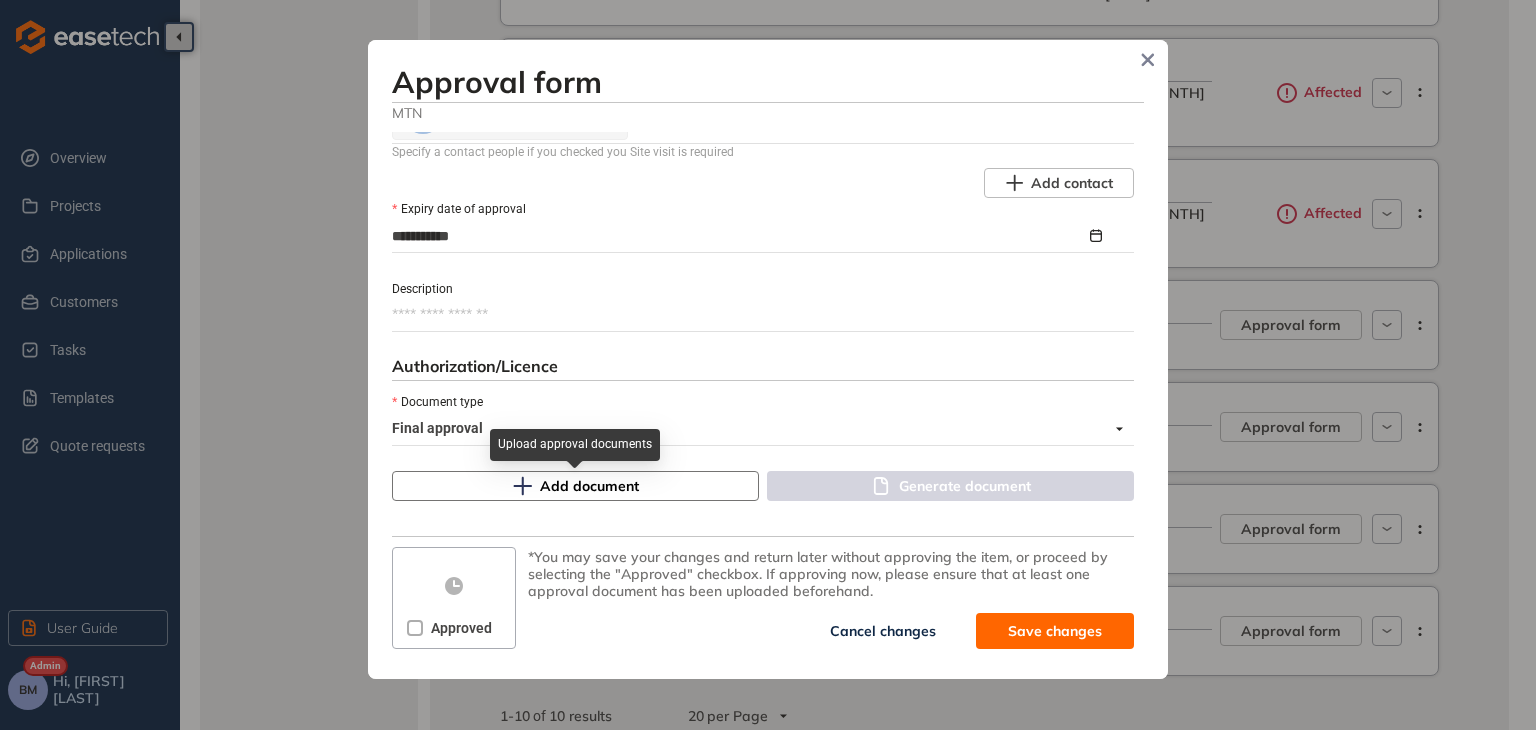 click on "Expiry date of approval" at bounding box center [459, 209] 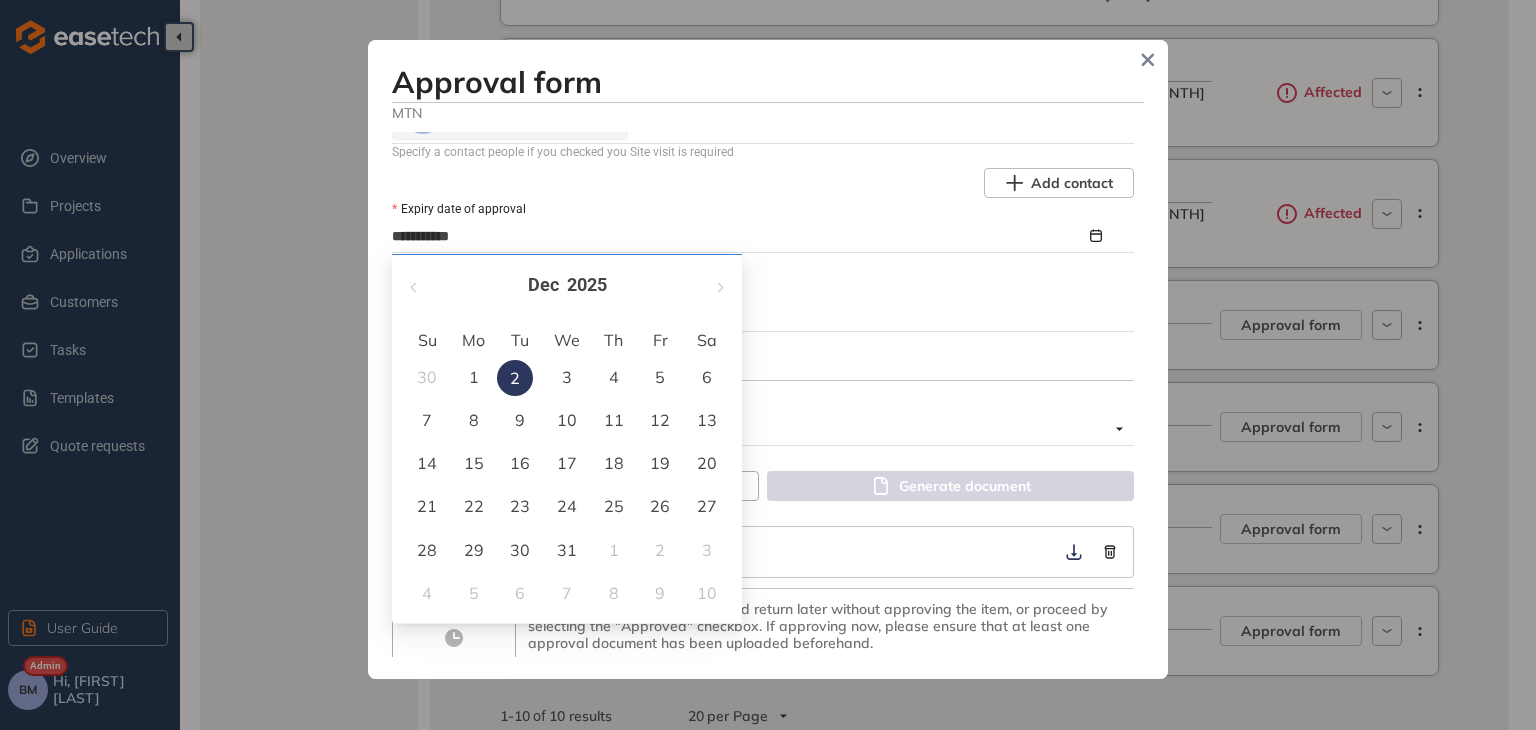 click on "**********" at bounding box center (763, 236) 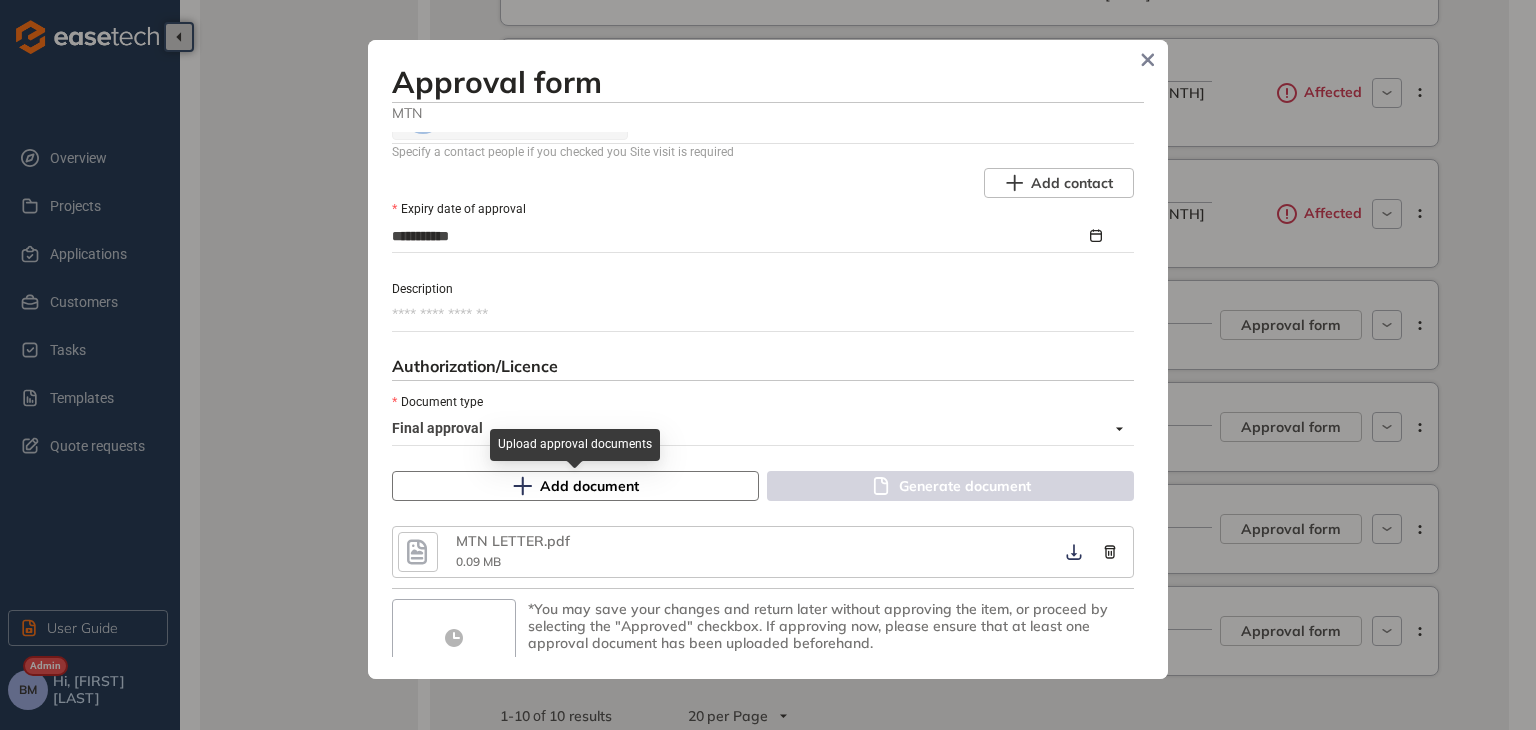 click on "Add document" at bounding box center [589, 486] 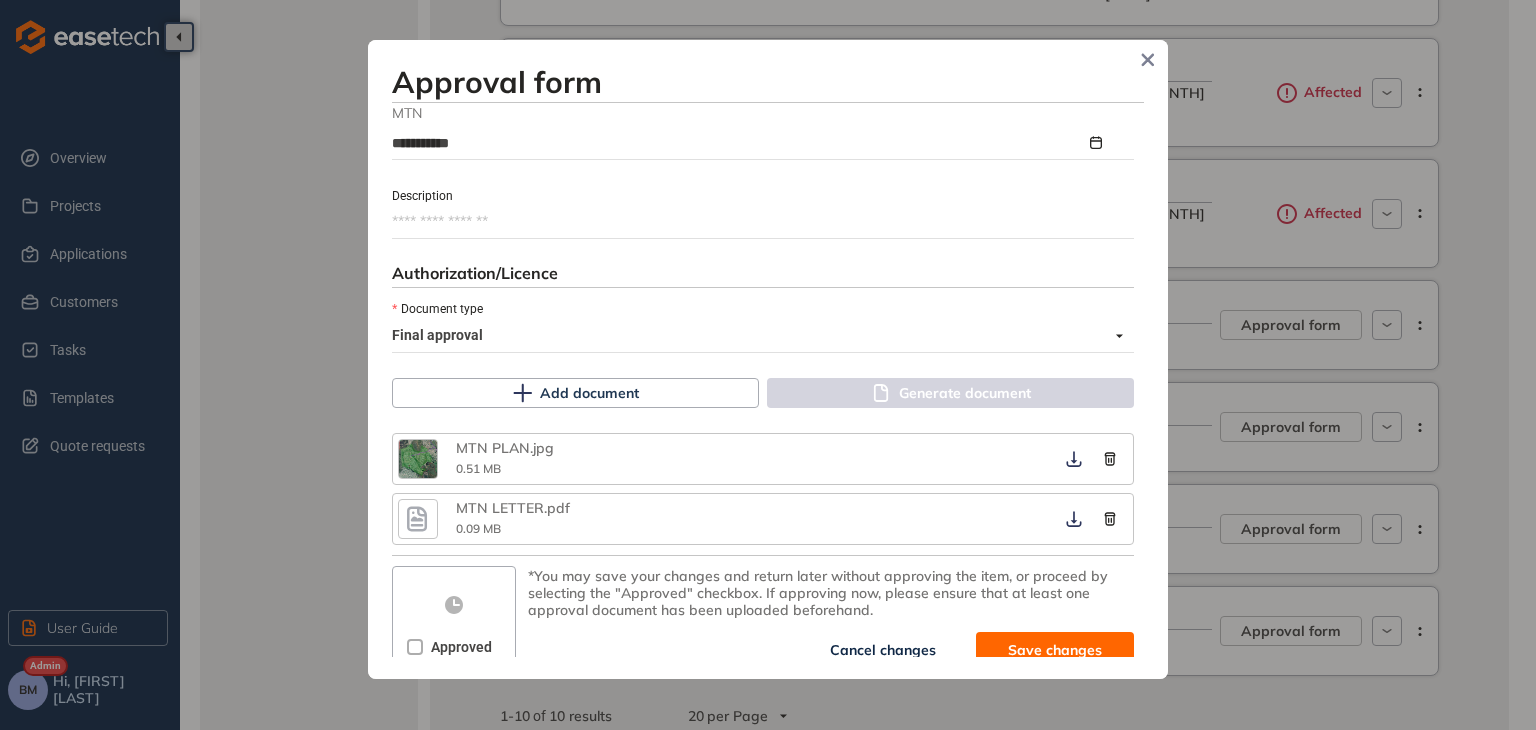 scroll, scrollTop: 1163, scrollLeft: 0, axis: vertical 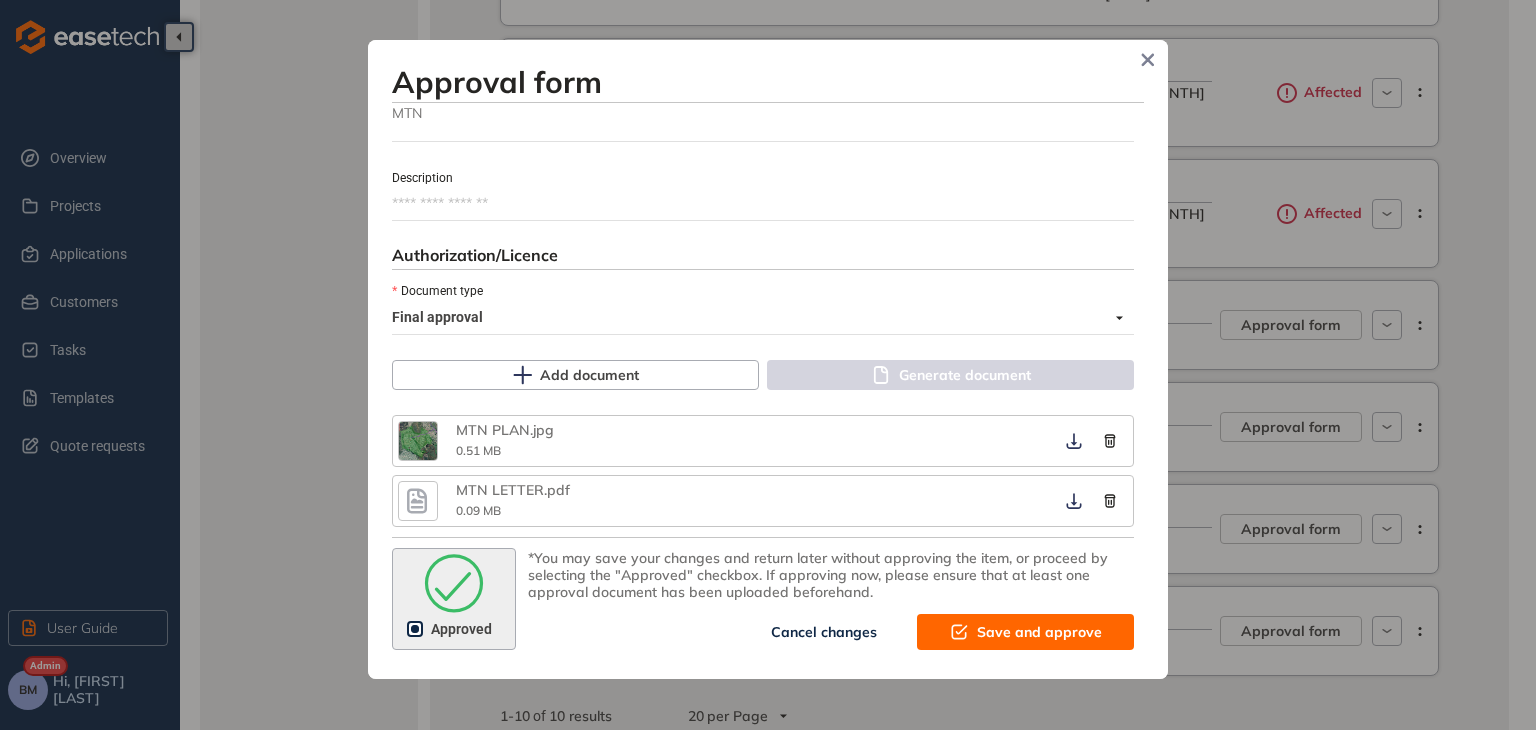 click on "Save and approve" at bounding box center (1025, 632) 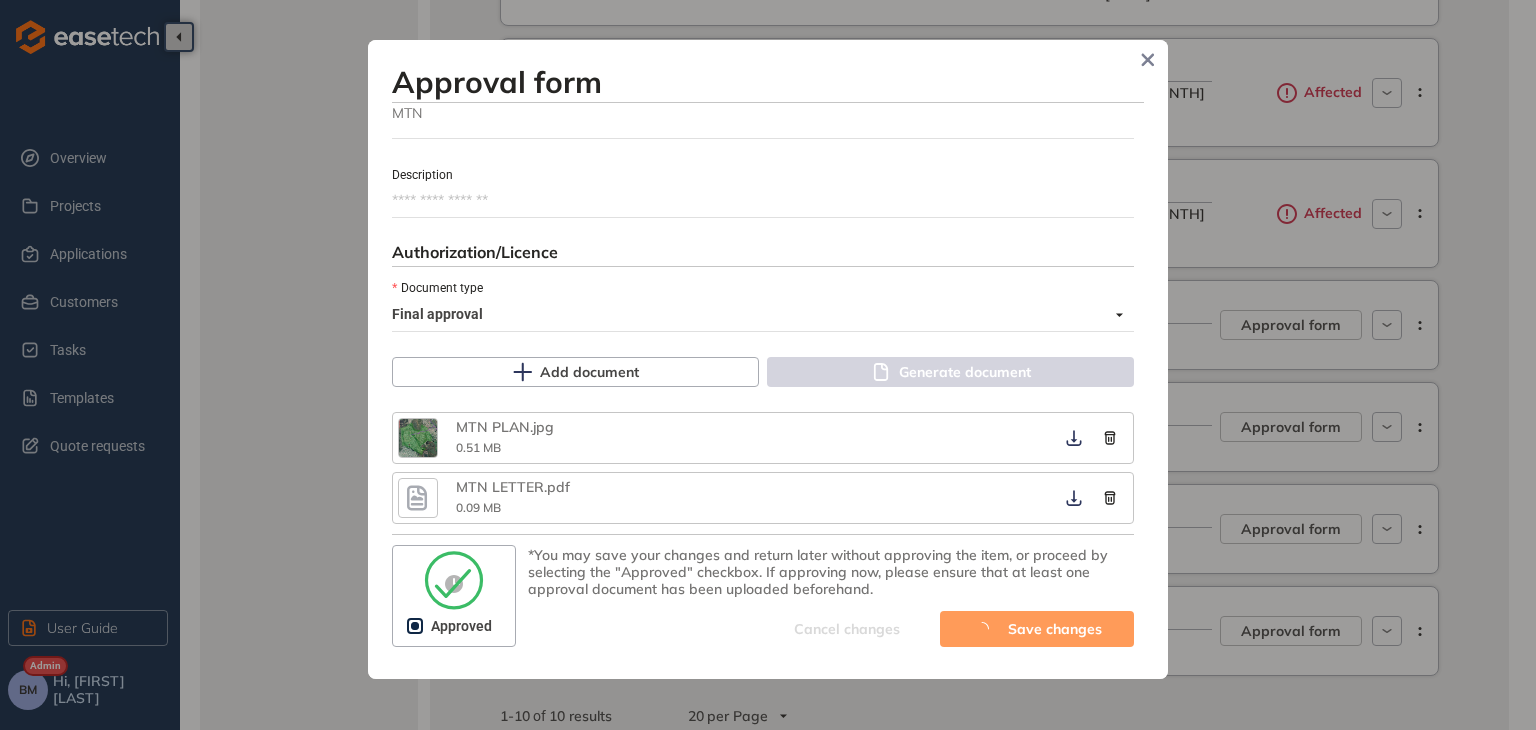 scroll, scrollTop: 1028, scrollLeft: 0, axis: vertical 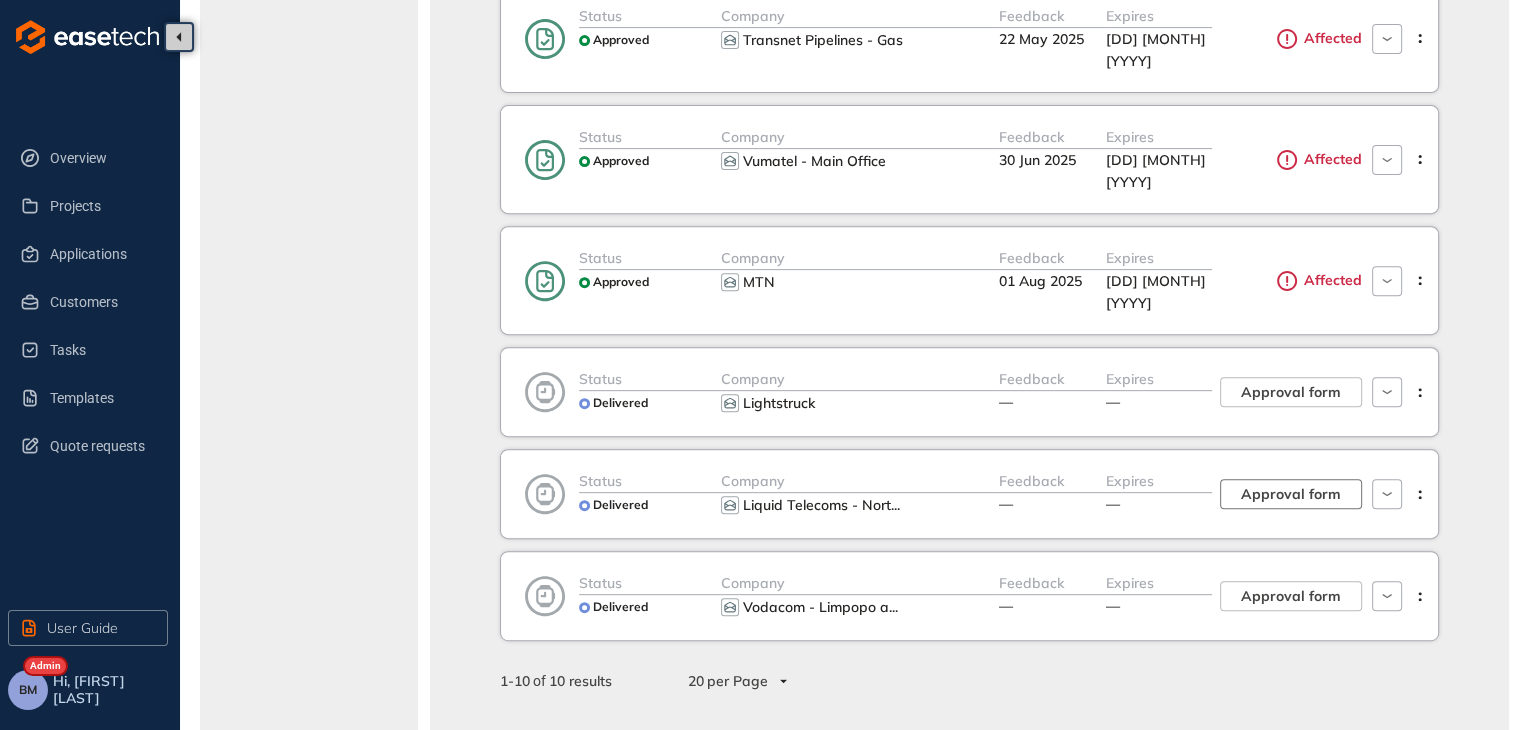click on "Approval form" at bounding box center (1291, 494) 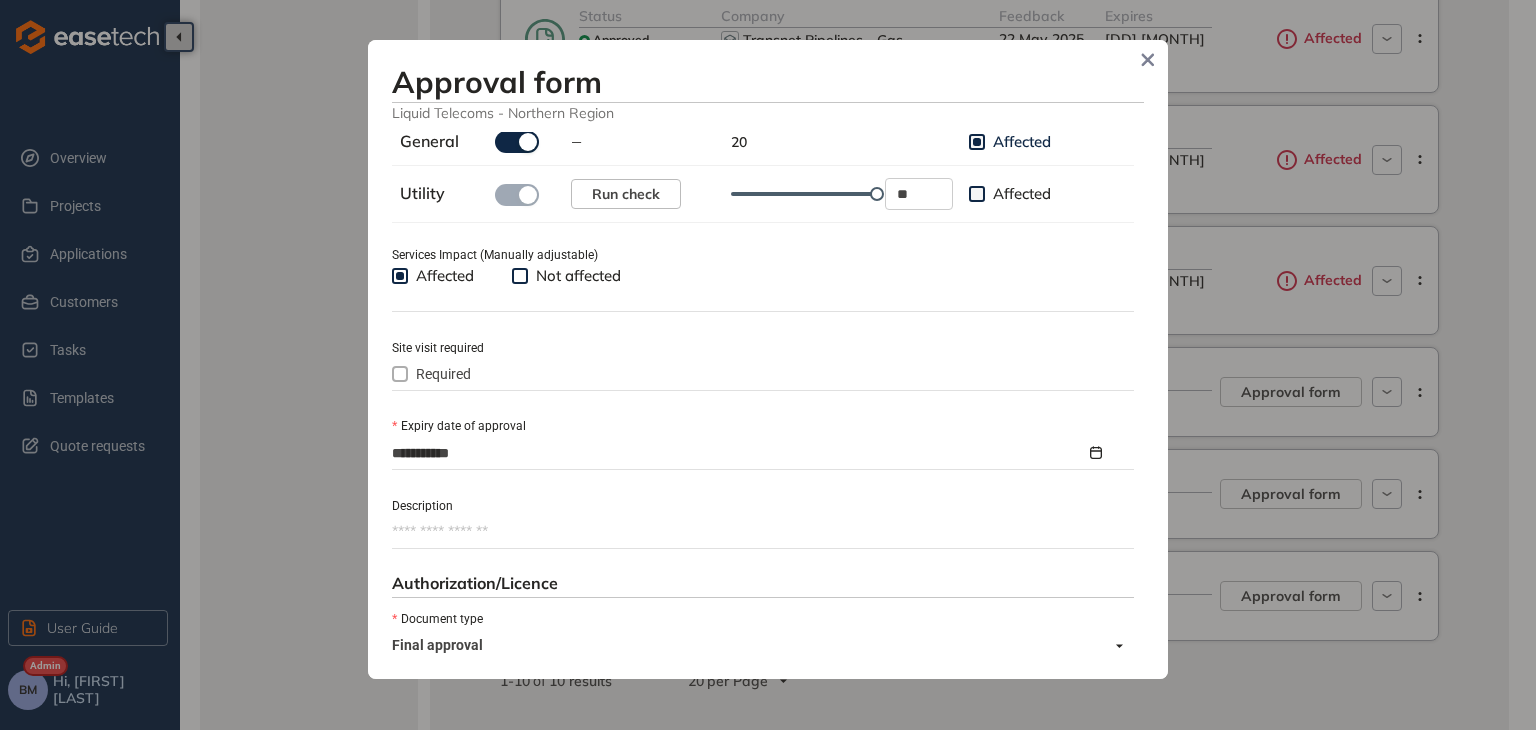 scroll, scrollTop: 800, scrollLeft: 0, axis: vertical 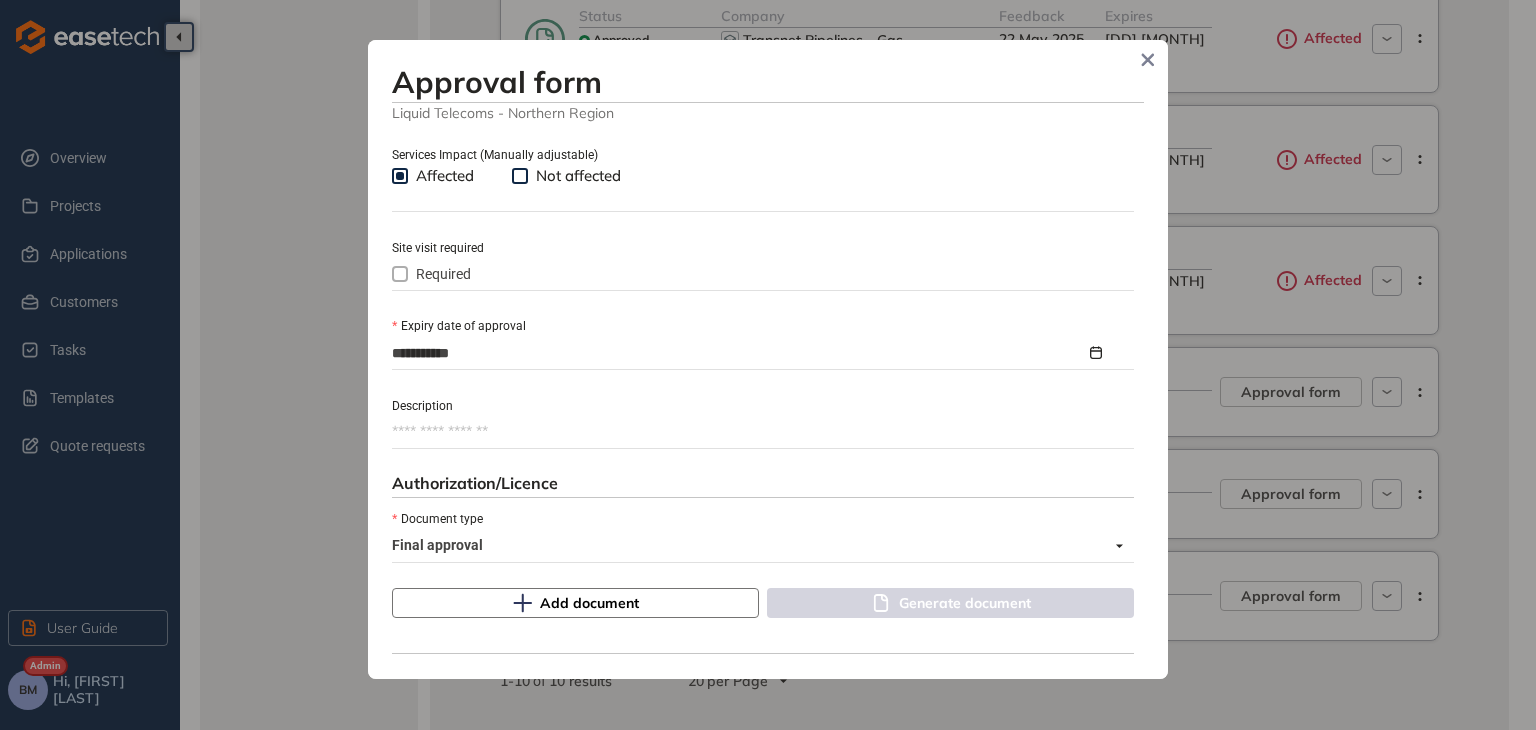 click on "Add document" at bounding box center (589, 603) 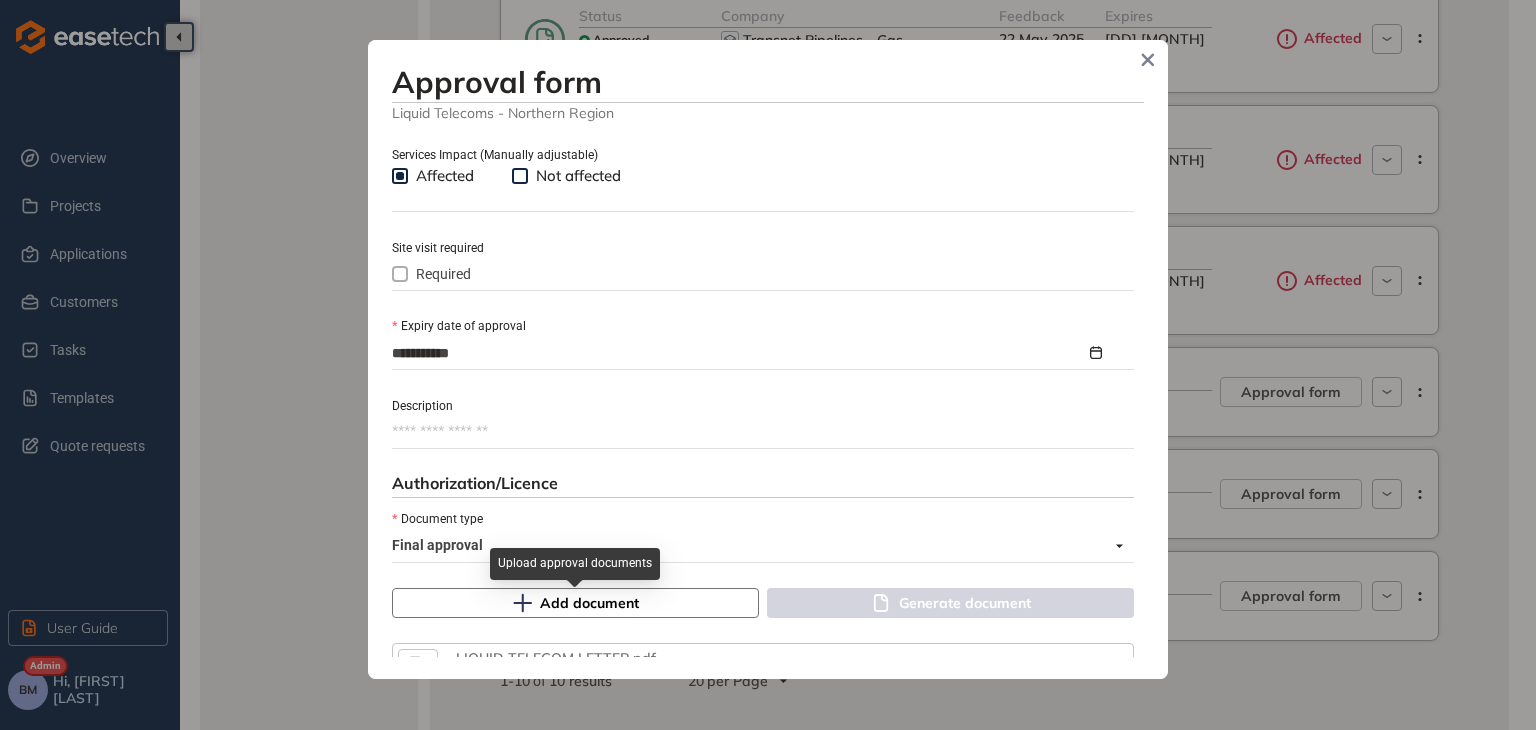 click on "Add document" at bounding box center [589, 603] 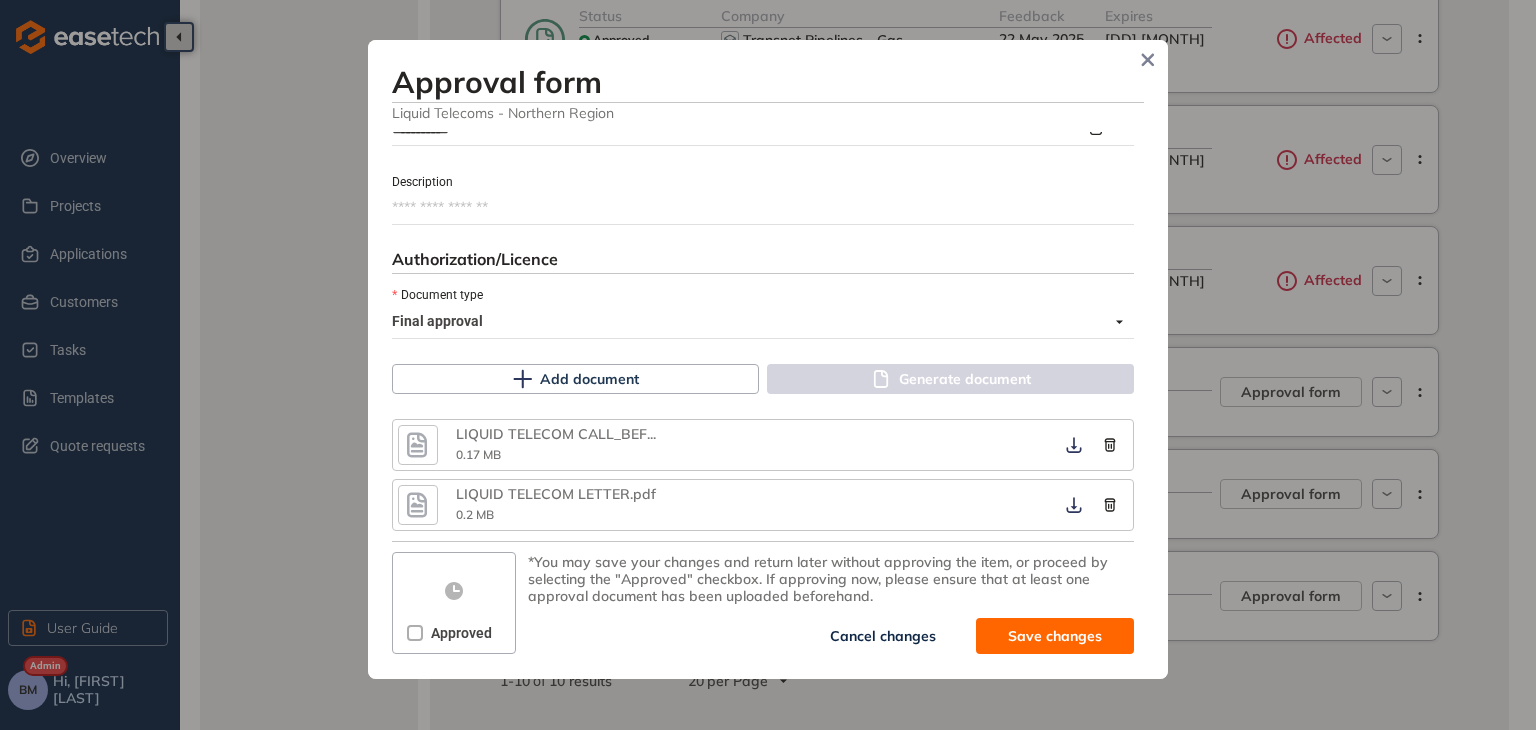 scroll, scrollTop: 1028, scrollLeft: 0, axis: vertical 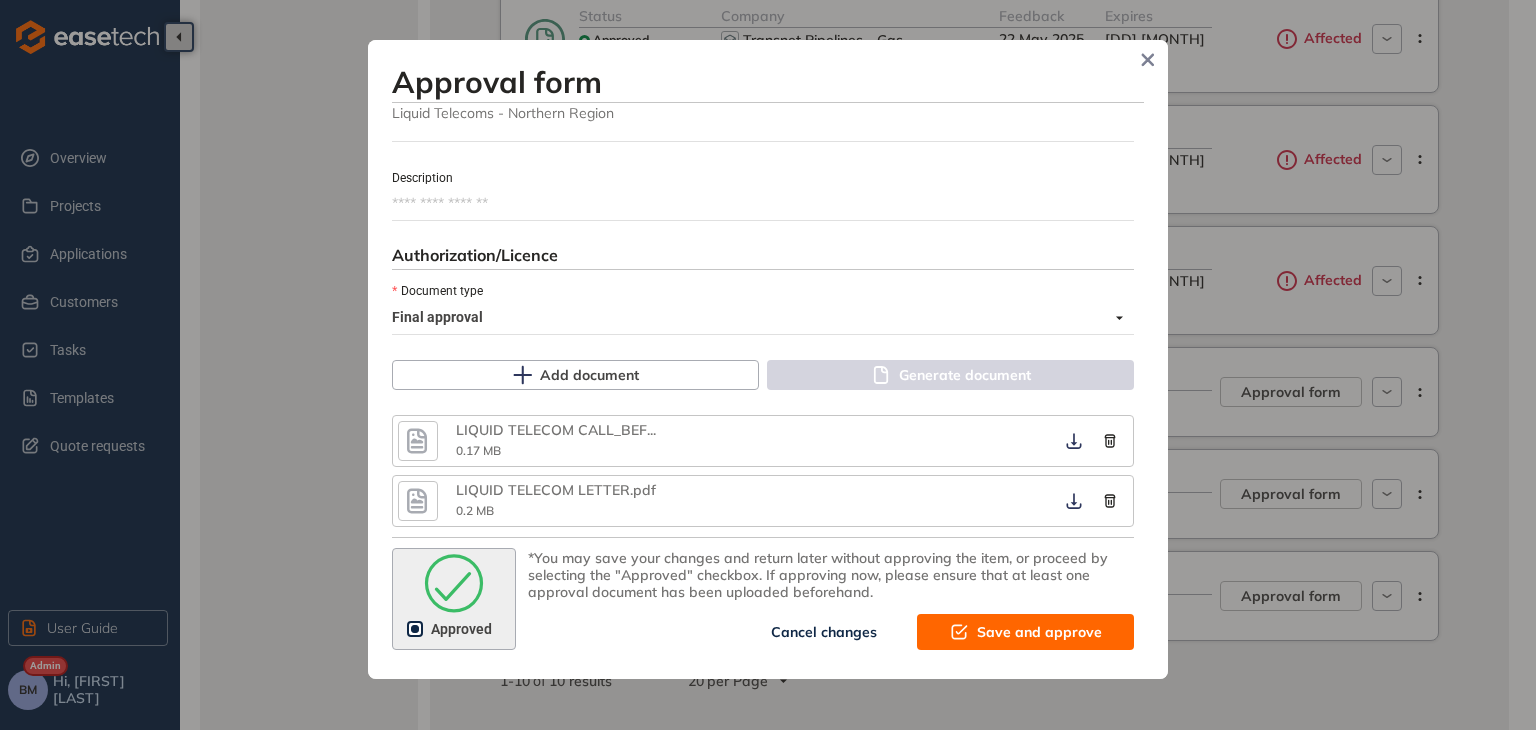 click on "Save and approve" at bounding box center [1039, 632] 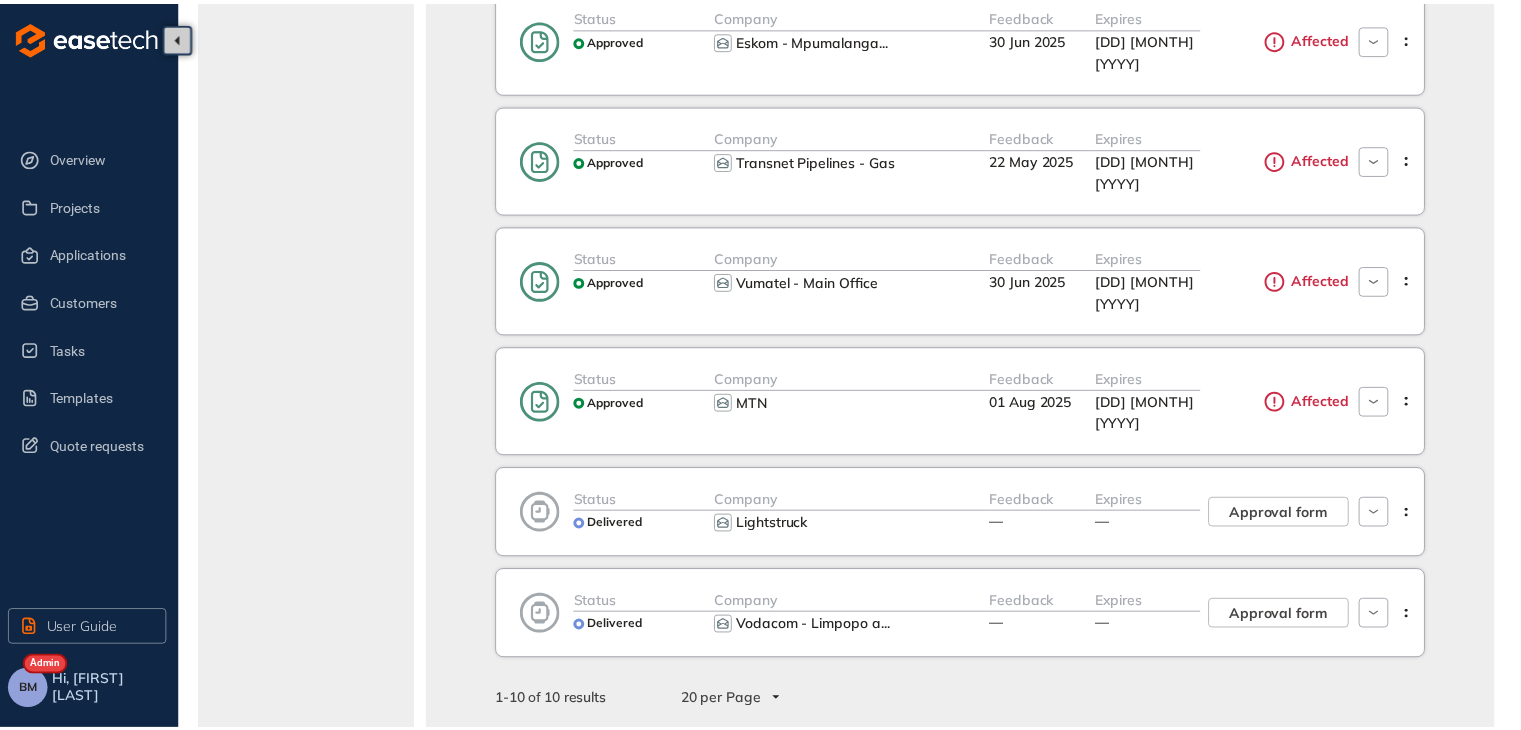 scroll, scrollTop: 0, scrollLeft: 0, axis: both 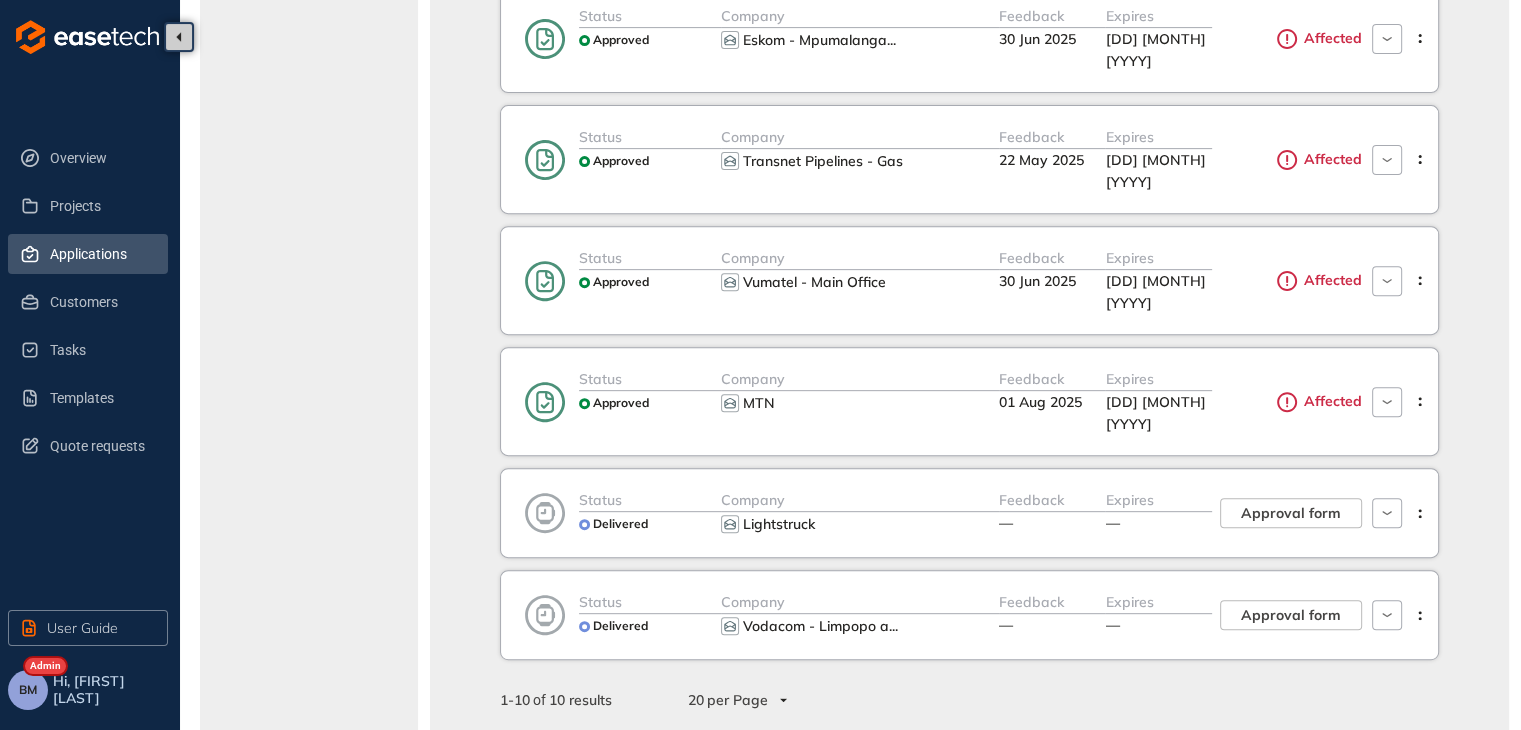 click on "Applications" at bounding box center [101, 254] 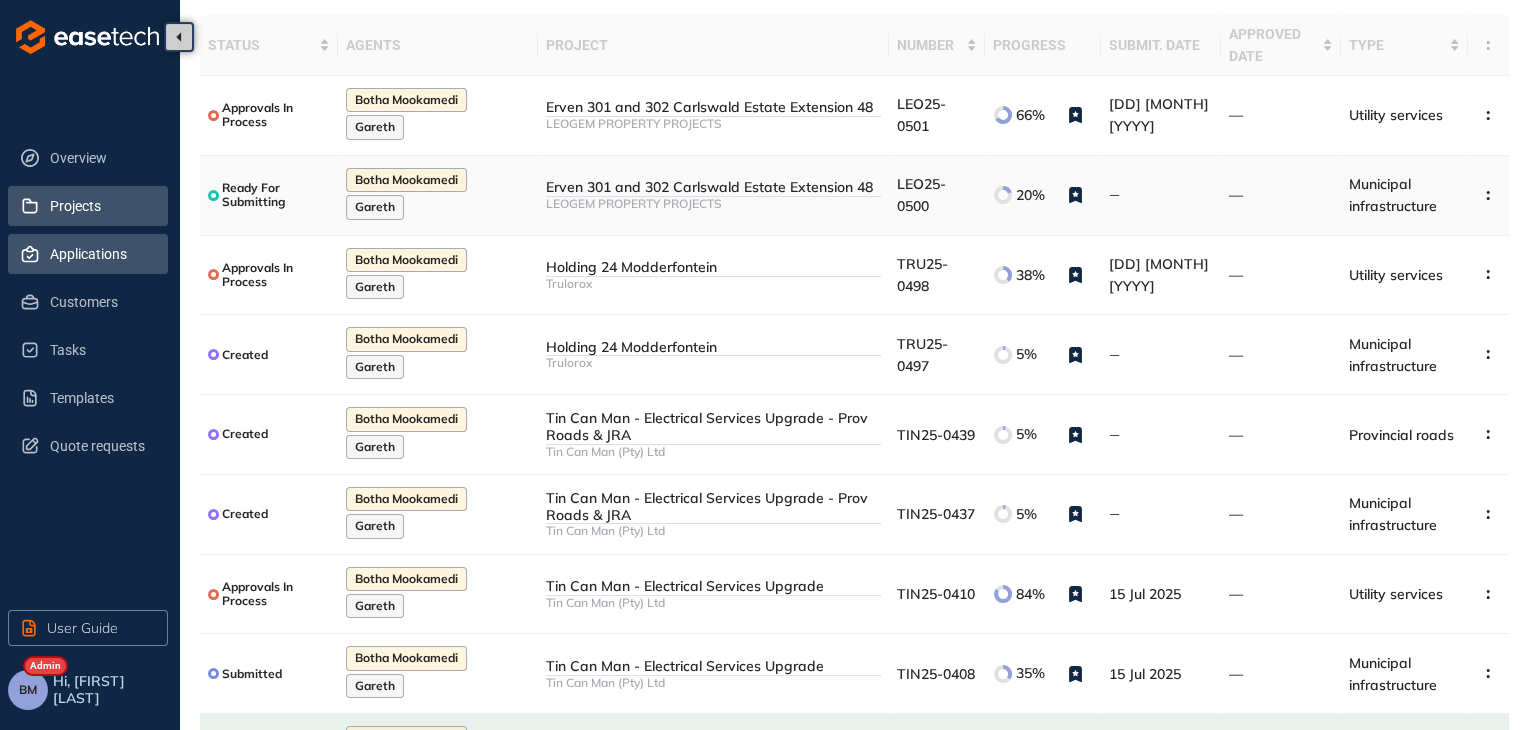 scroll, scrollTop: 118, scrollLeft: 0, axis: vertical 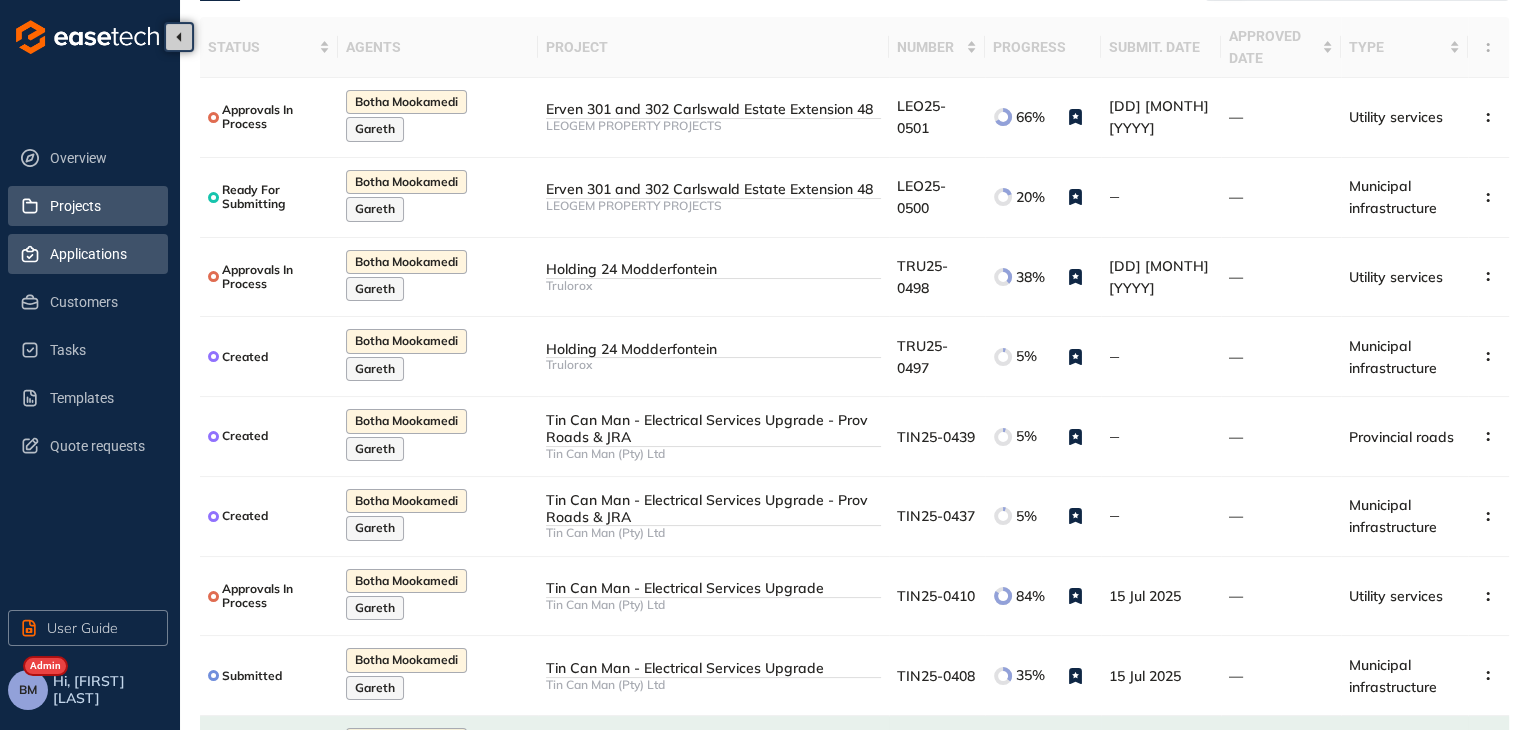 click on "Projects" at bounding box center [101, 206] 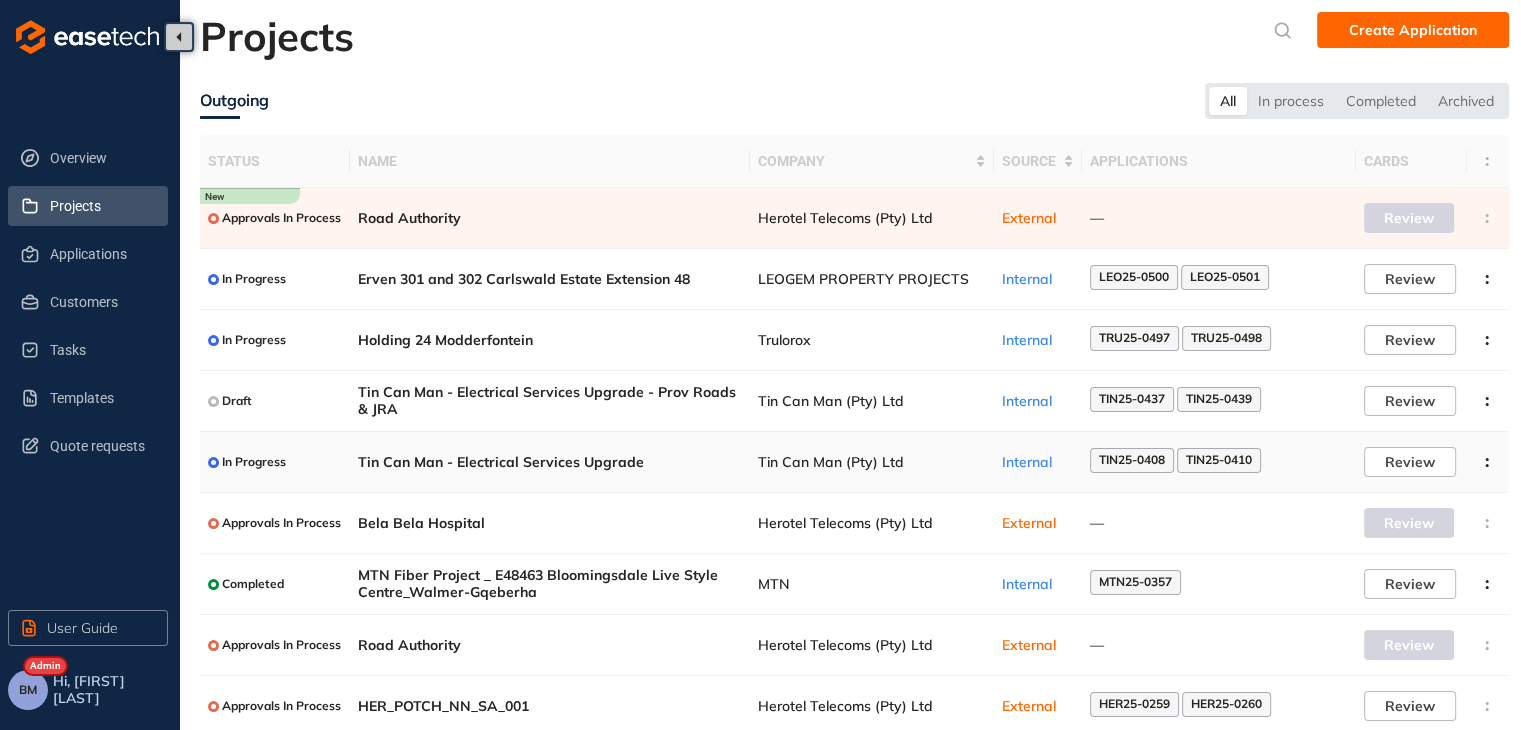 scroll, scrollTop: 130, scrollLeft: 0, axis: vertical 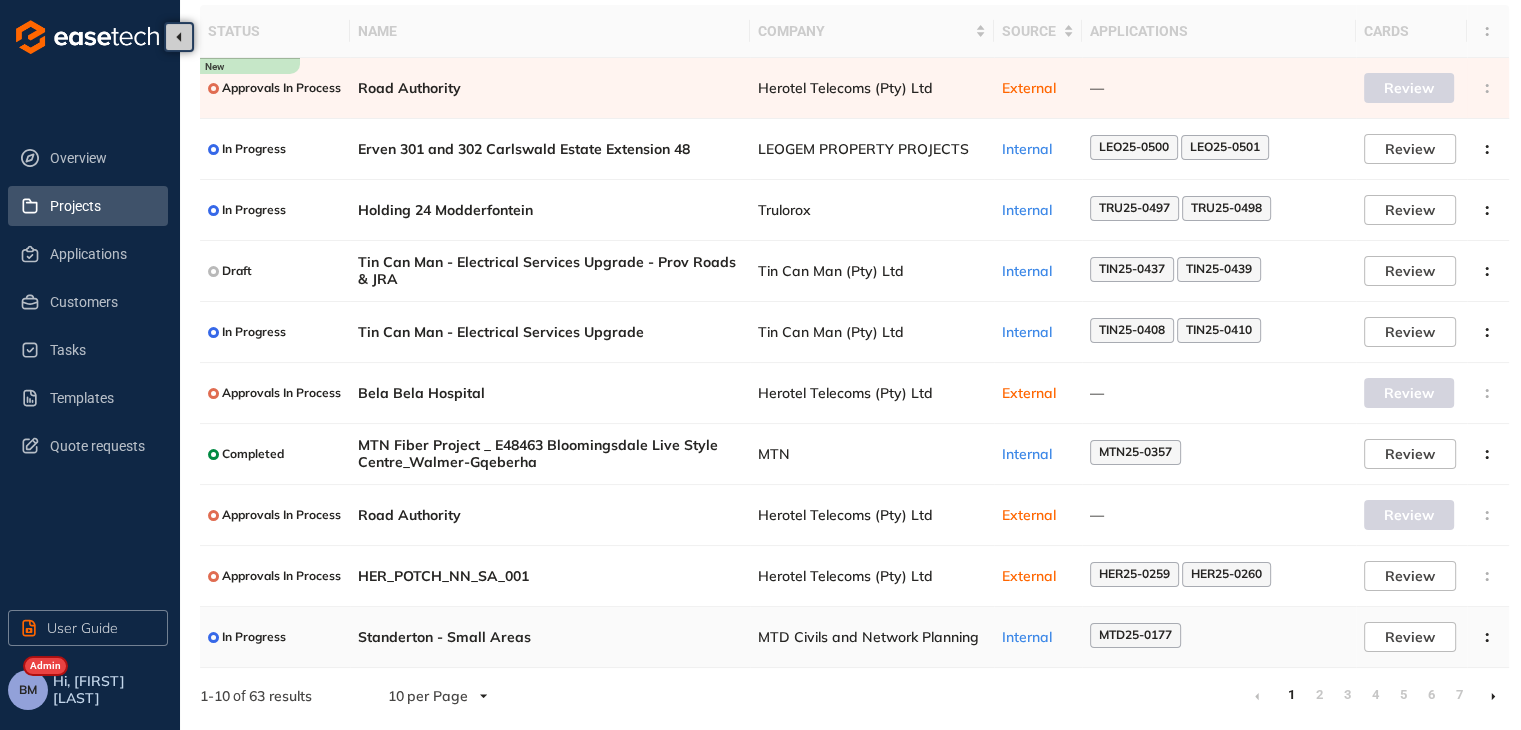 click on "MTD25-0177" at bounding box center [1135, 635] 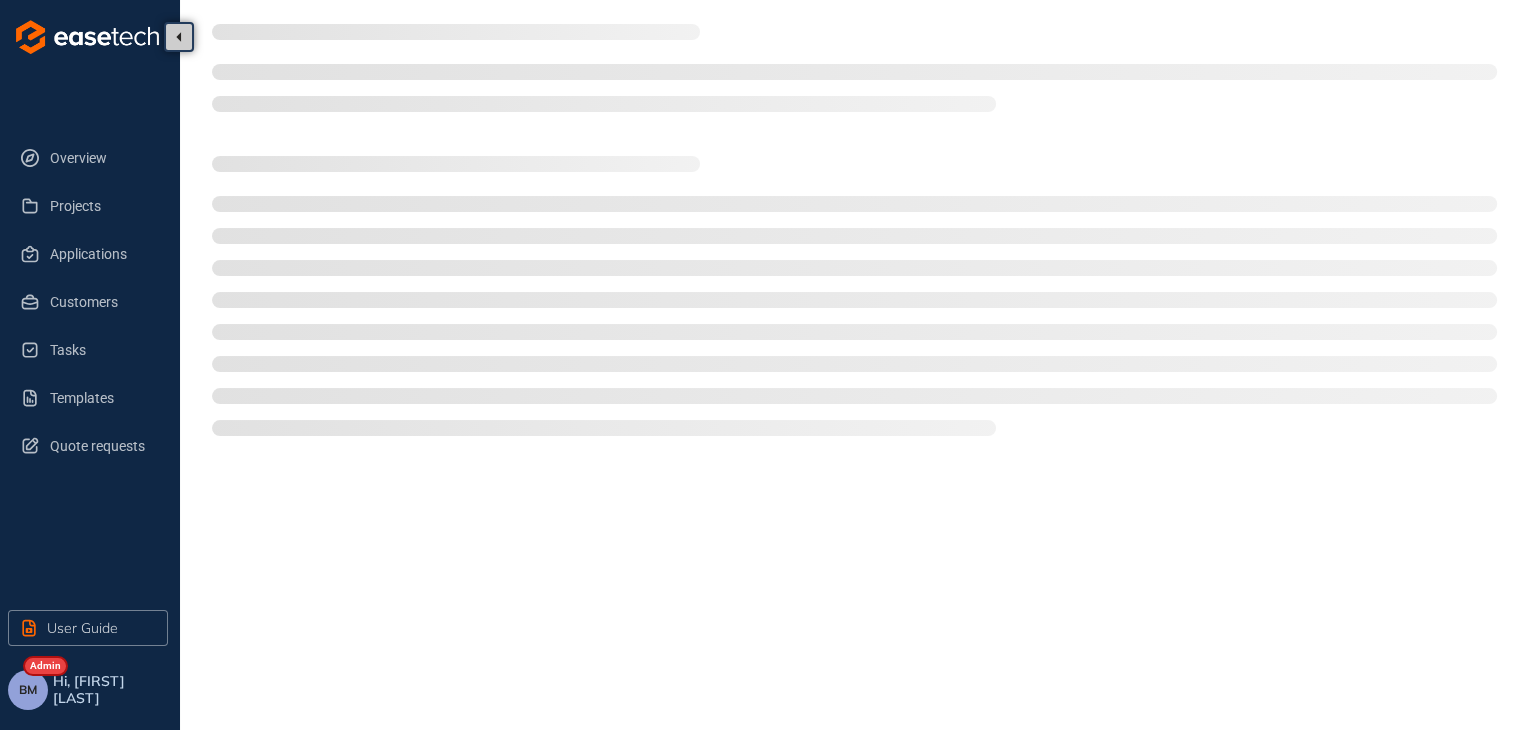 scroll, scrollTop: 0, scrollLeft: 0, axis: both 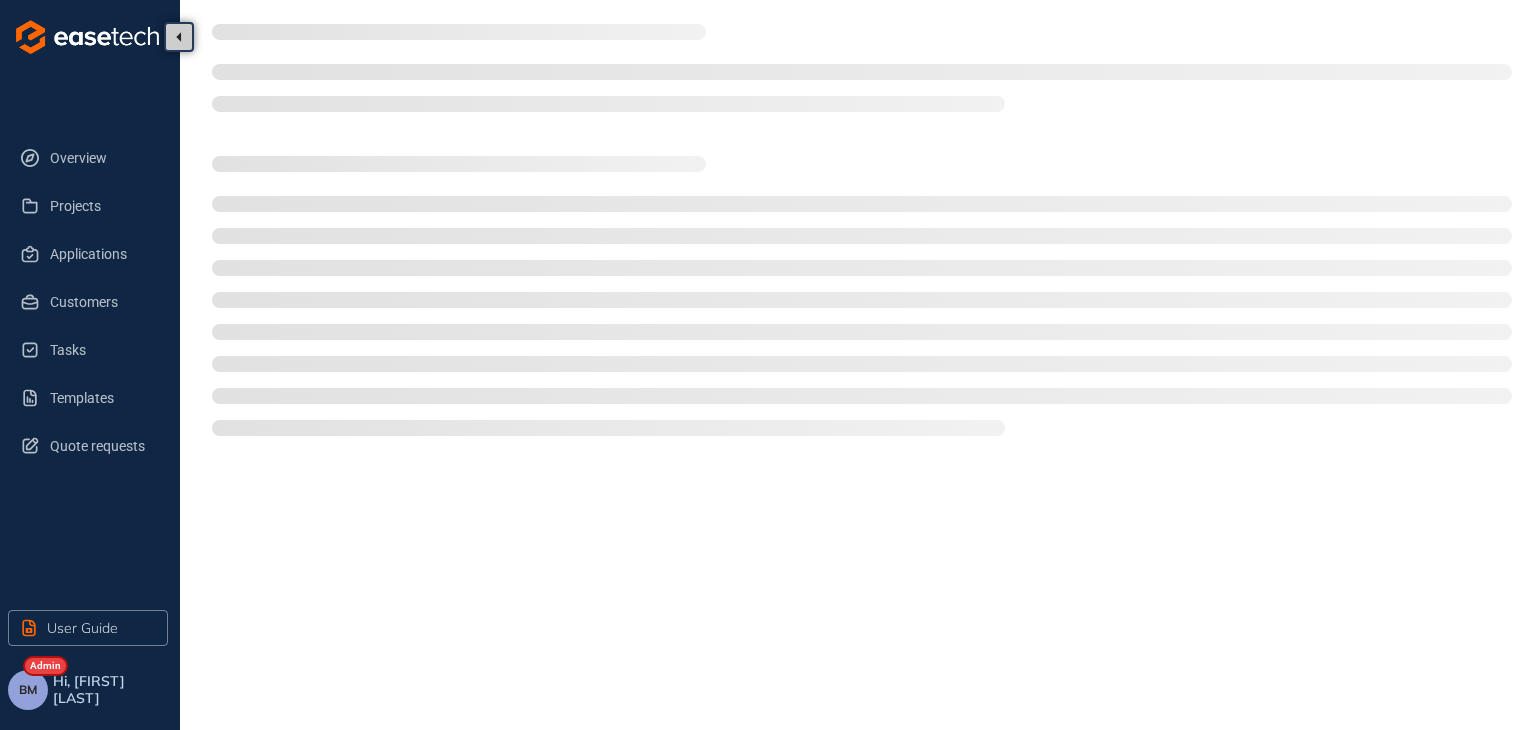 type on "**********" 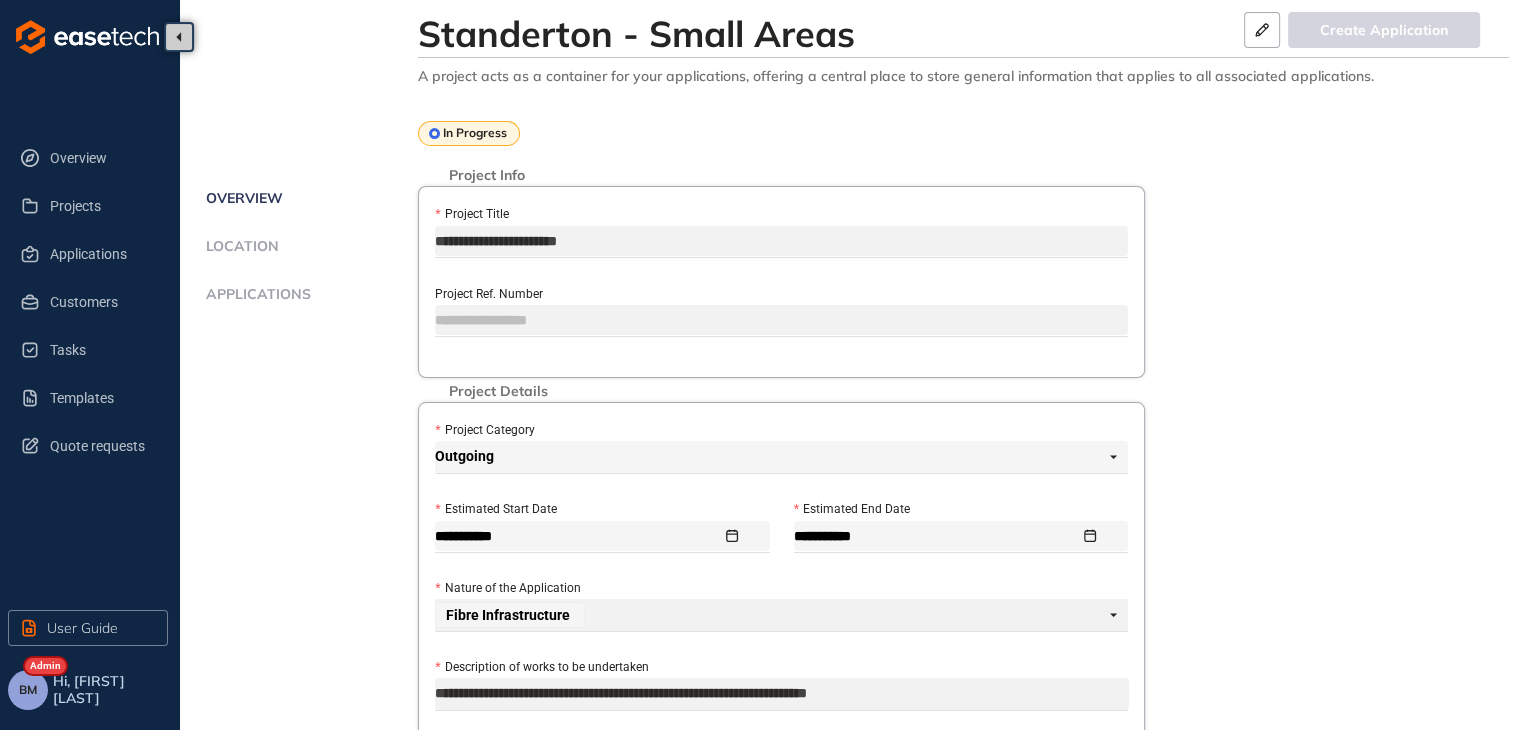click on "Applications" at bounding box center [255, 294] 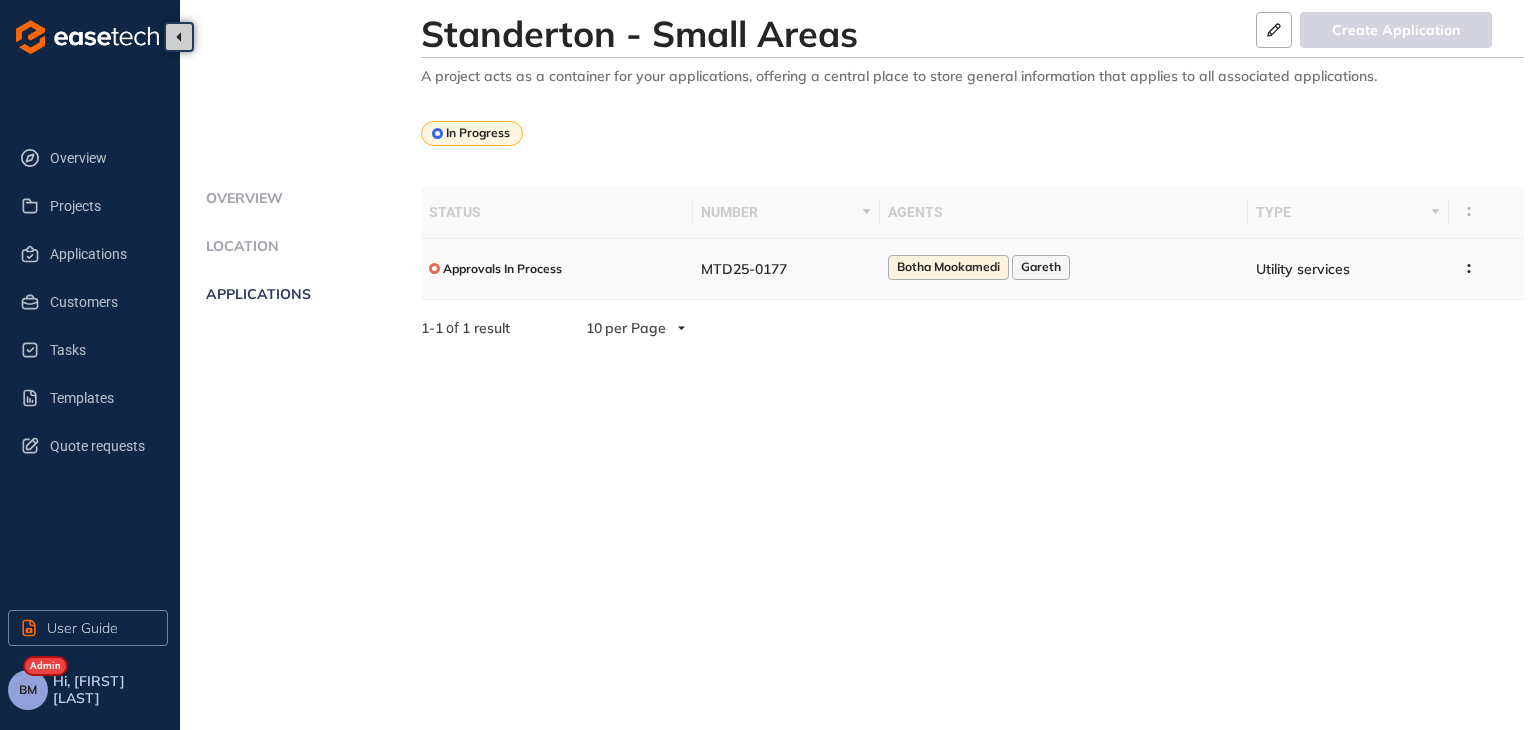 click on "MTD25-0177" at bounding box center (786, 269) 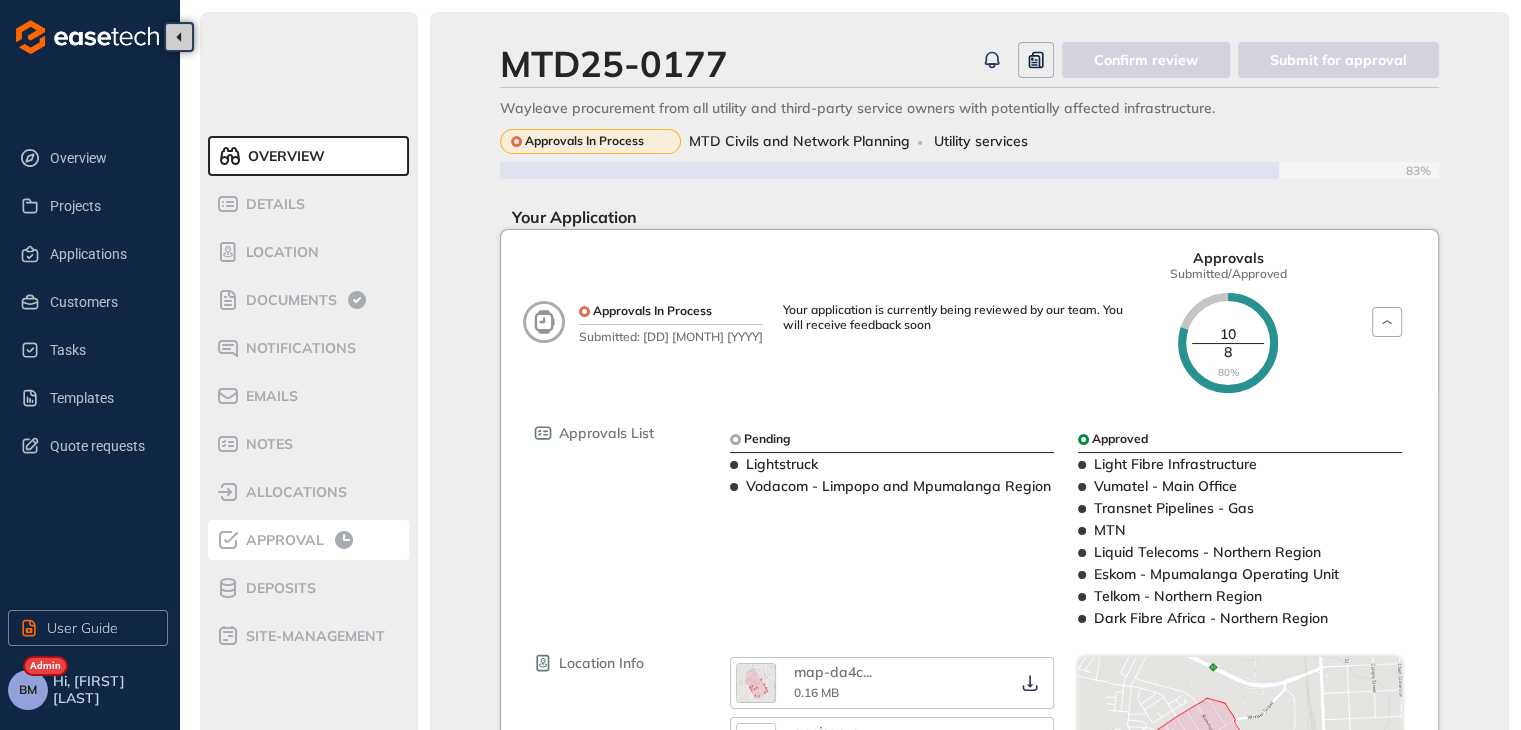 click on "Approval" at bounding box center [282, 540] 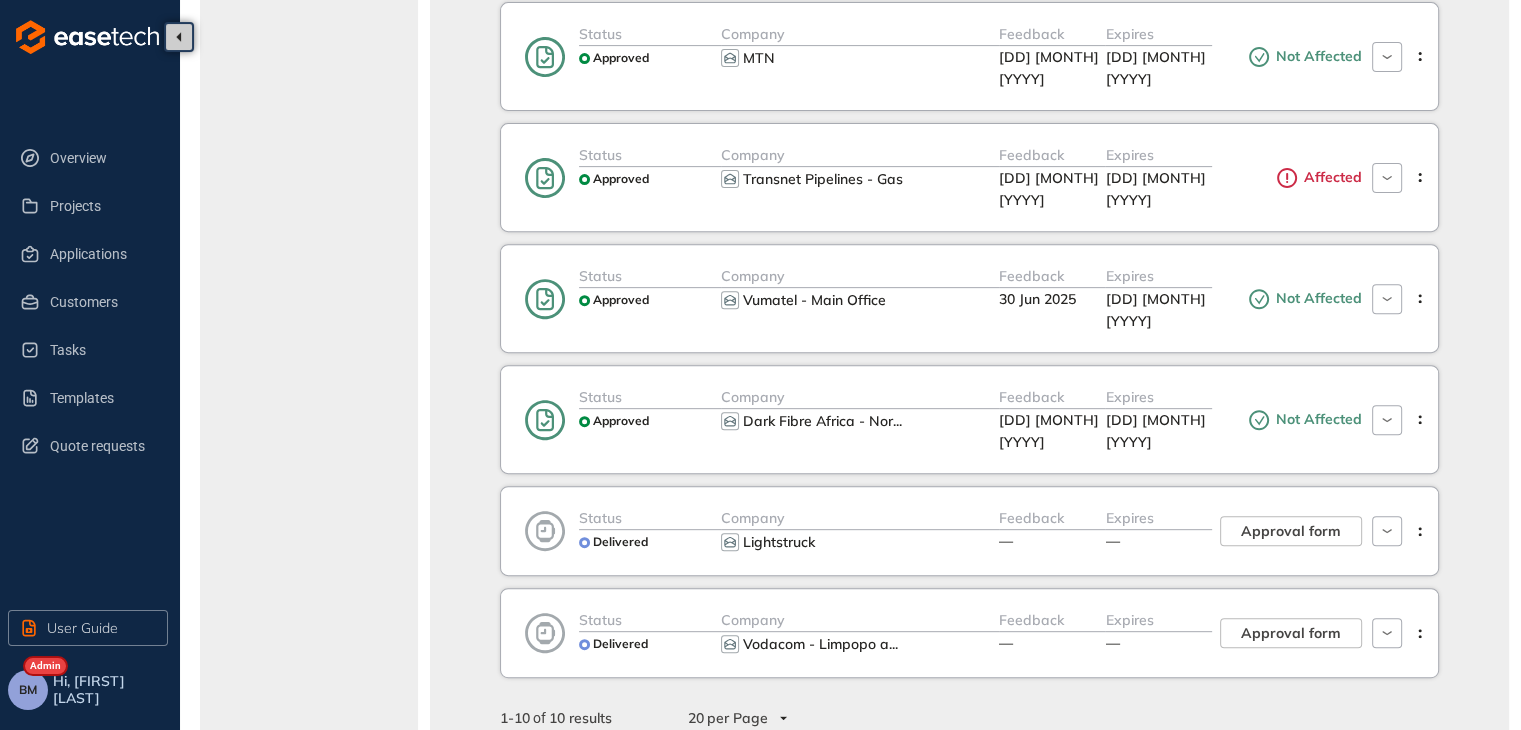 scroll, scrollTop: 754, scrollLeft: 0, axis: vertical 